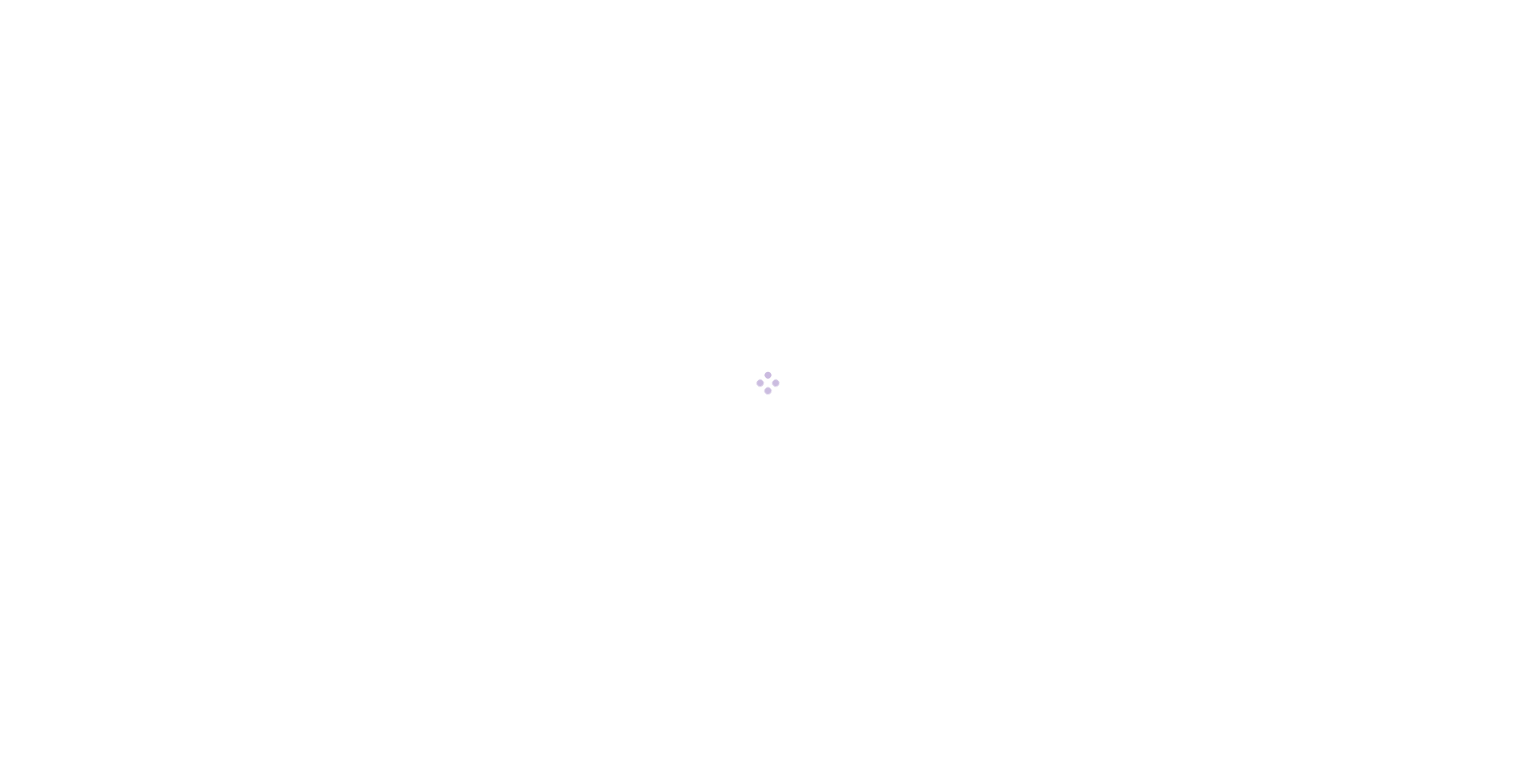 scroll, scrollTop: 0, scrollLeft: 0, axis: both 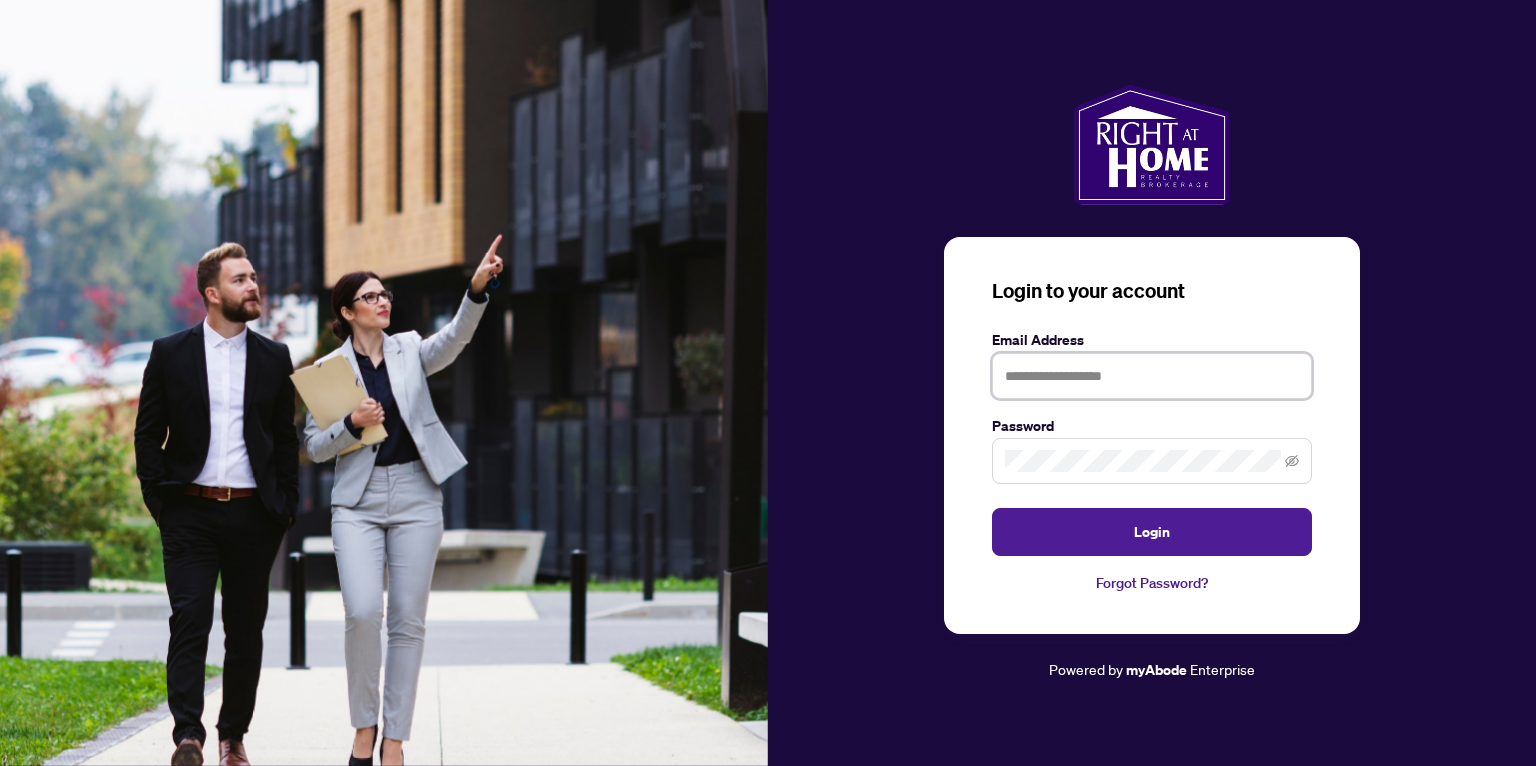 click at bounding box center [1152, 376] 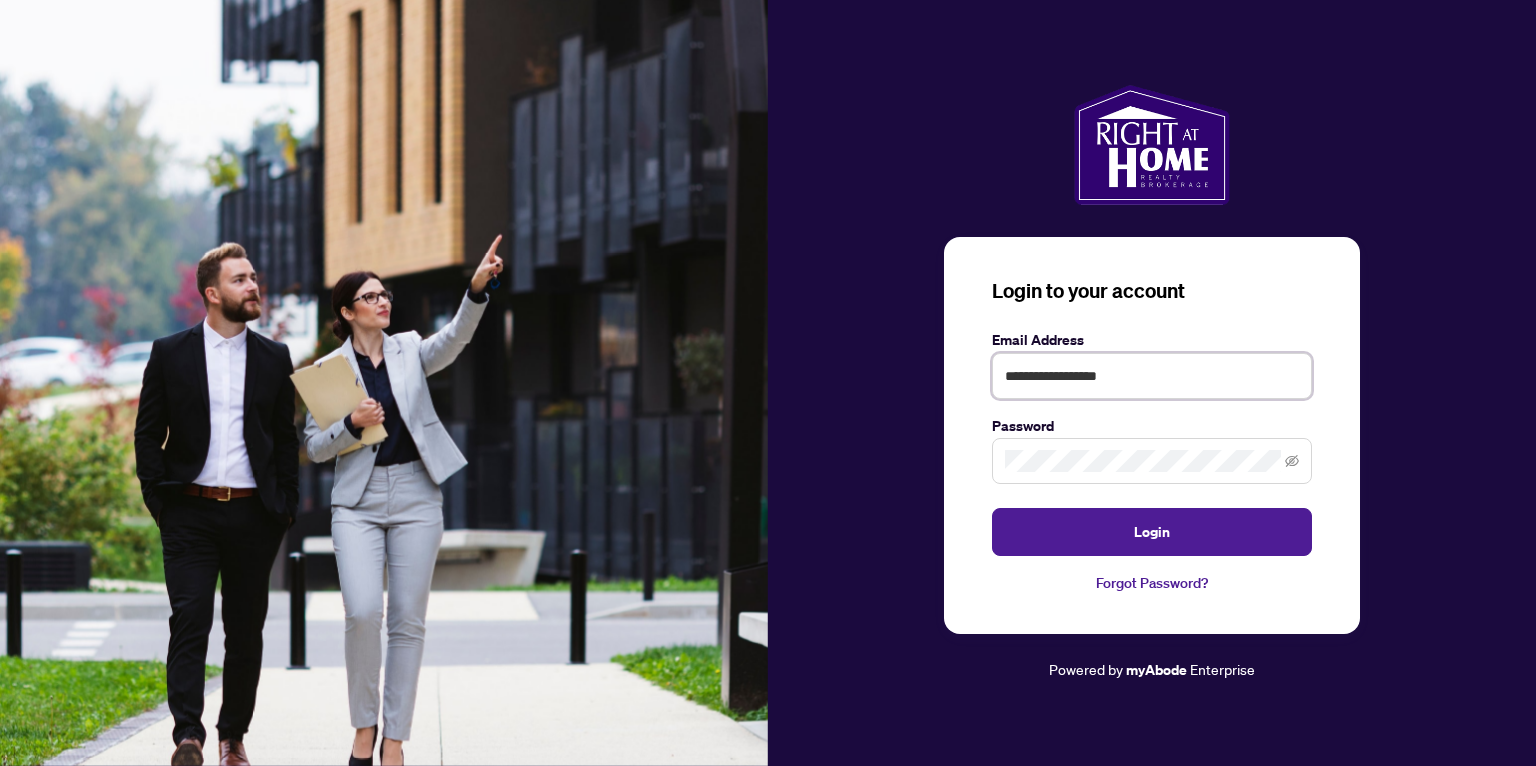 type on "**********" 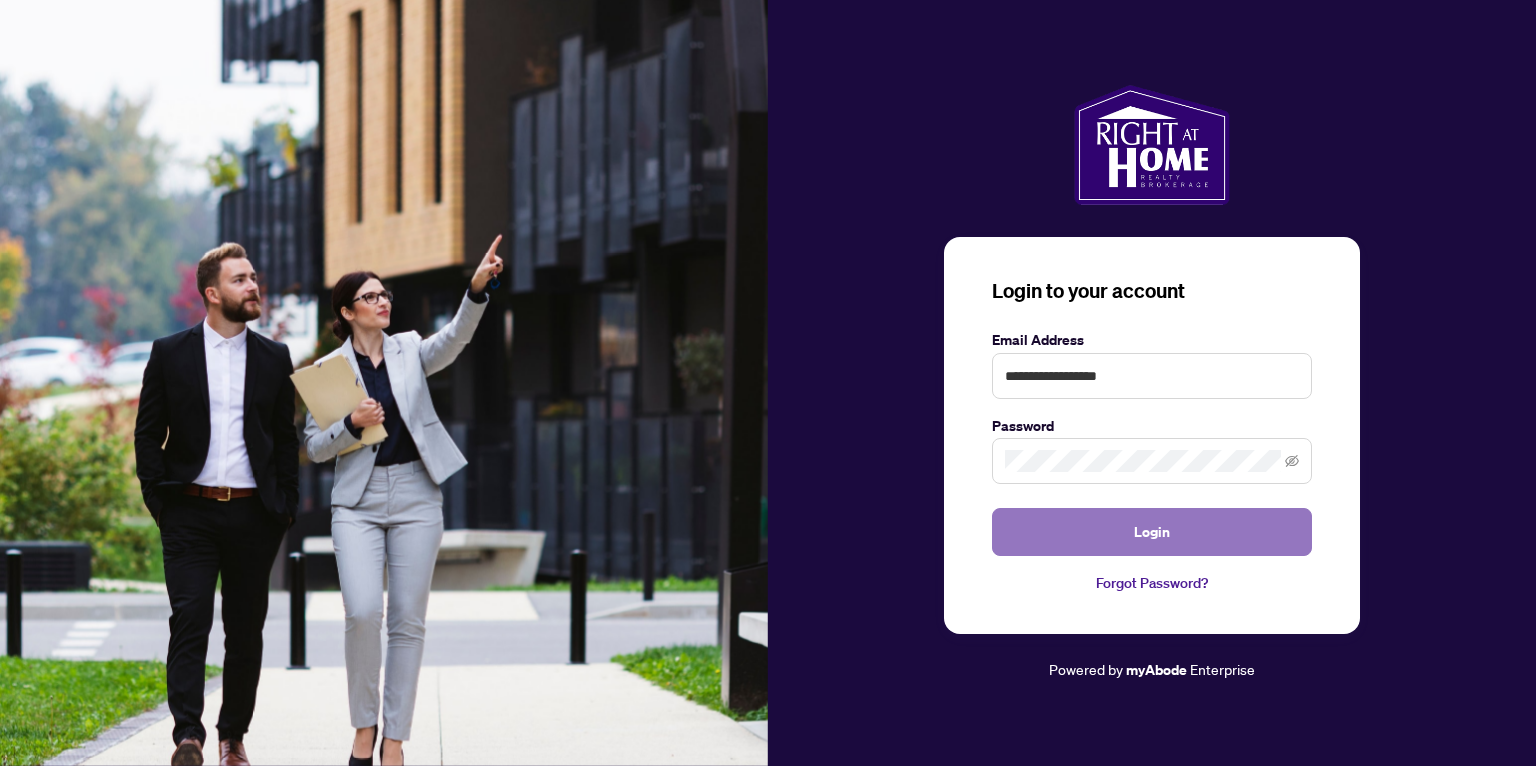 click on "Login" at bounding box center (1152, 532) 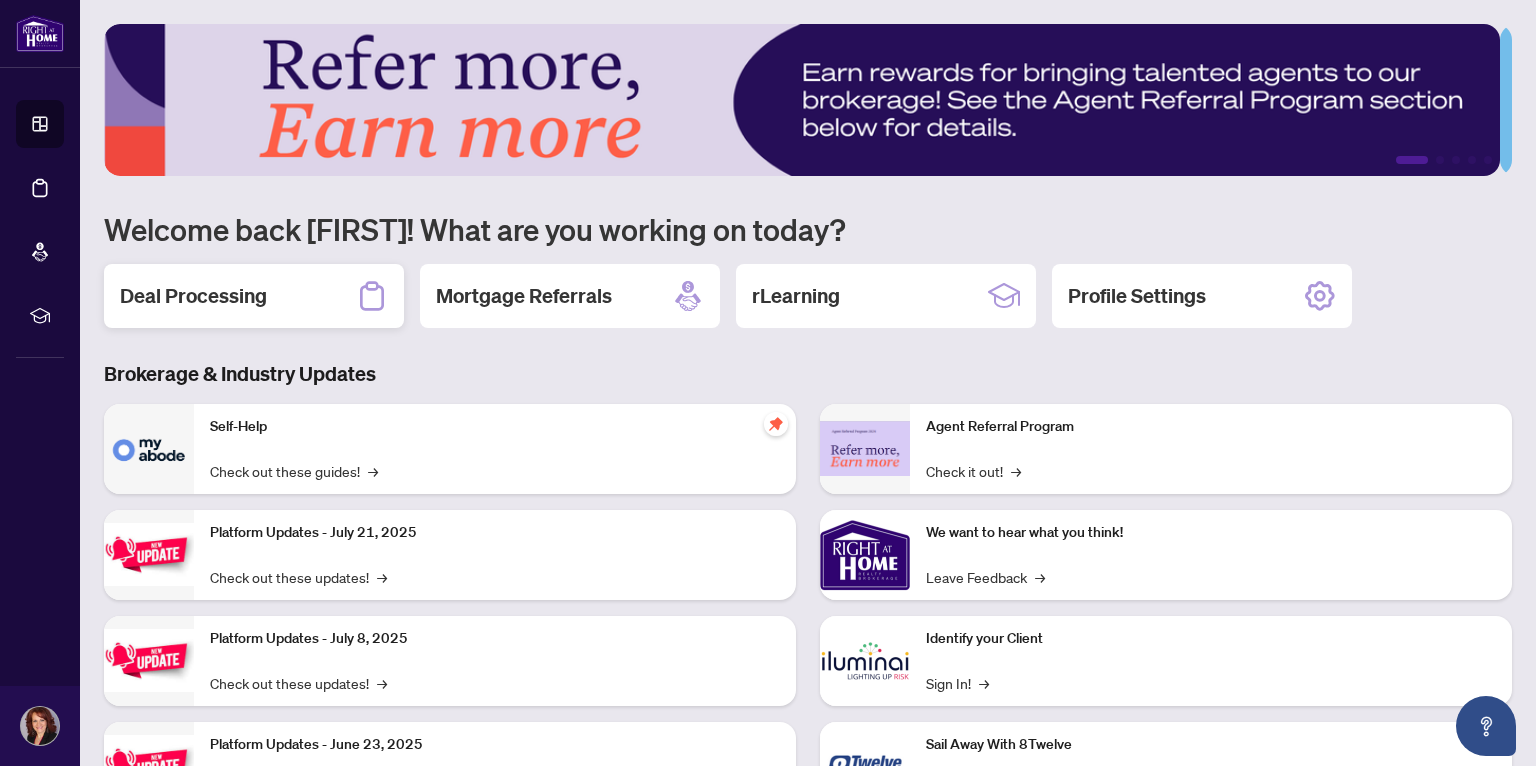 click on "Deal Processing" at bounding box center (193, 296) 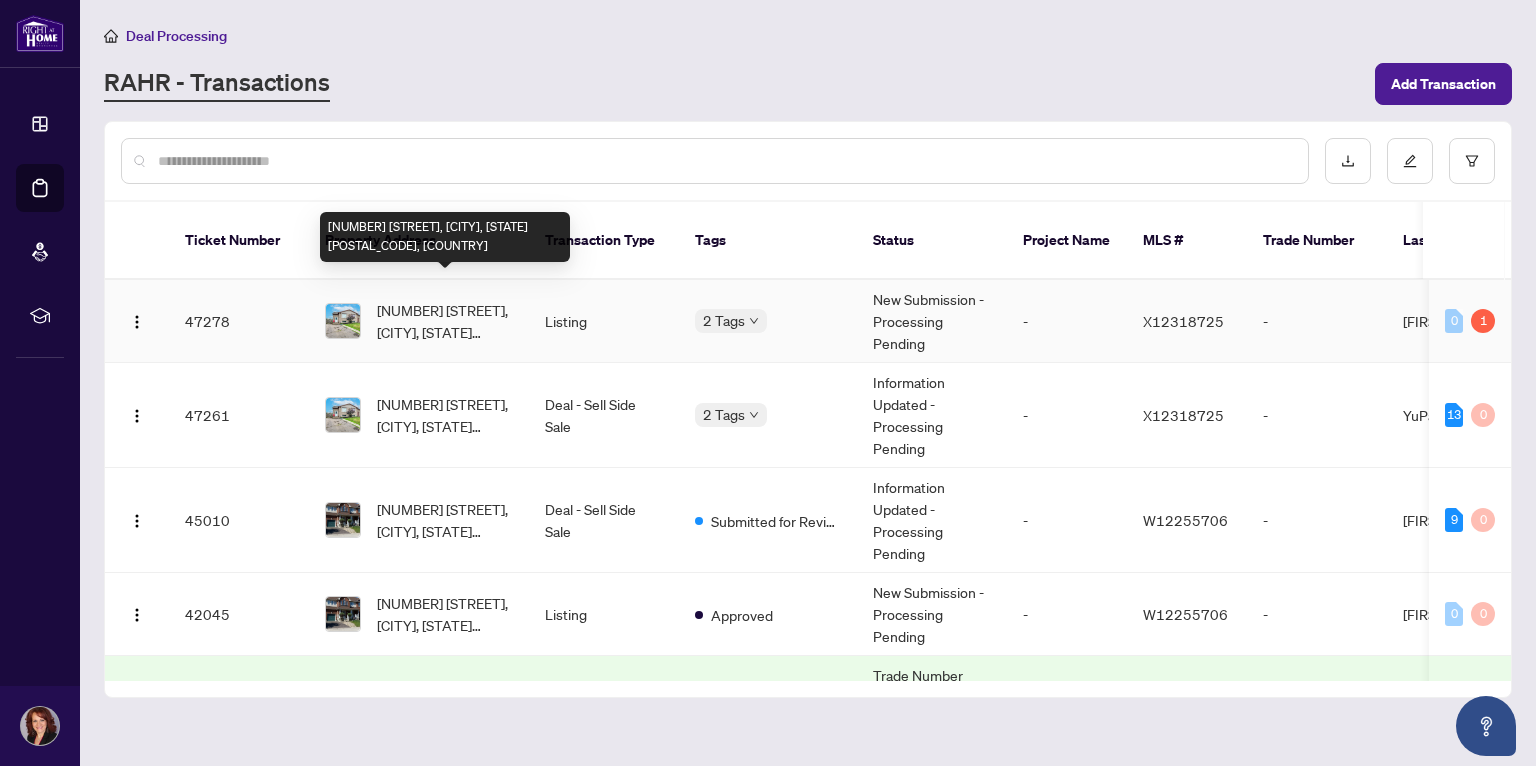 click on "[NUMBER] [STREET], [CITY], [STATE] [POSTAL_CODE], [COUNTRY]" at bounding box center [445, 321] 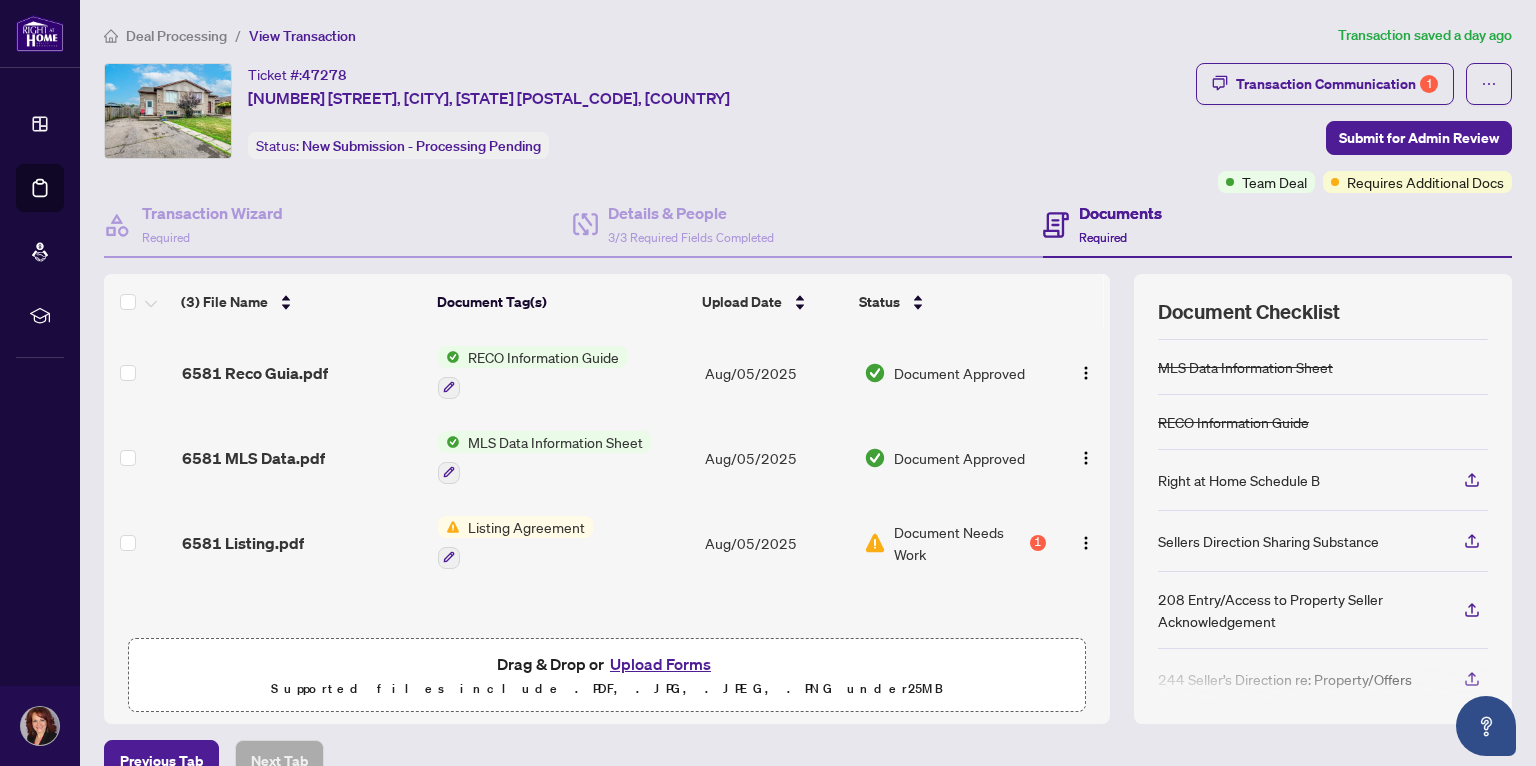 scroll, scrollTop: 184, scrollLeft: 0, axis: vertical 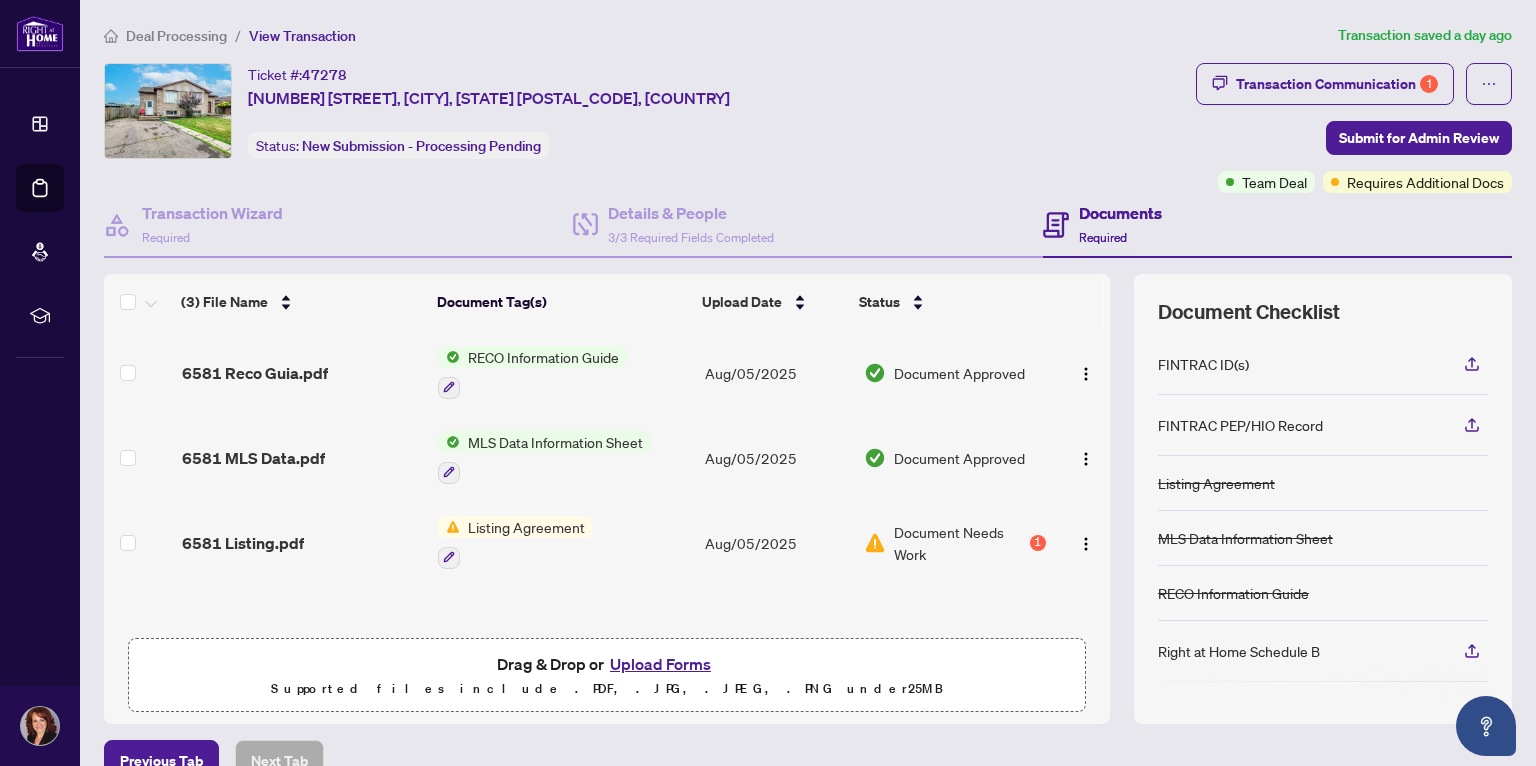 click on "Upload Forms" at bounding box center [660, 664] 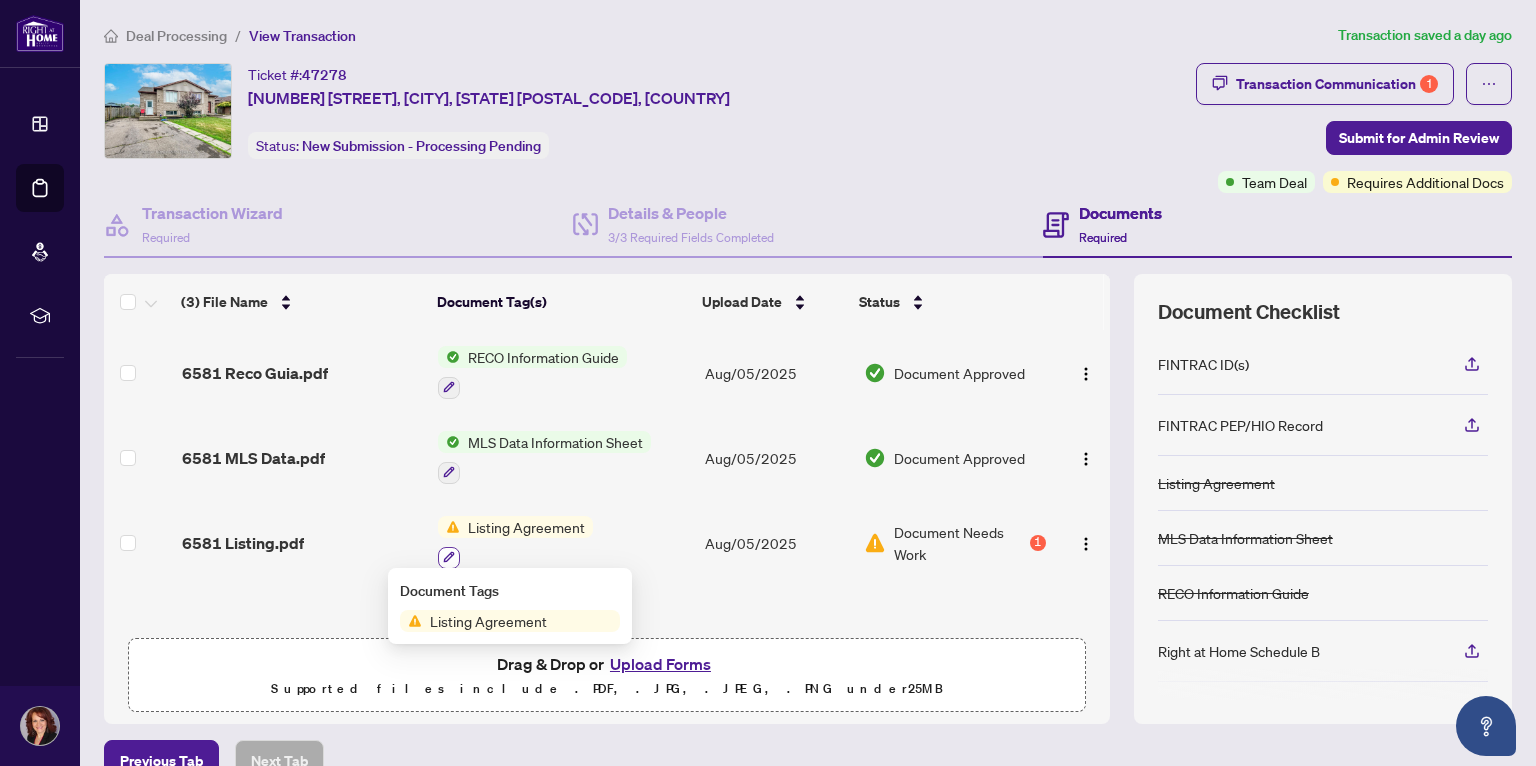 click 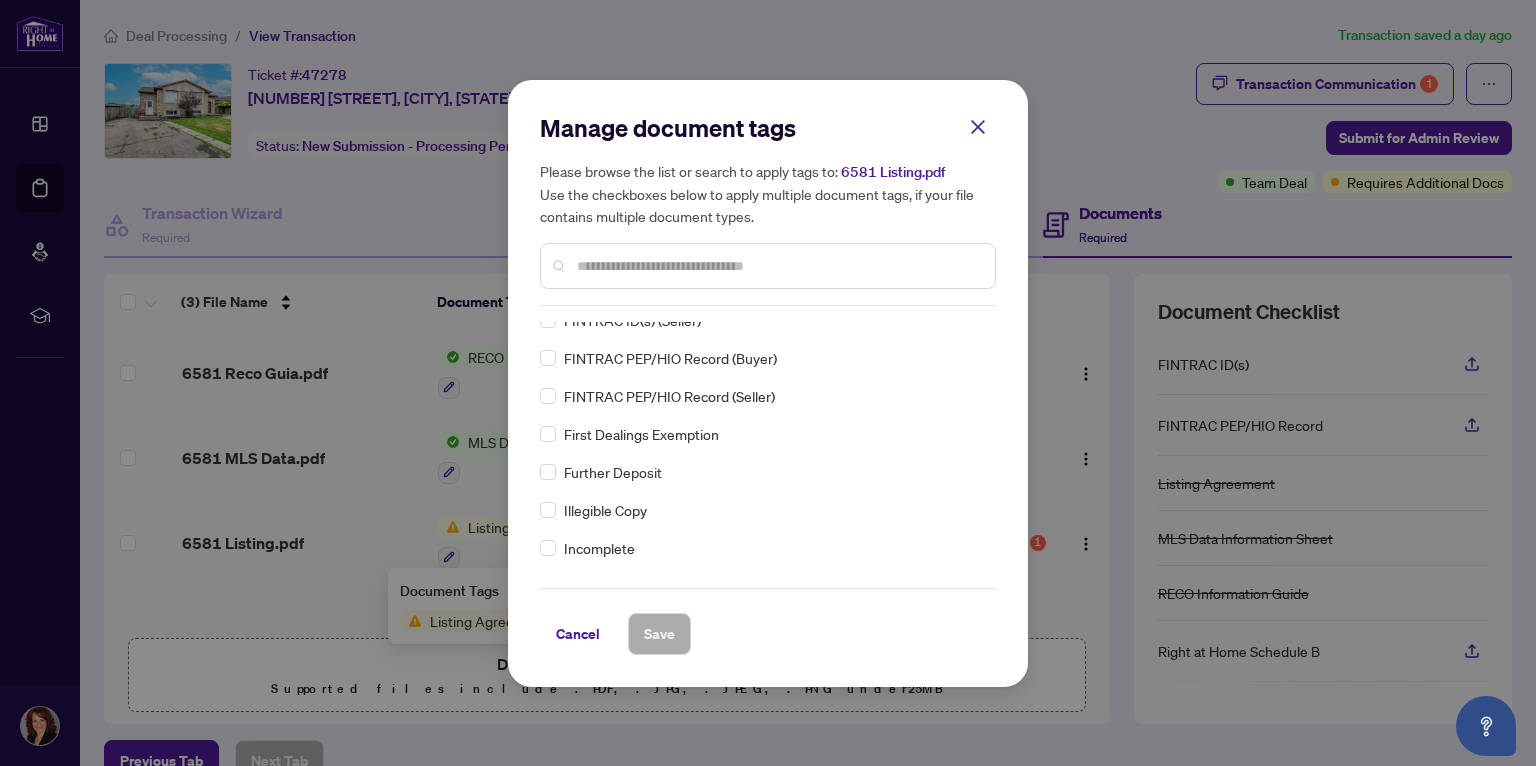 scroll, scrollTop: 2332, scrollLeft: 0, axis: vertical 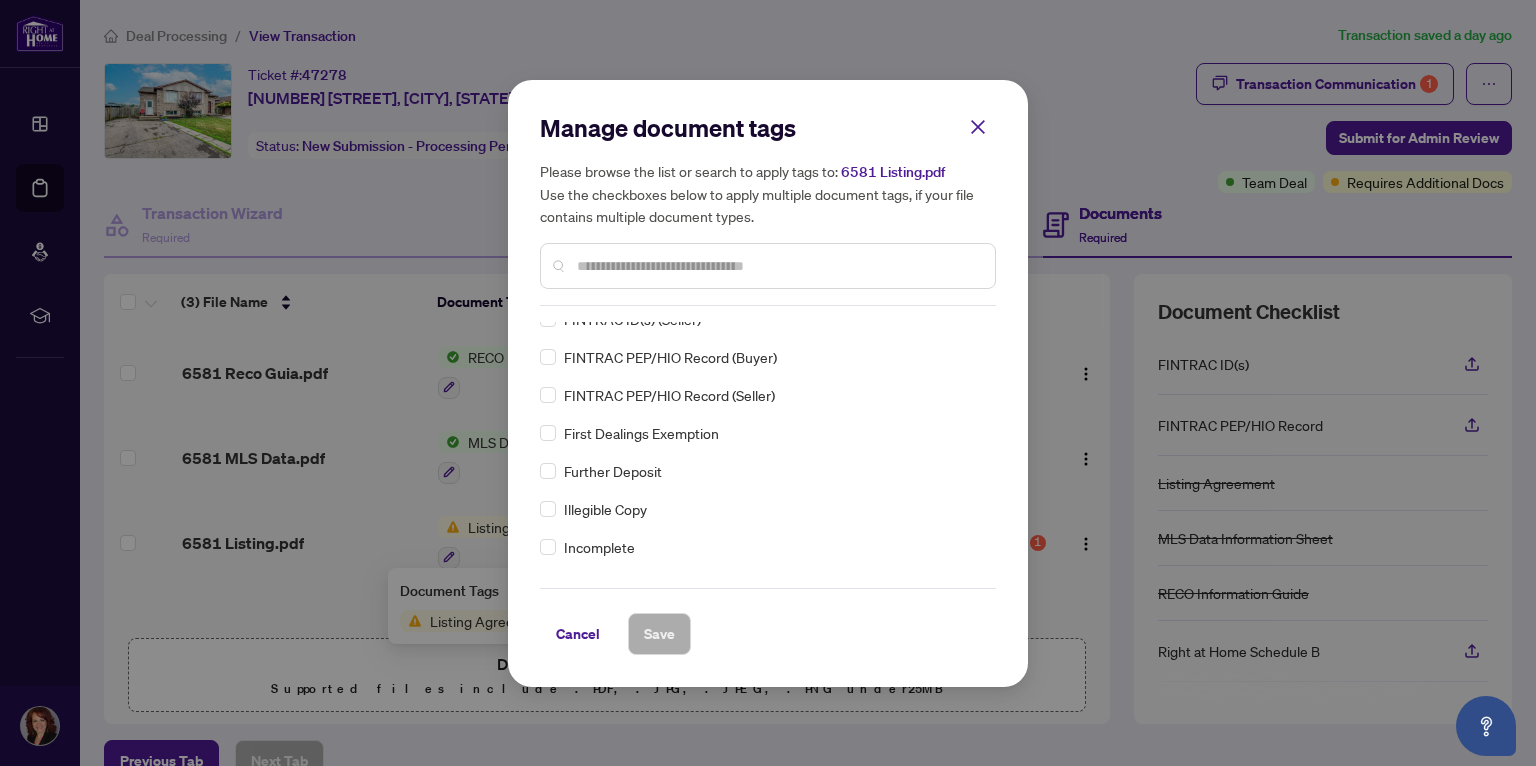 click on "Manage document tags Please browse the list or search to apply tags to: 6581 Listing.pdf Use the checkboxes below to apply multiple document tags, if your file contains multiple document types. Listing Agreement FINTRAC ID(s) FINTRAC PEP/HIO Record MLS Data Information Sheet RECO Information Guide Right at Home Schedule B Sellers Direction Sharing Substance 208 Entry/Access to Property Seller Acknowledgement 244 Seller’s Direction re: Property/Offers 1st Page of the APS Advance Paperwork Agent Correspondence Agreement of Assignment of Purchase and Sale Agreement of Purchase and Sale Agreement to Cooperate /Broker Referral Agreement to Lease Articles of Incorporation Back to Vendor Letter Belongs to Another Transaction Builder's Consent Buyer Designated Representation Agreement Buyer Designated Representation Agreement Buyers Lawyer Information Certificate of Estate Trustee(s) Client Refused to Sign Closing Date Change Co-op Brokerage Commission Statement Co-op EFT Co-operating Indemnity Agreement EFT" at bounding box center [768, 383] 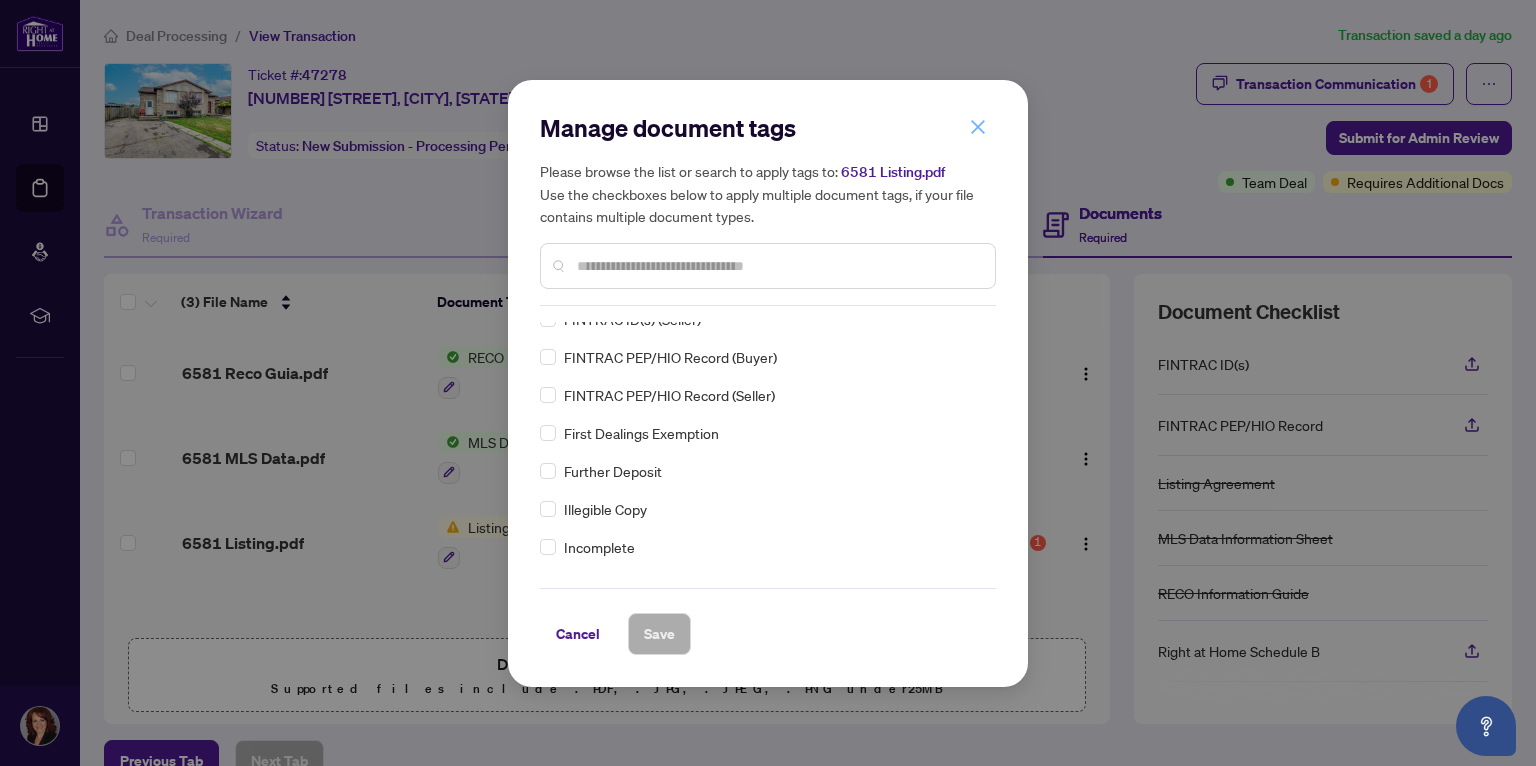 click 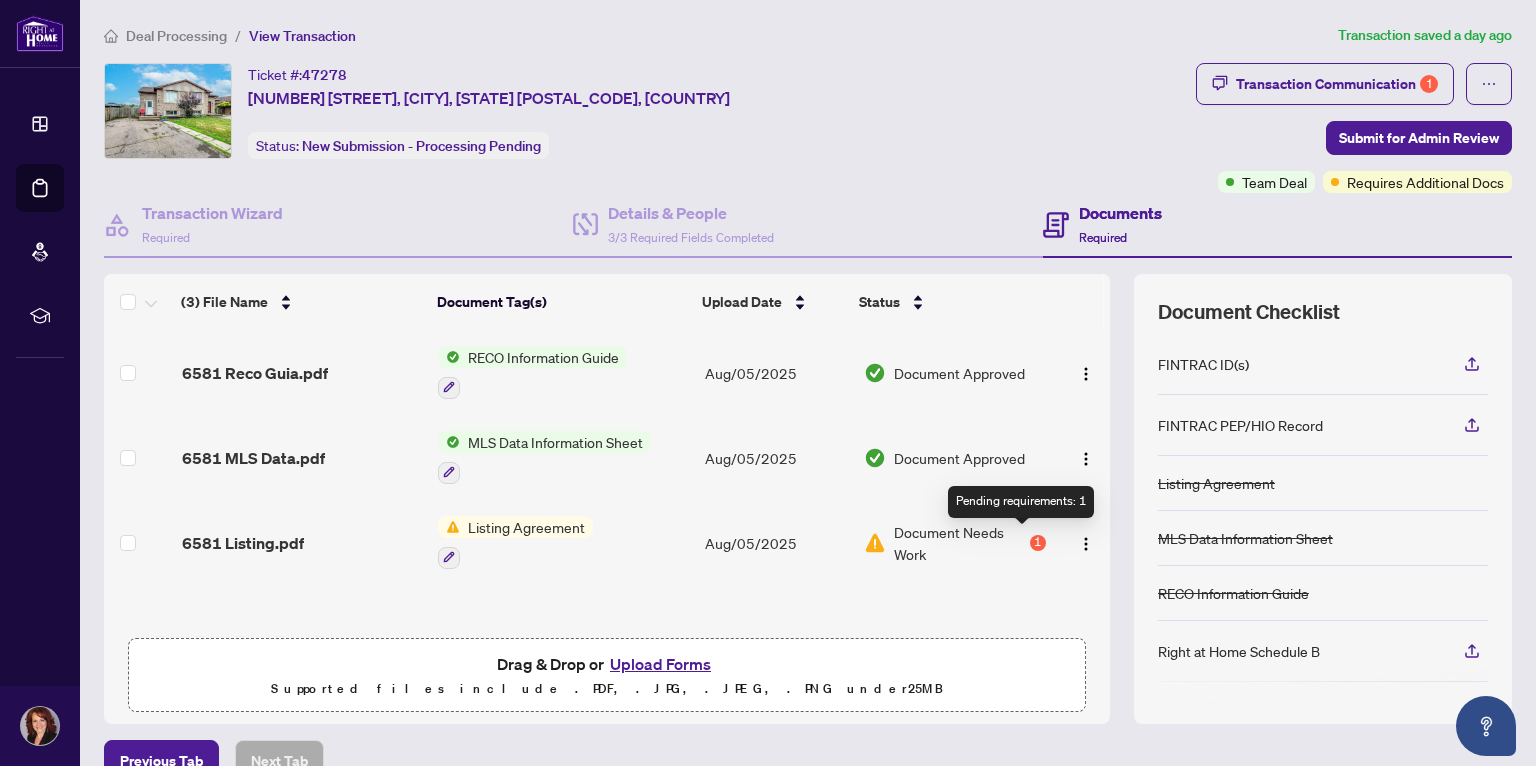 click on "1" at bounding box center [1038, 543] 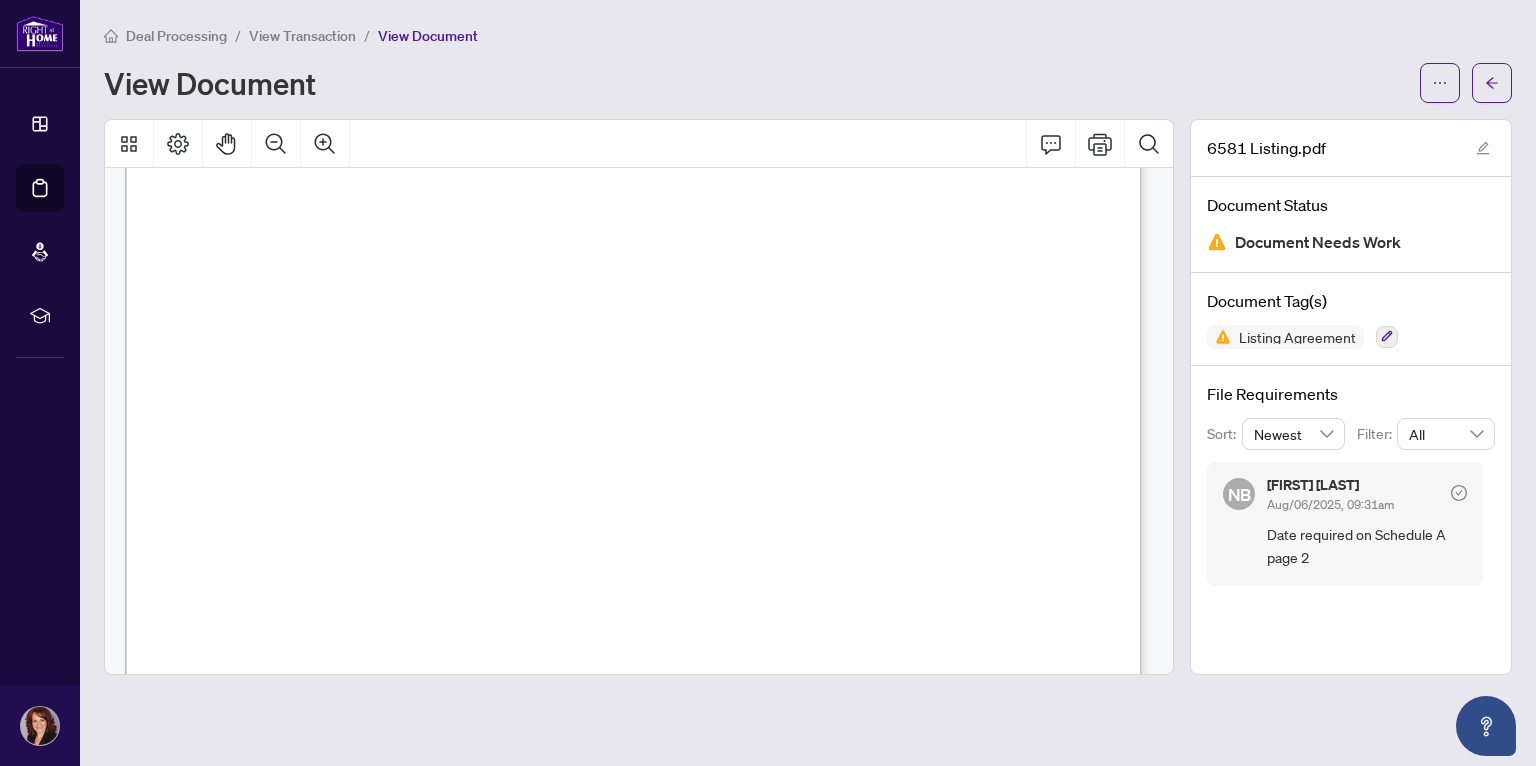 scroll, scrollTop: 6244, scrollLeft: 0, axis: vertical 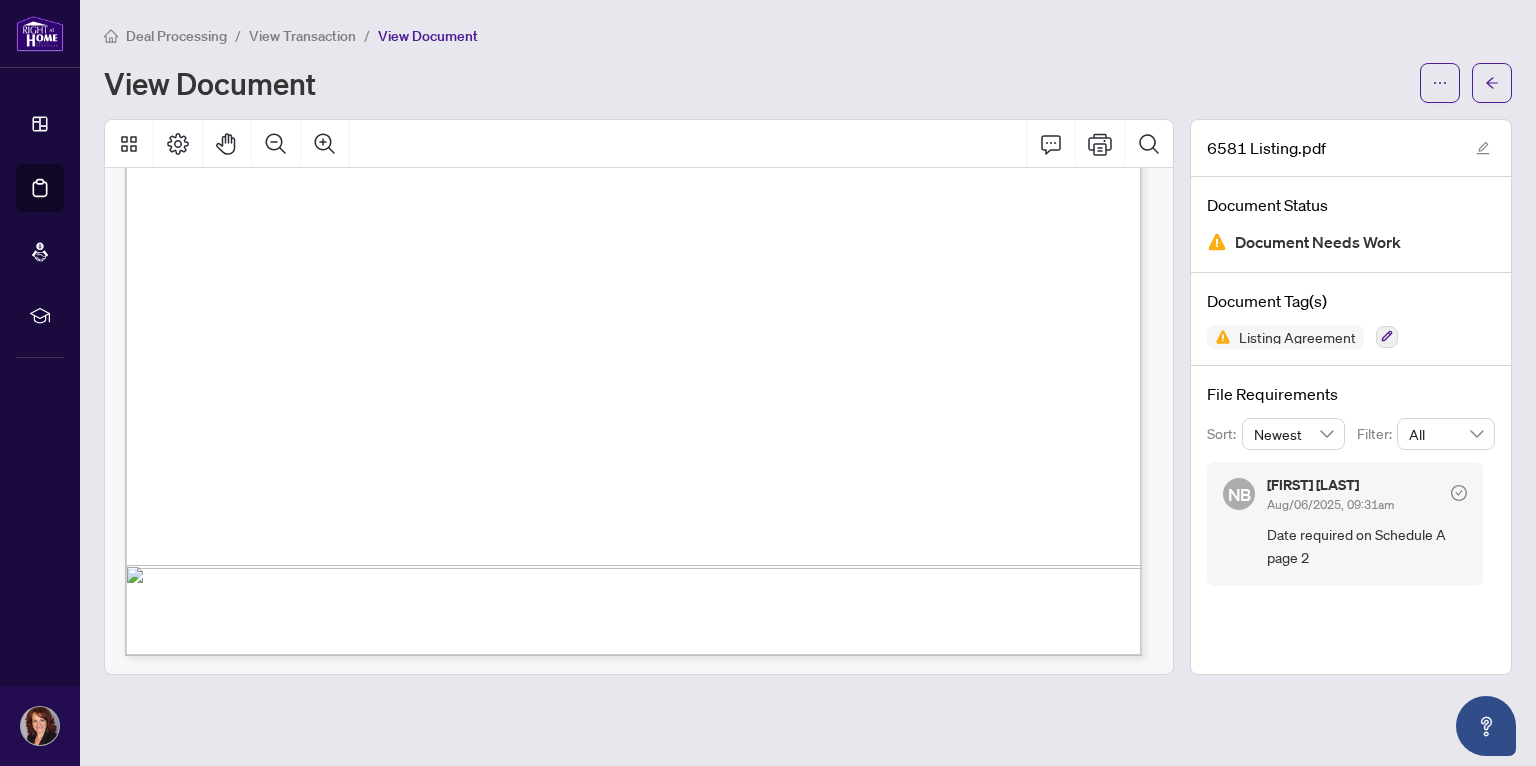 click on "Document Needs Work" at bounding box center (1318, 242) 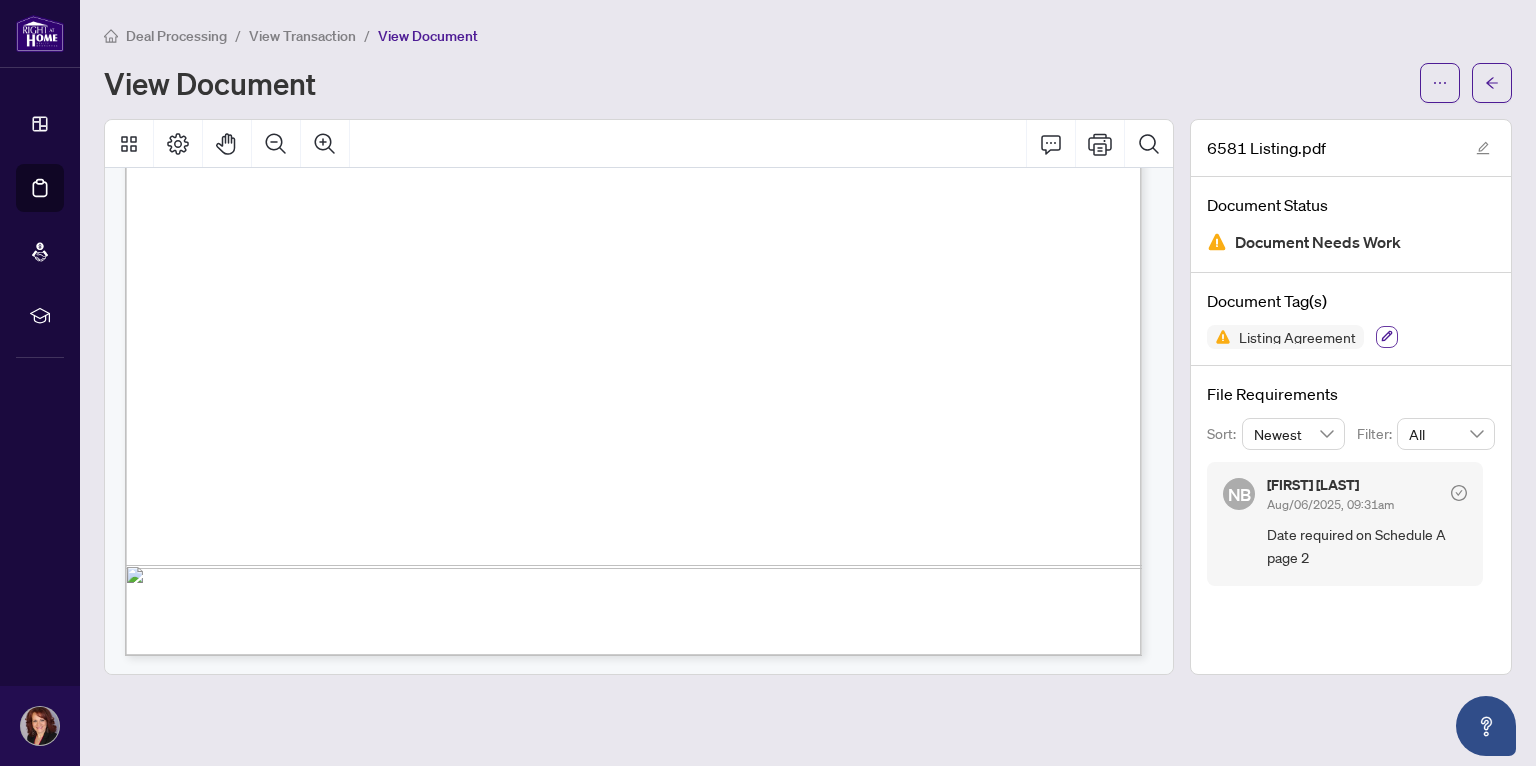 click 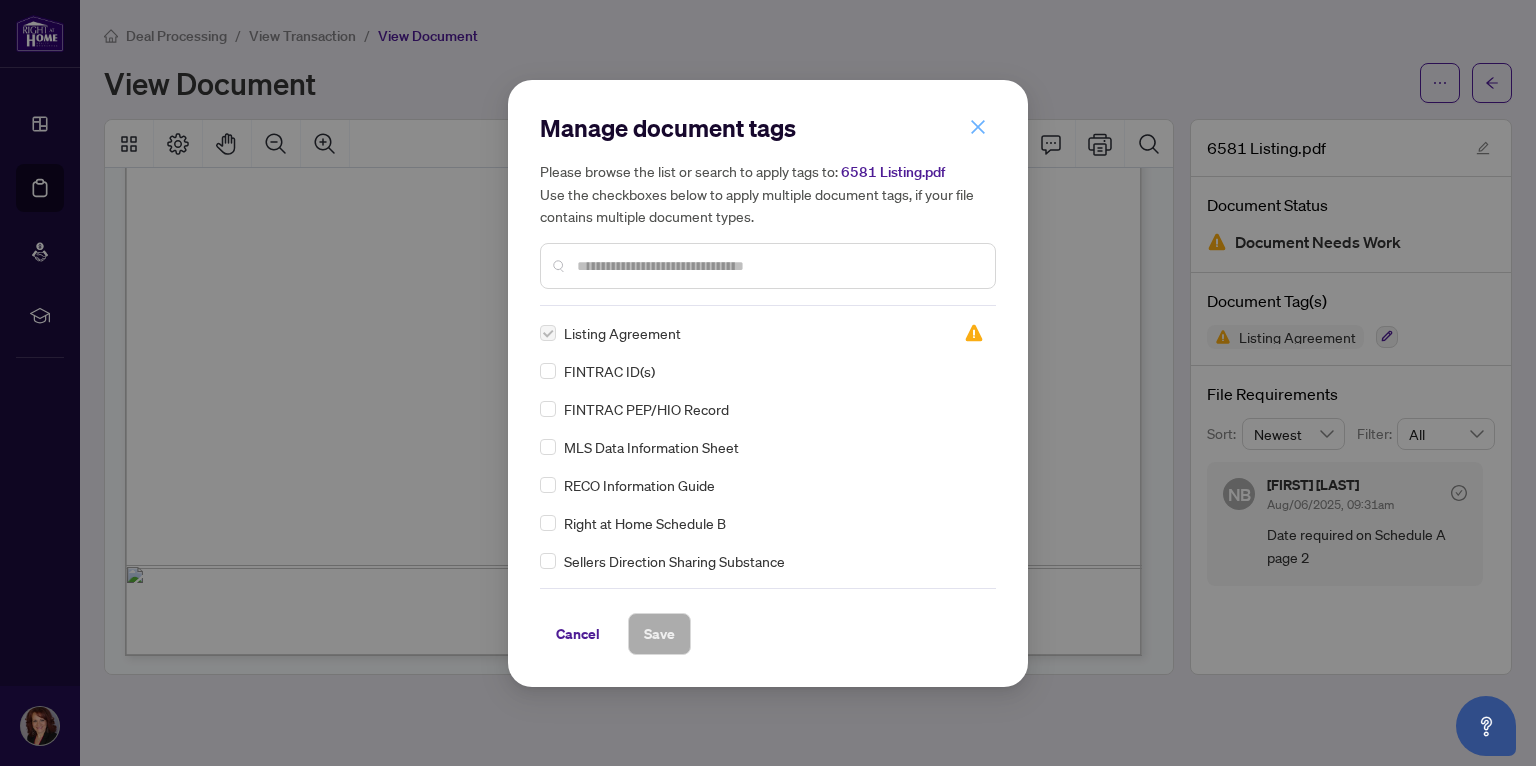 click 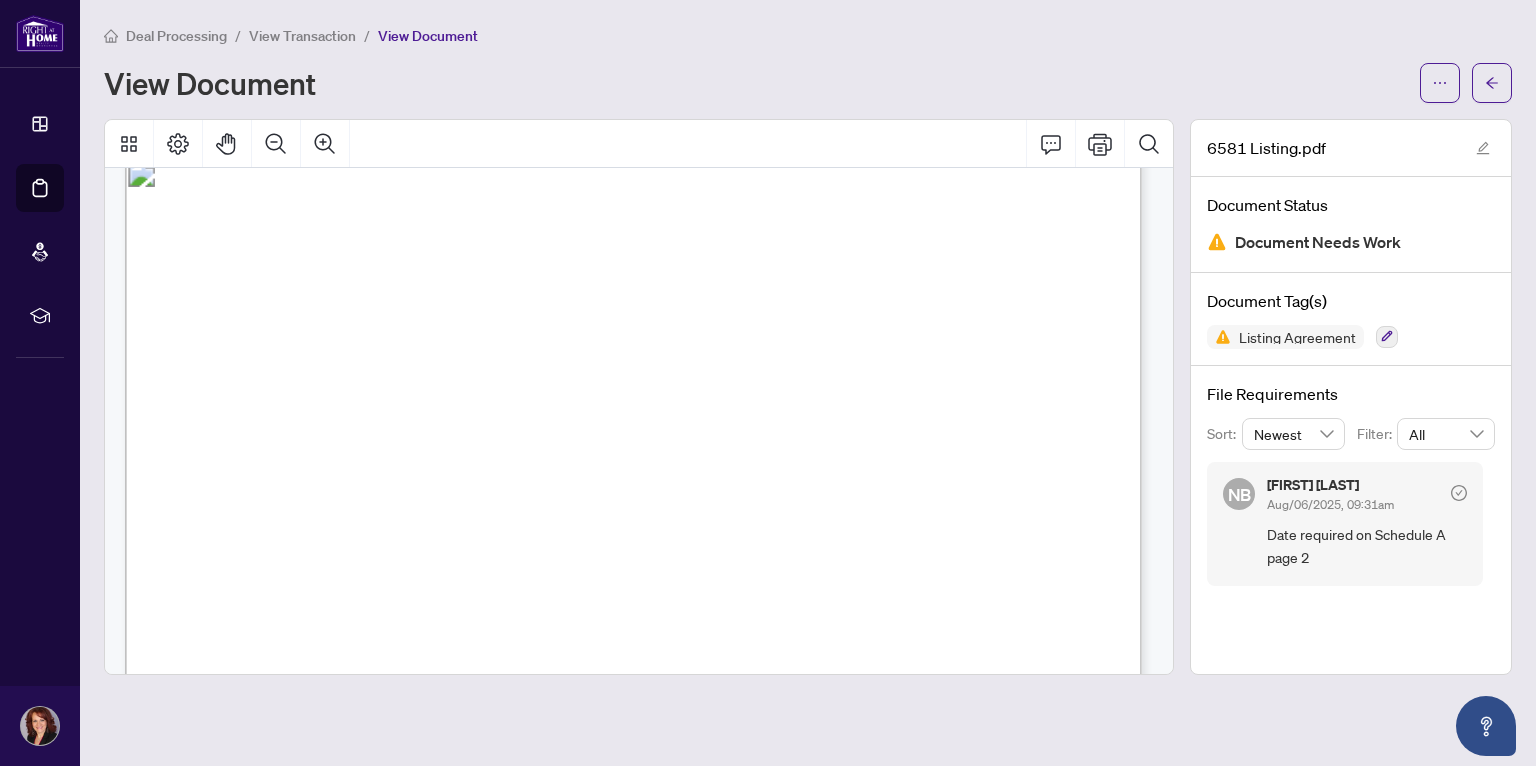 scroll, scrollTop: 0, scrollLeft: 0, axis: both 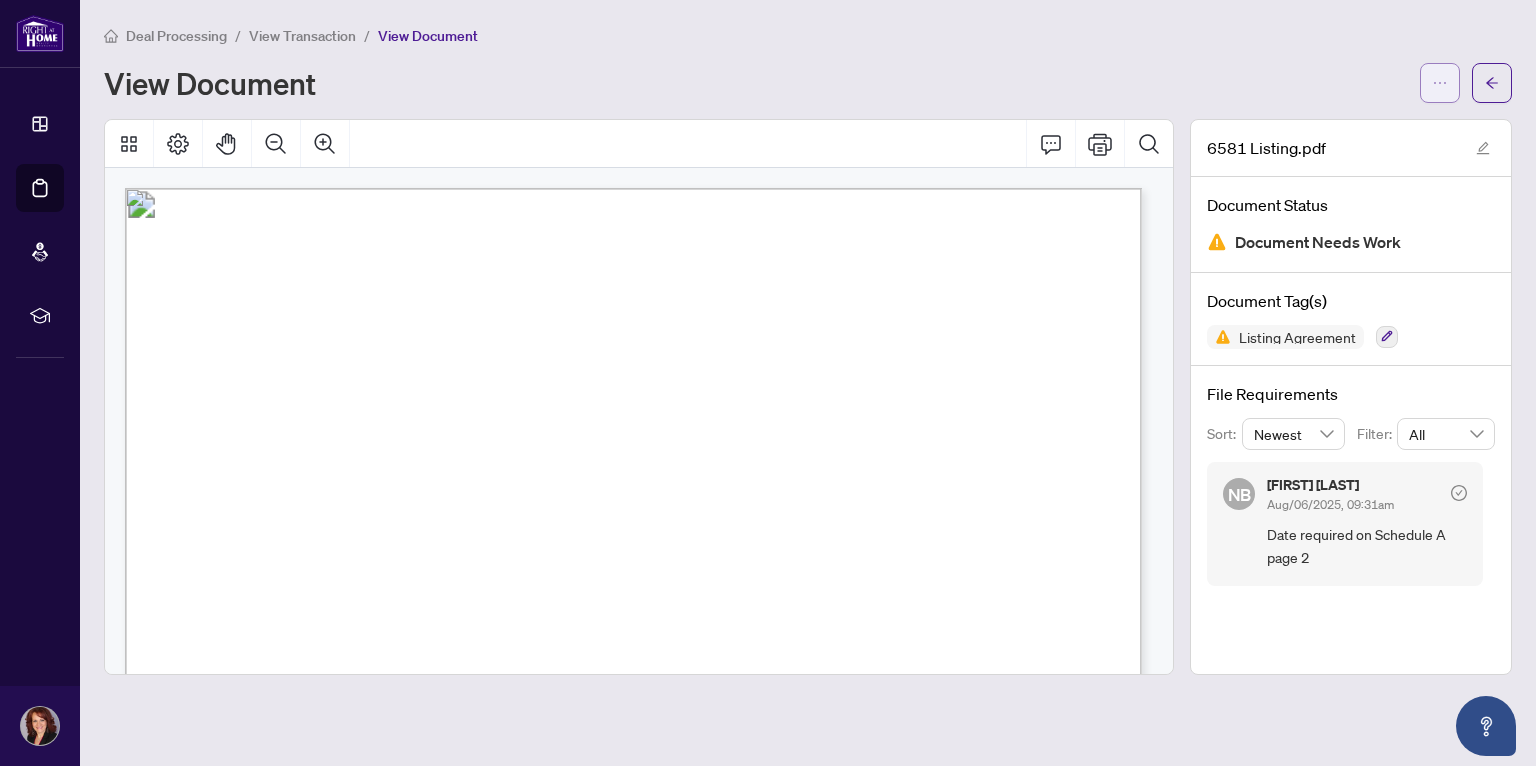 click 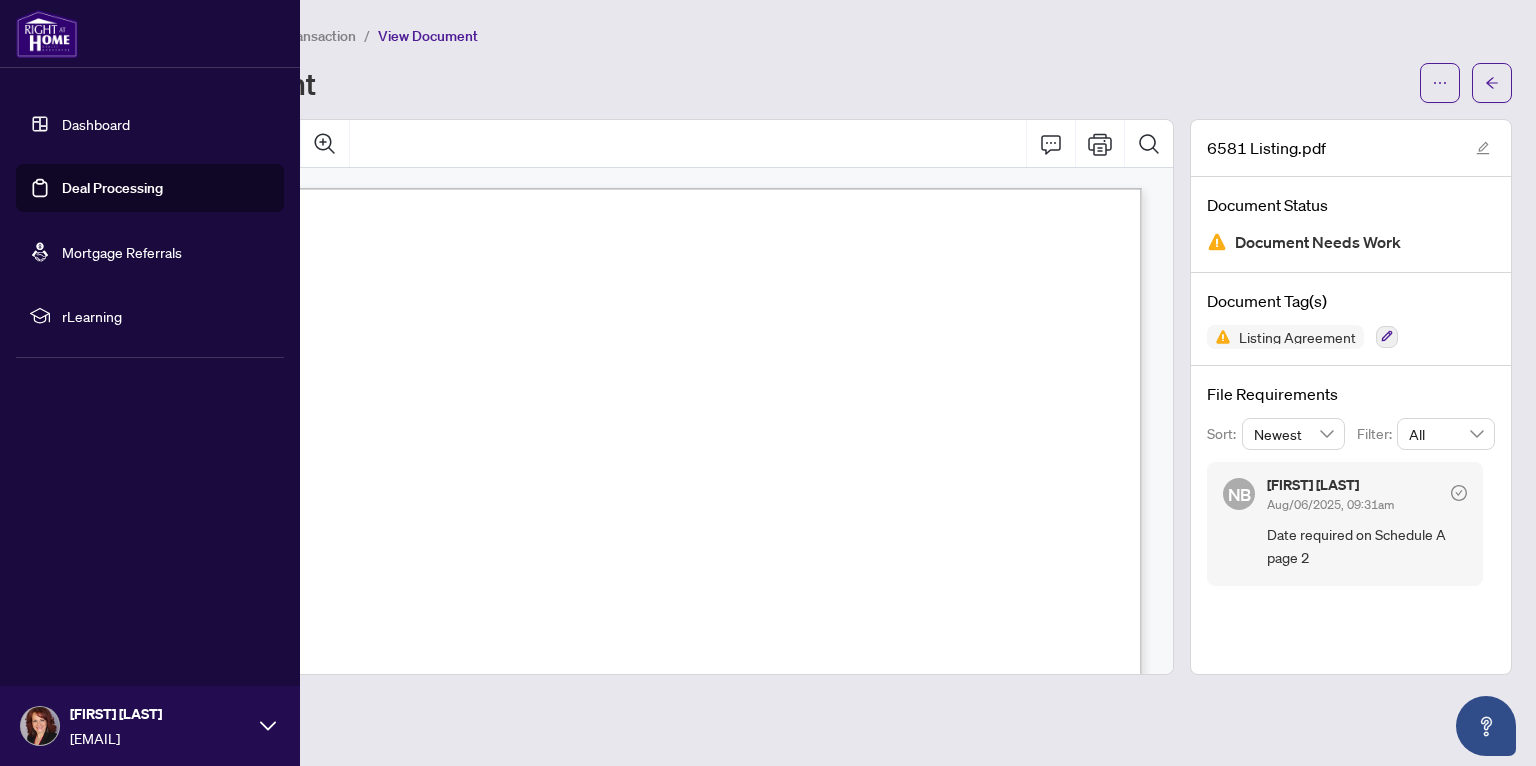 click on "Deal Processing" at bounding box center [112, 188] 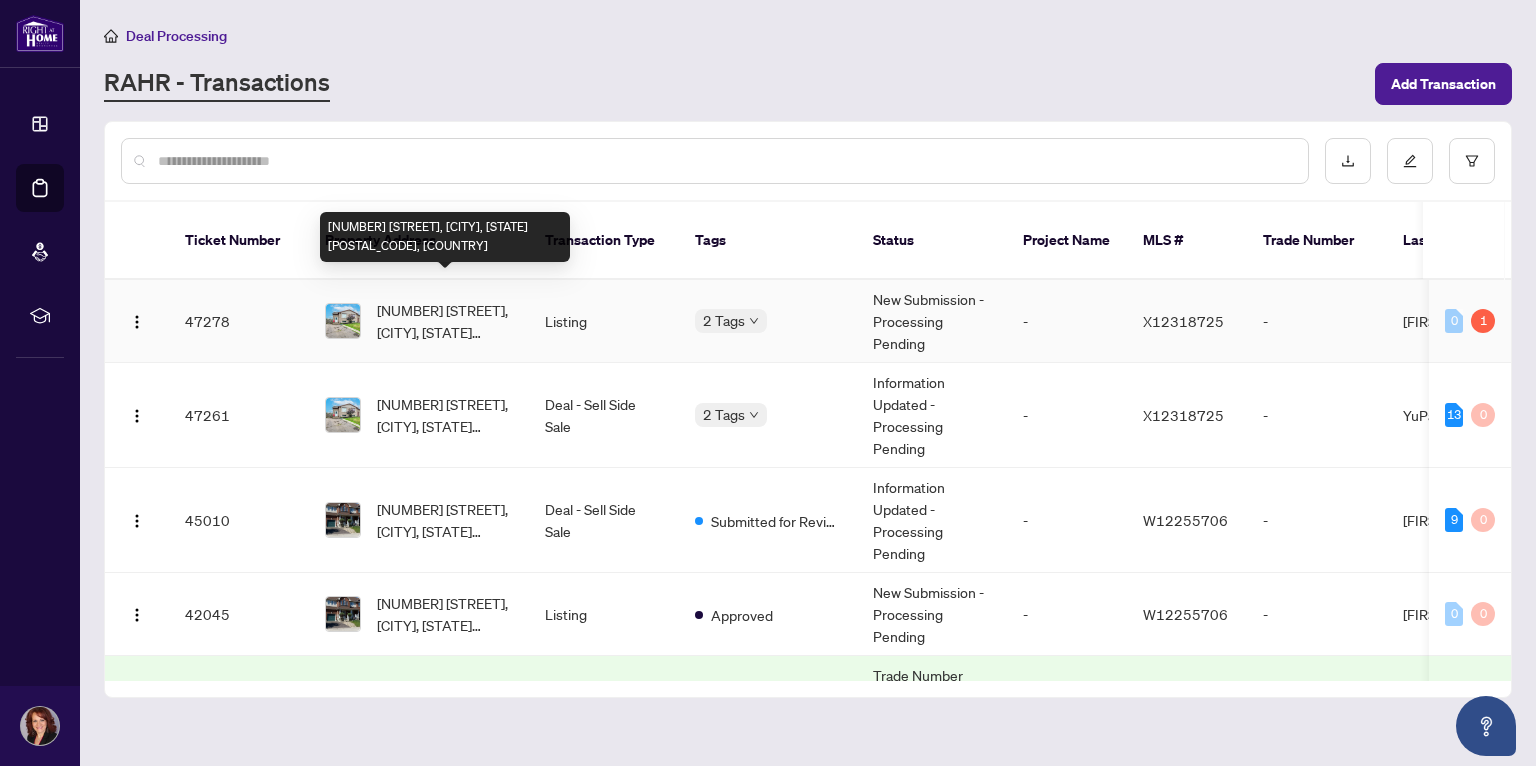 click on "[NUMBER] [STREET], [CITY], [STATE] [POSTAL_CODE], [COUNTRY]" at bounding box center (445, 321) 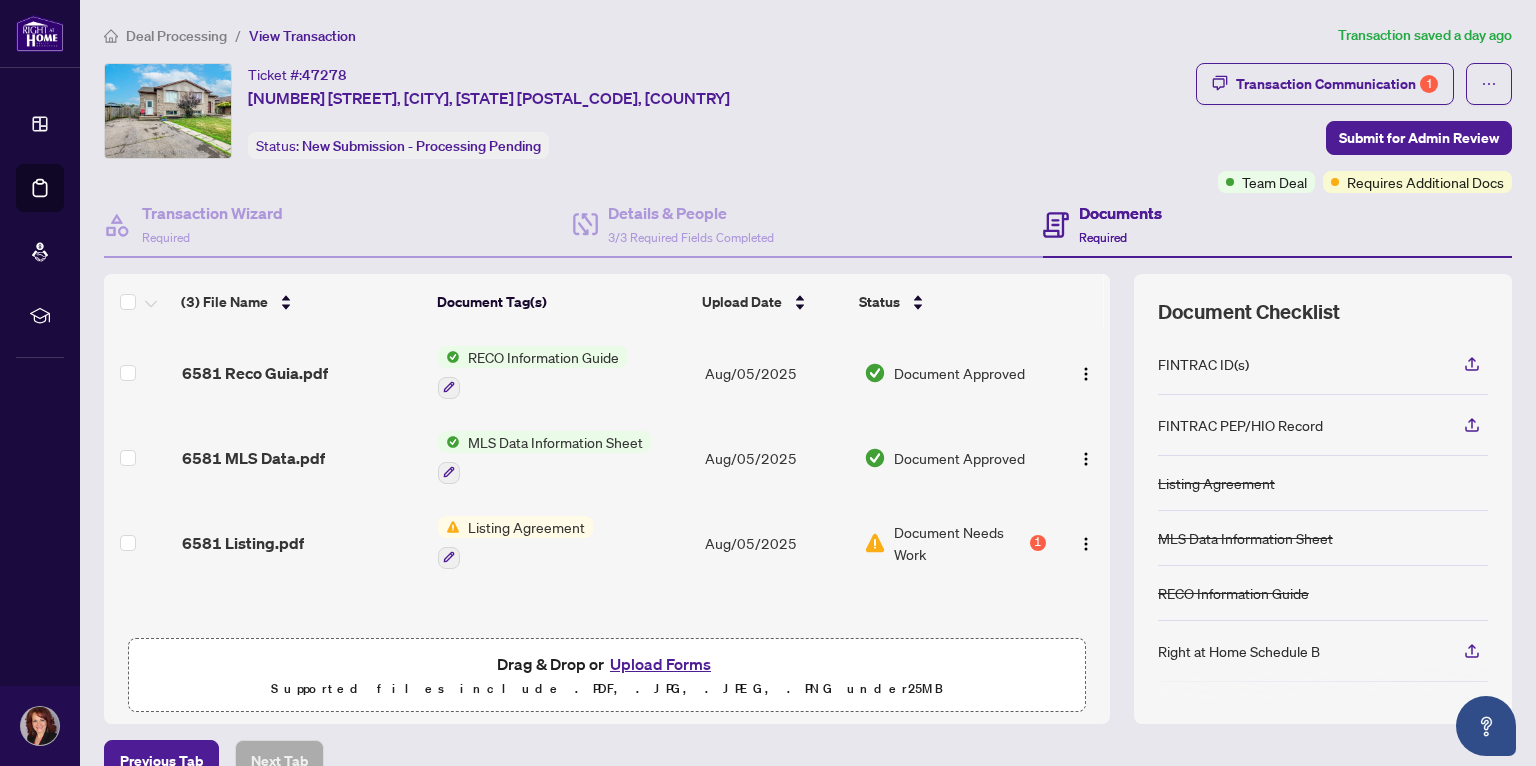 click on "Upload Forms" at bounding box center [660, 664] 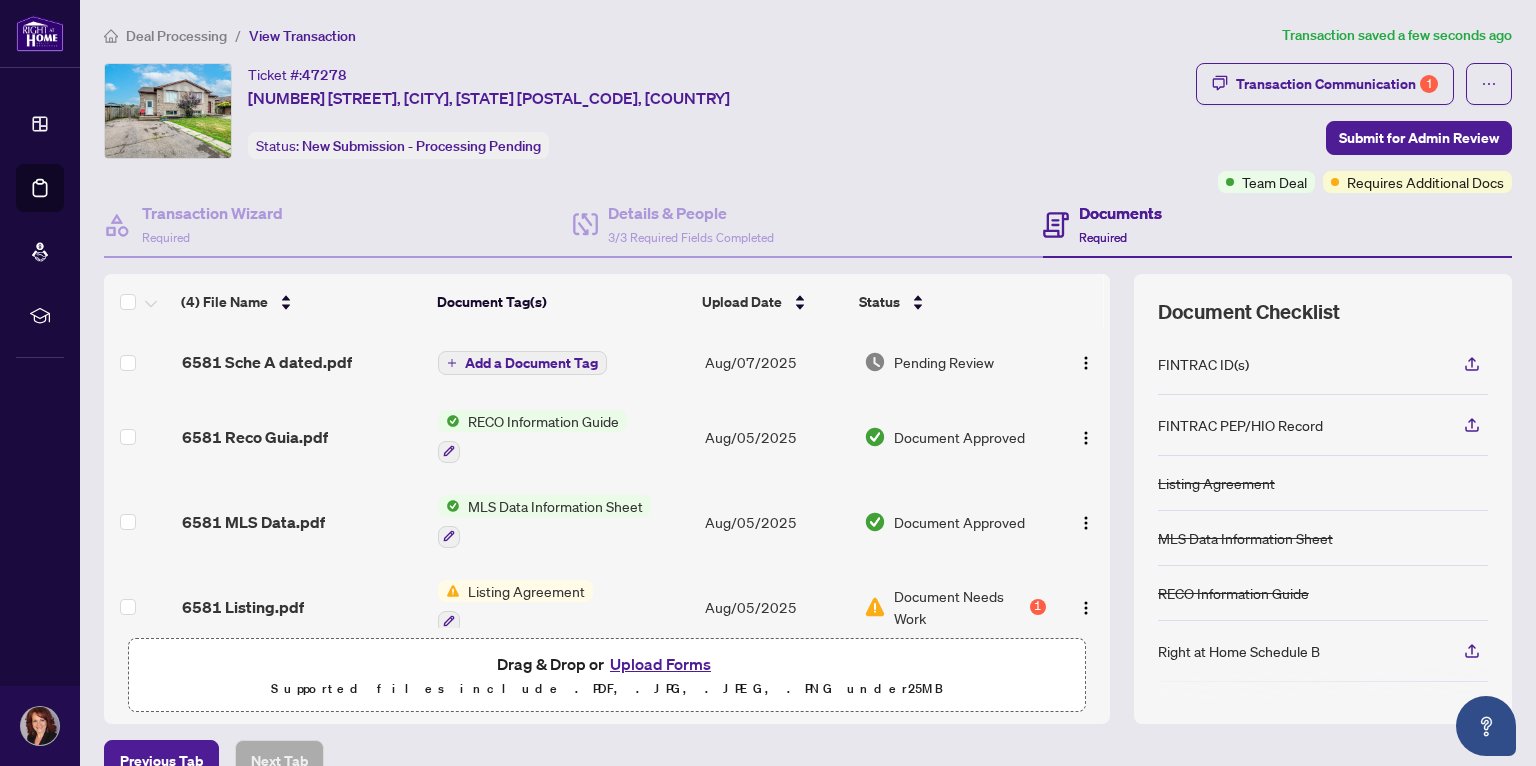 click on "Add a Document Tag" at bounding box center [531, 363] 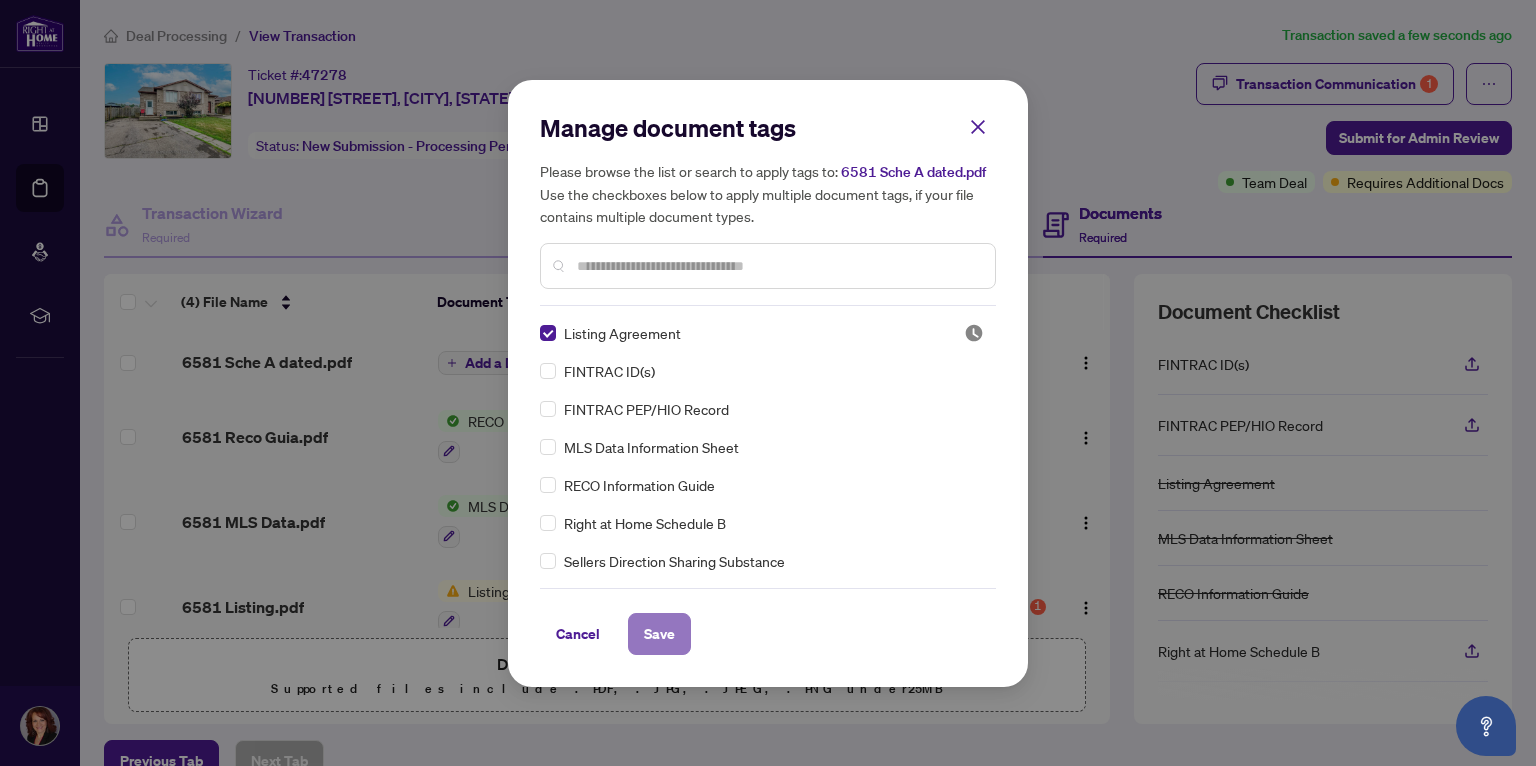 click on "Save" at bounding box center (659, 634) 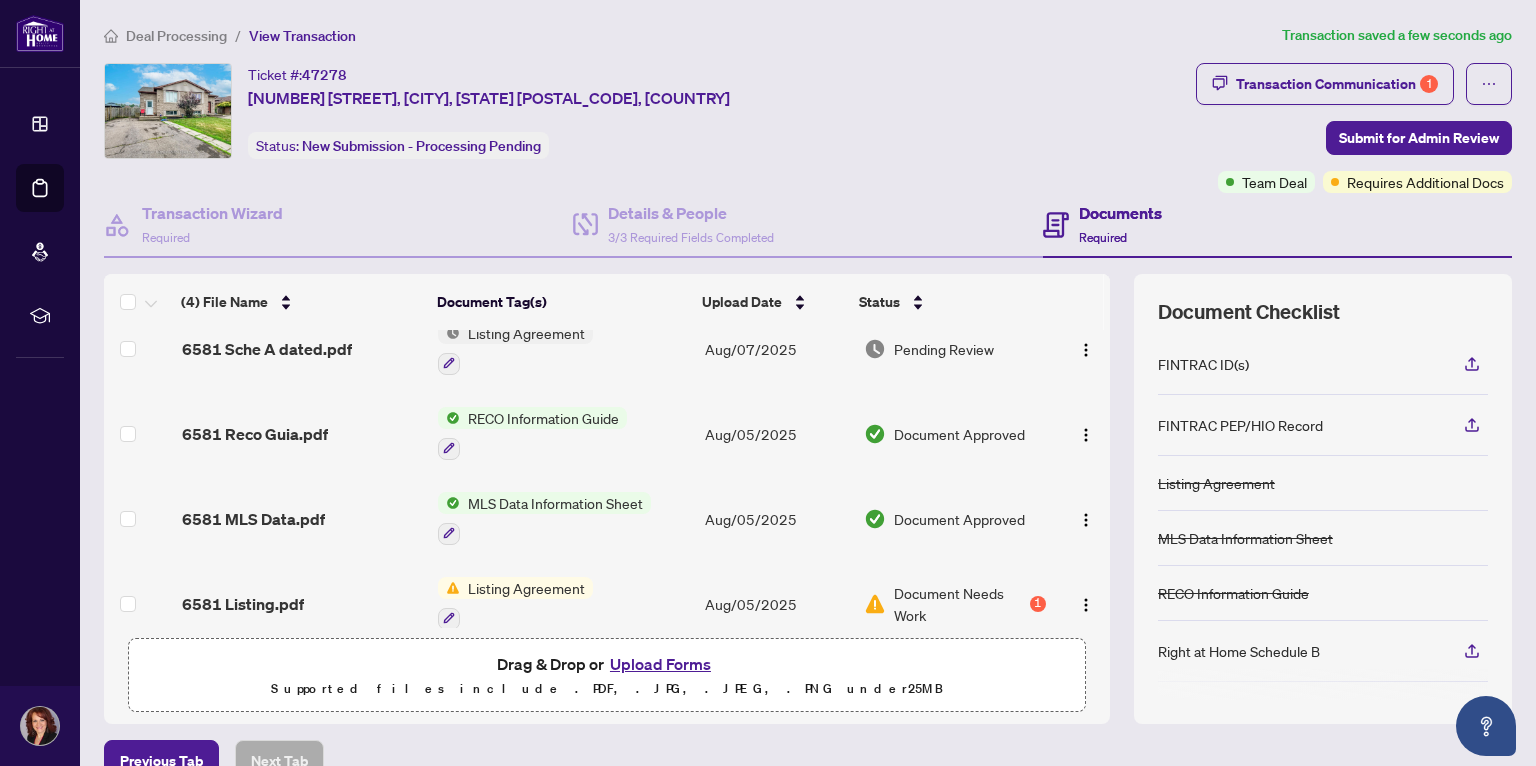scroll, scrollTop: 45, scrollLeft: 0, axis: vertical 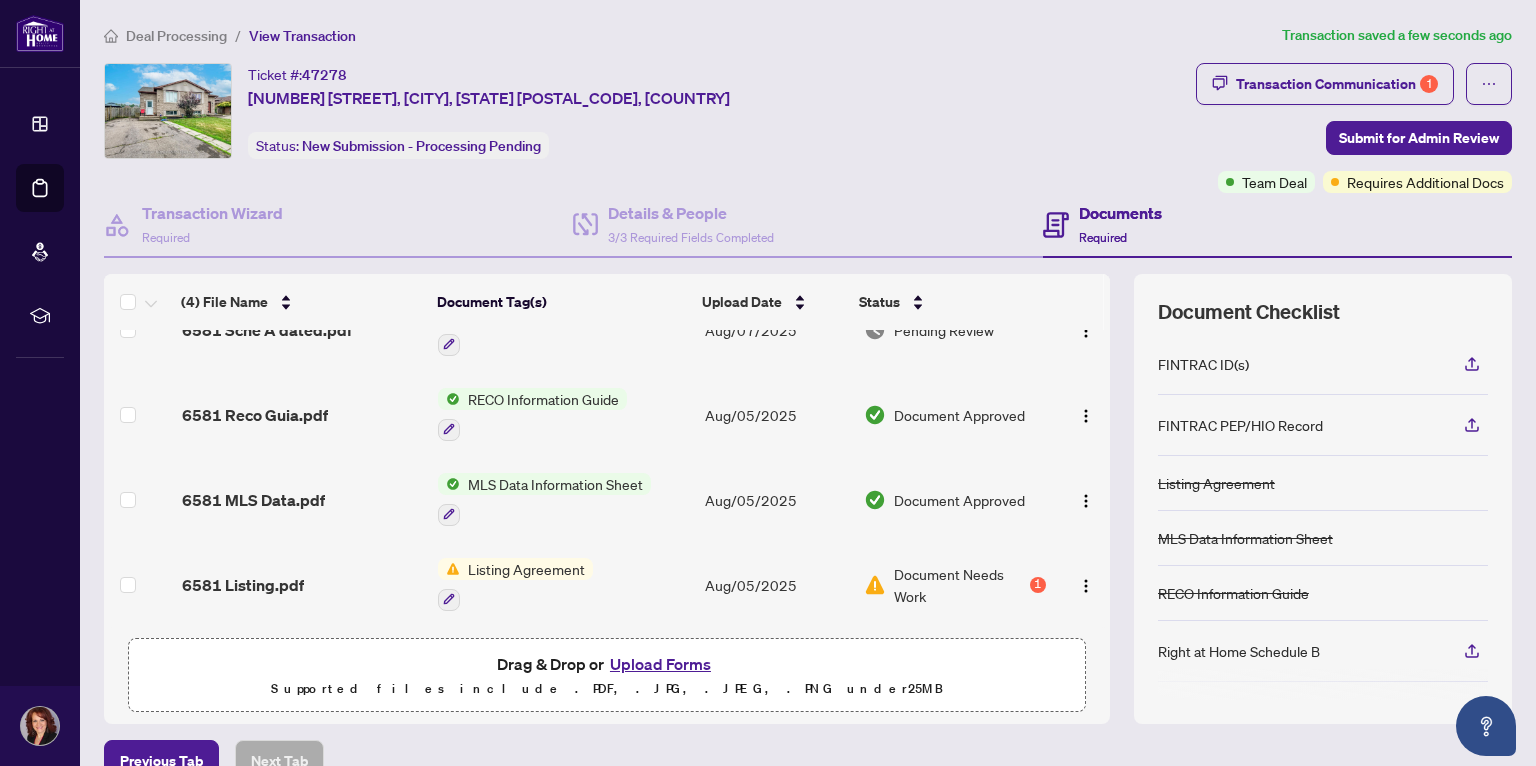 click on "1" at bounding box center [1038, 585] 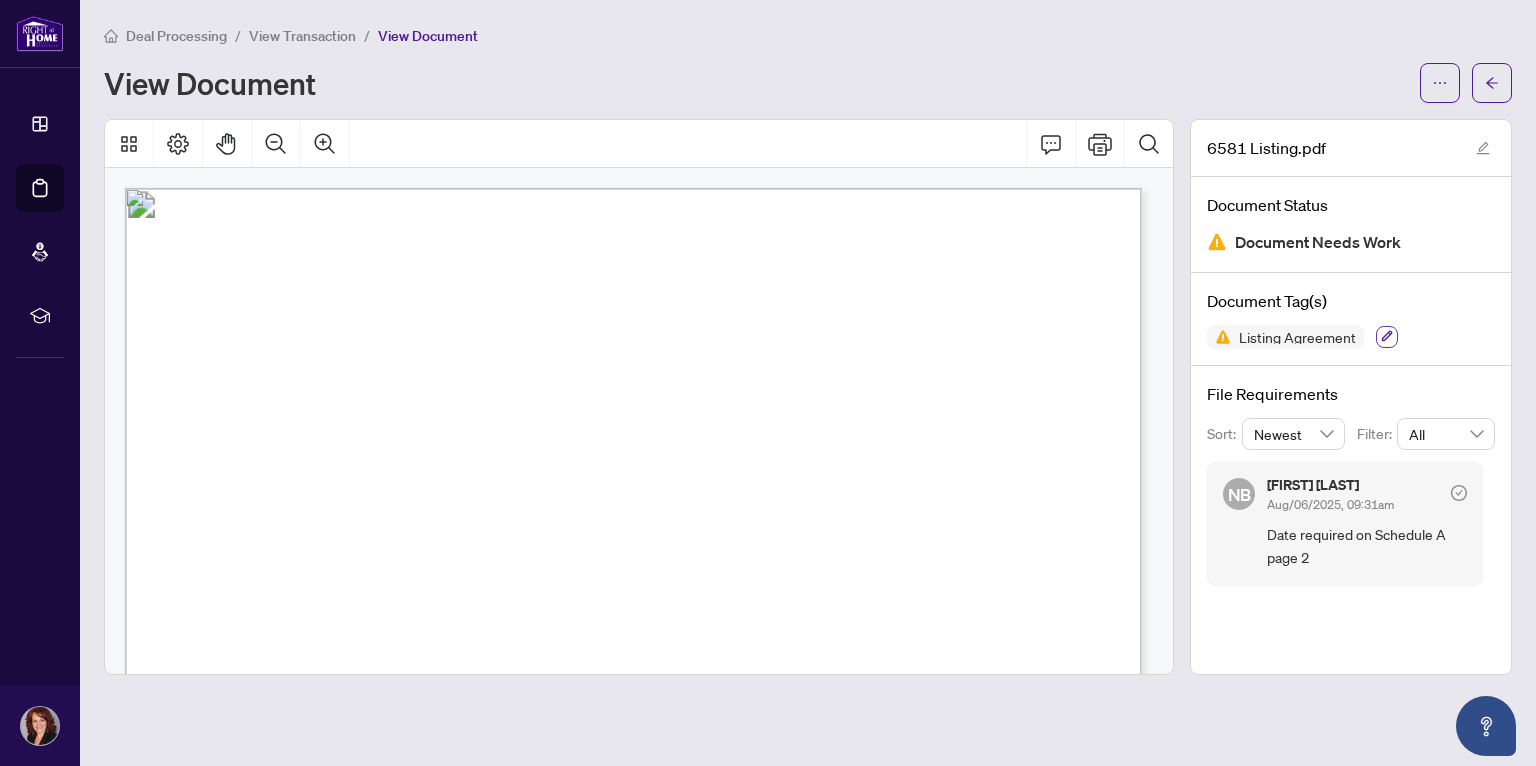click 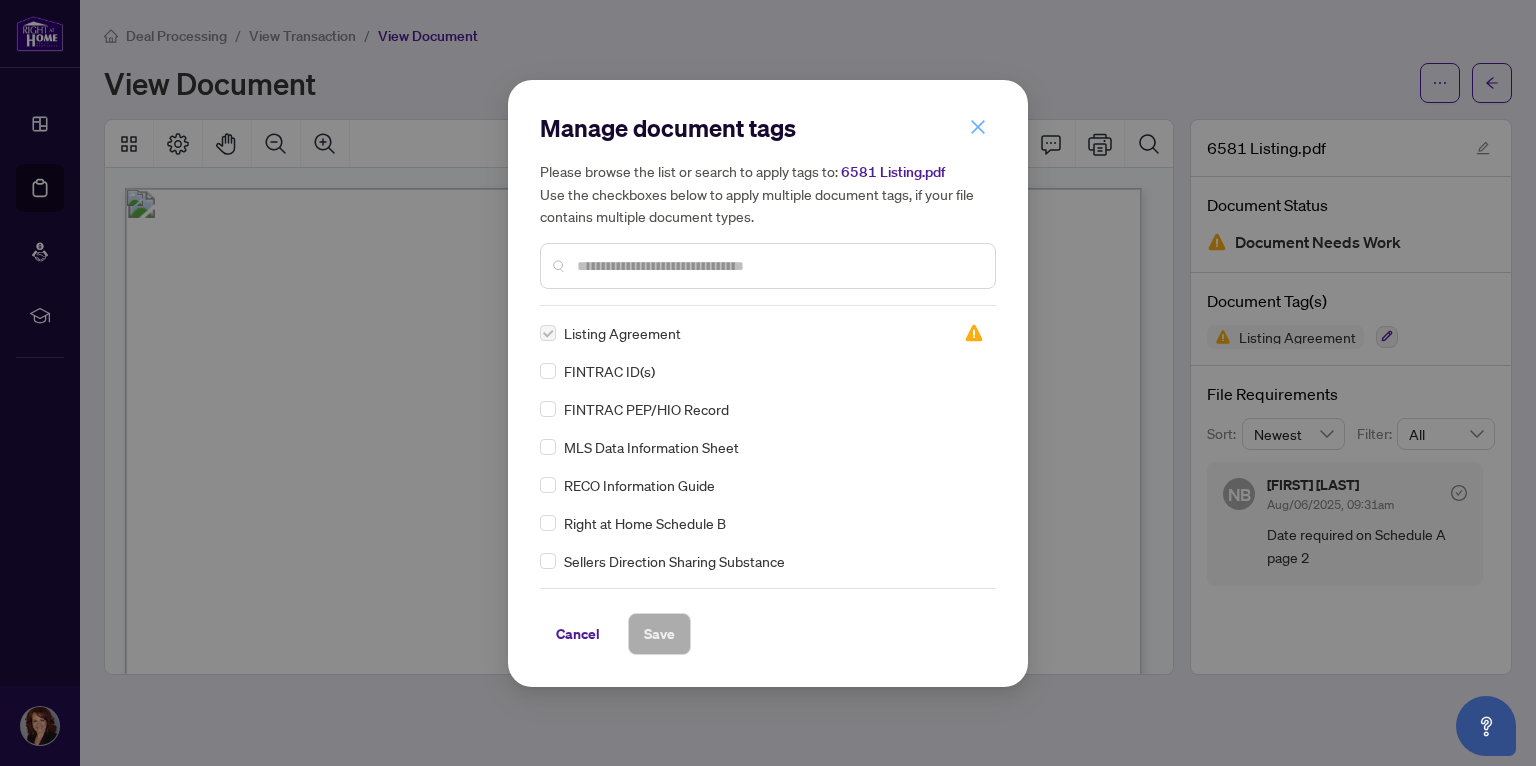 click 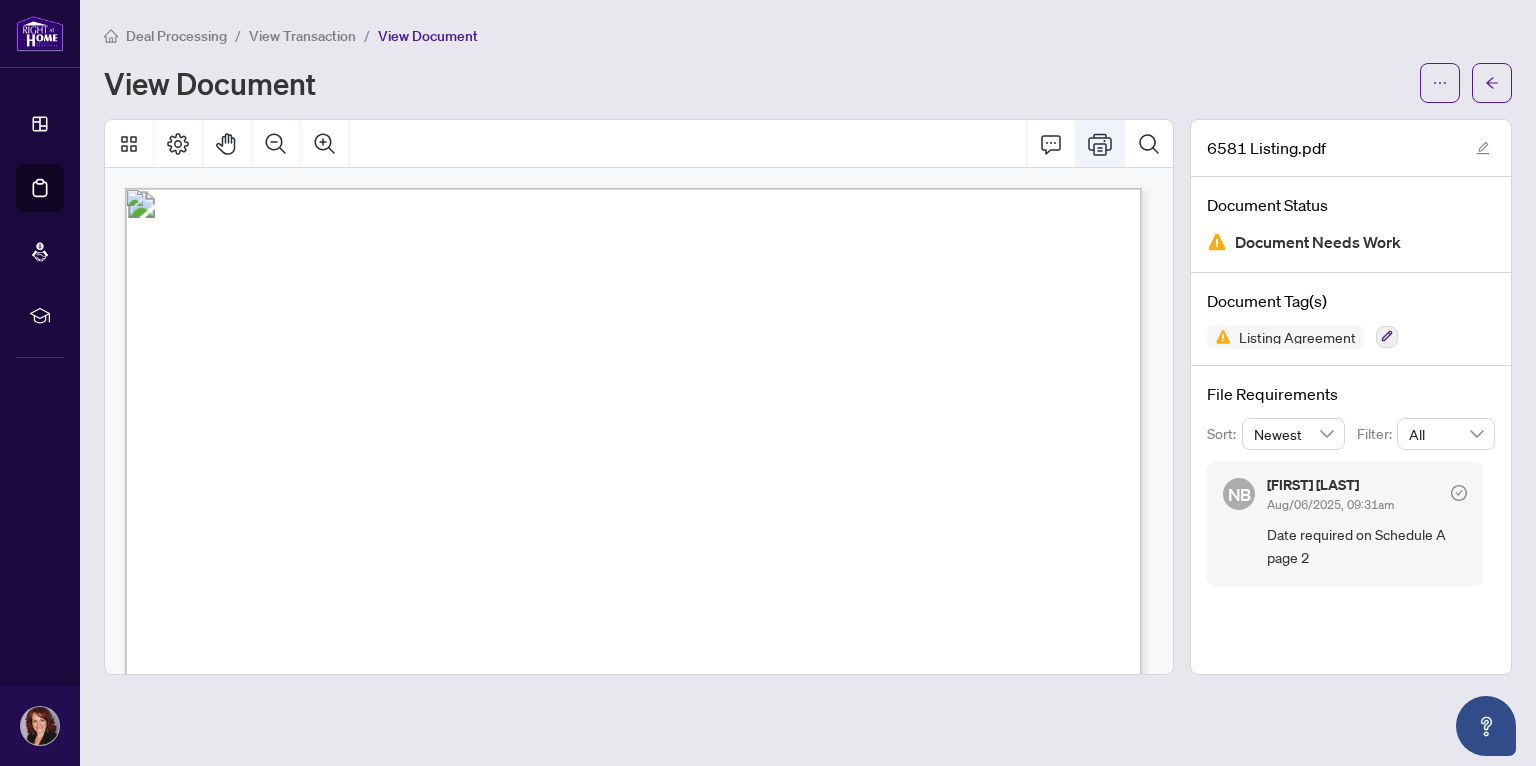 click 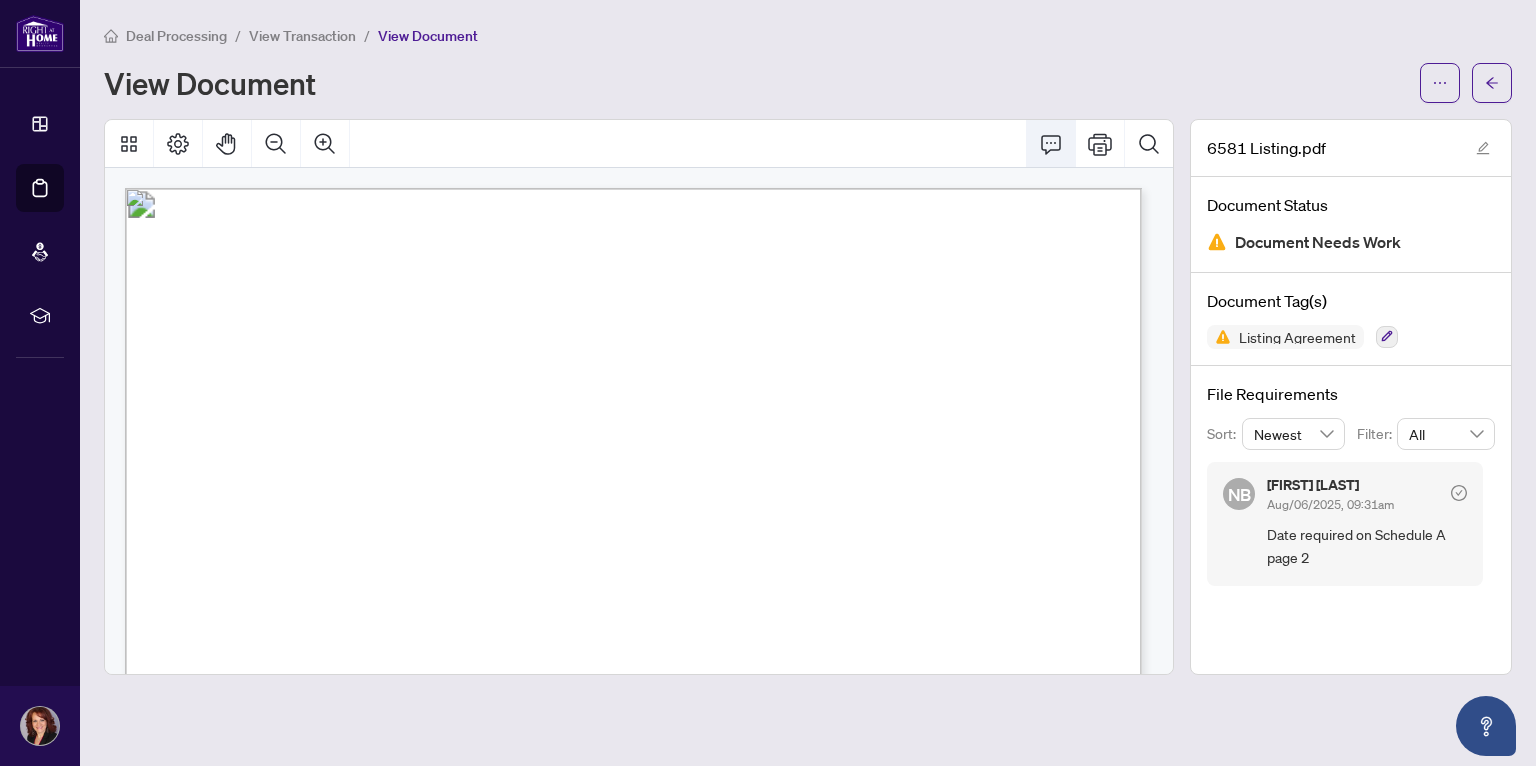 click 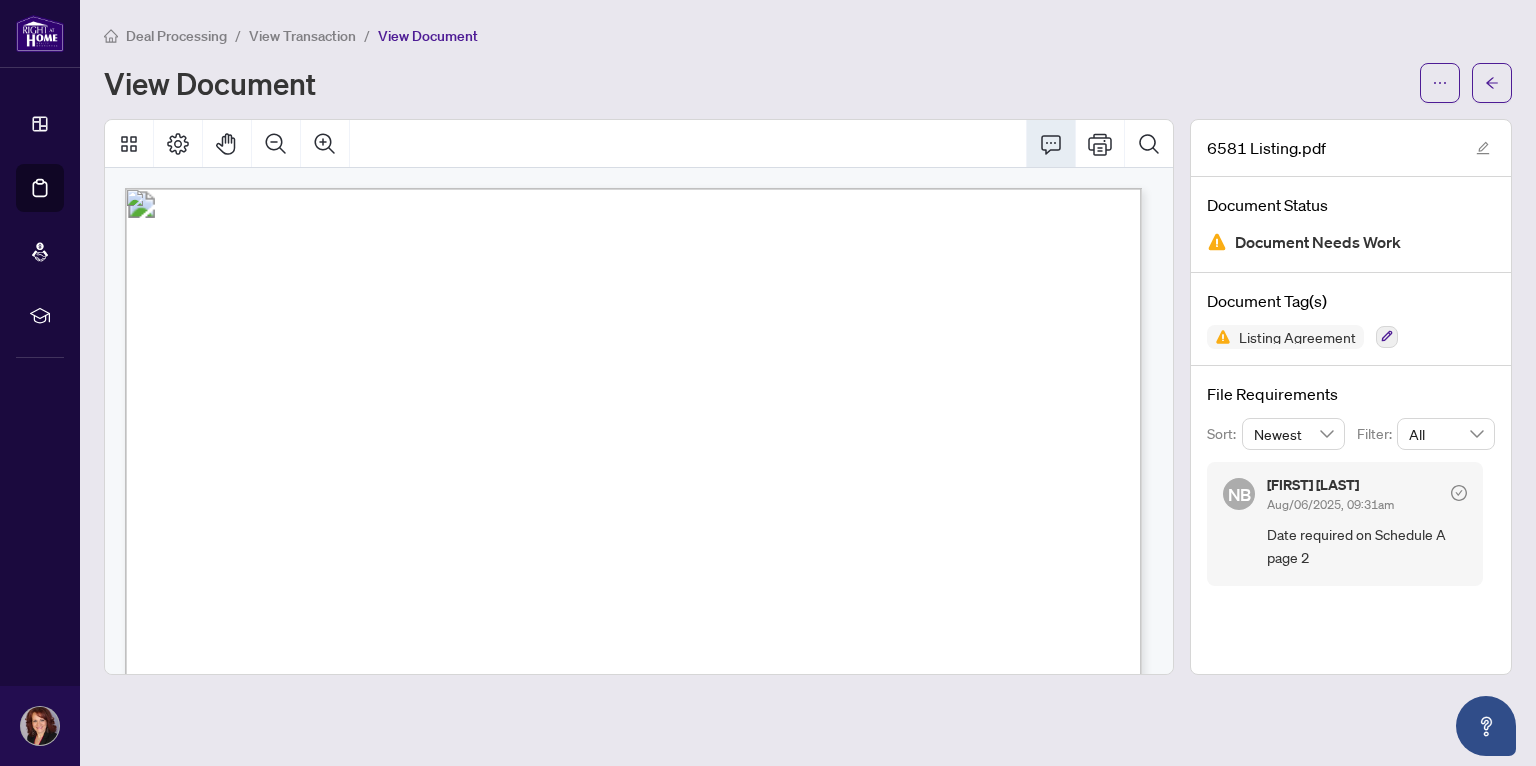 click 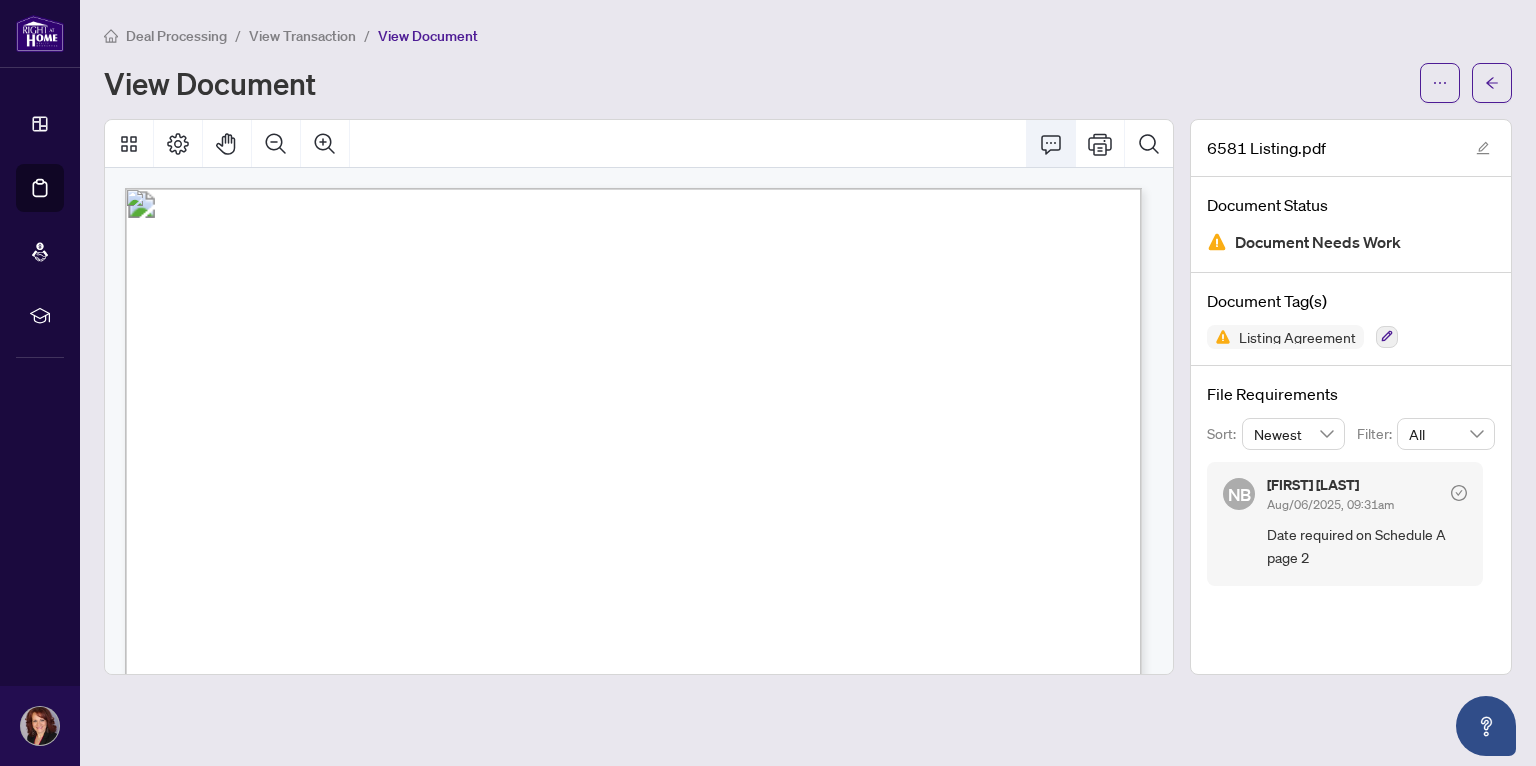 click 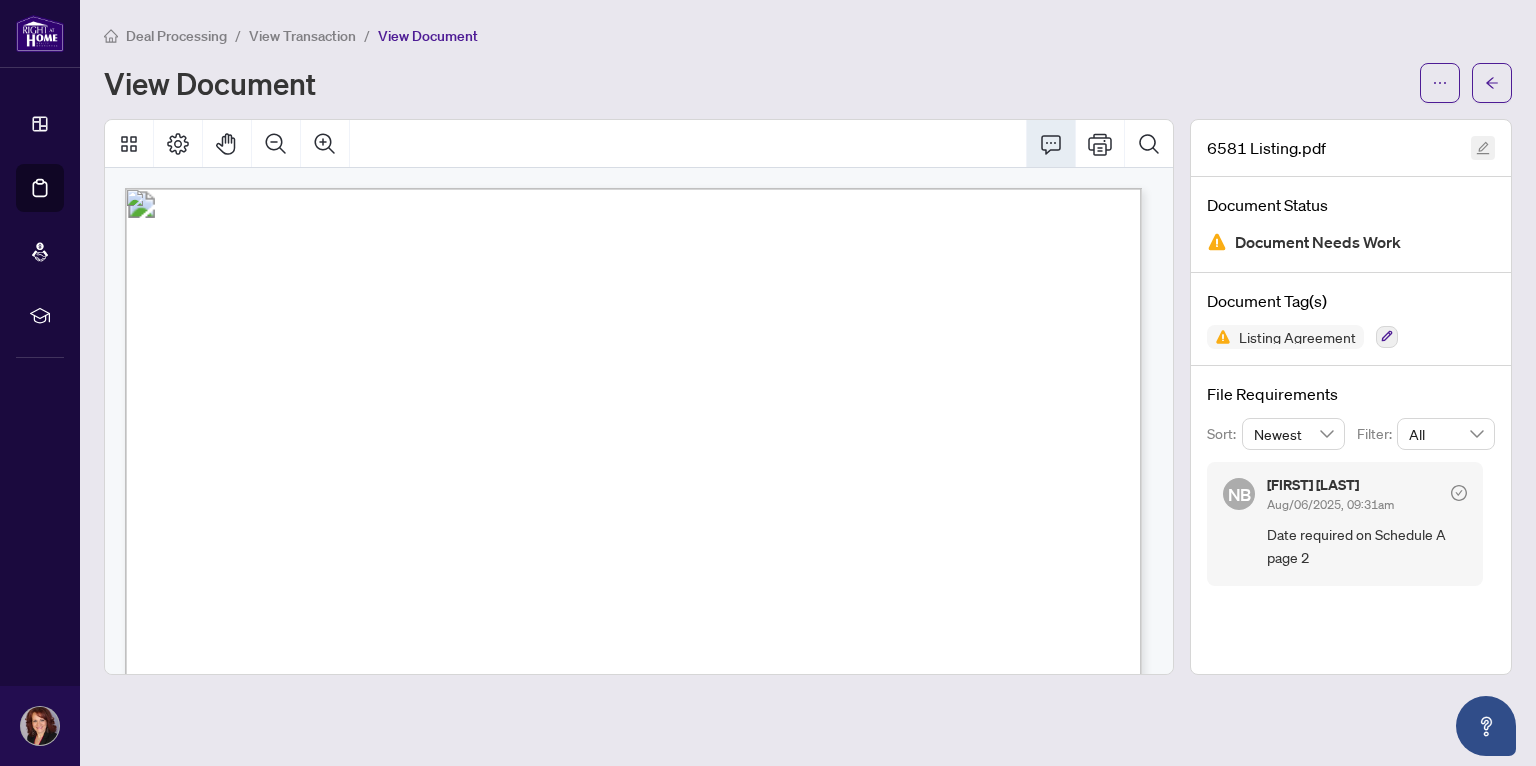 click 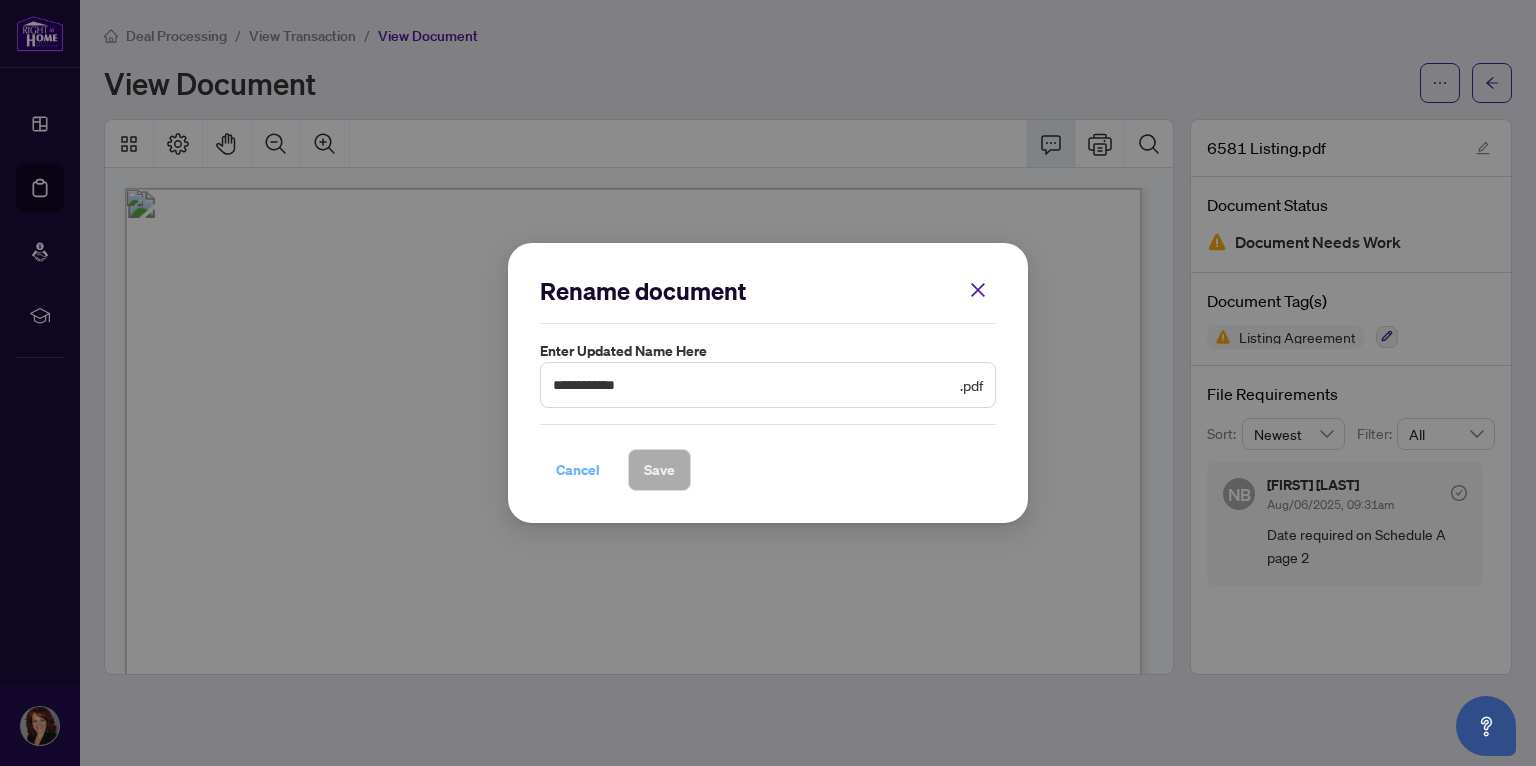 click on "Cancel" at bounding box center [578, 470] 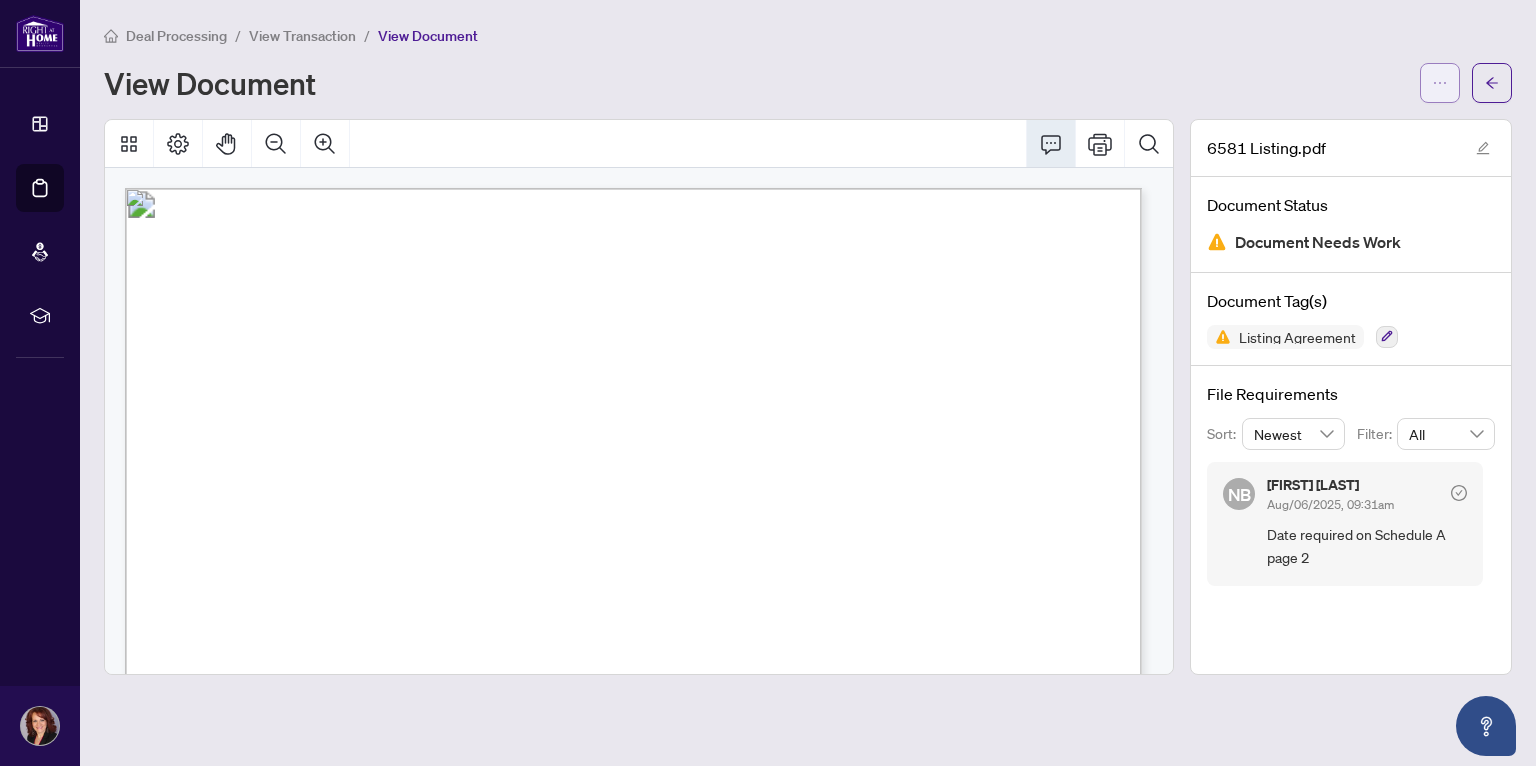 click 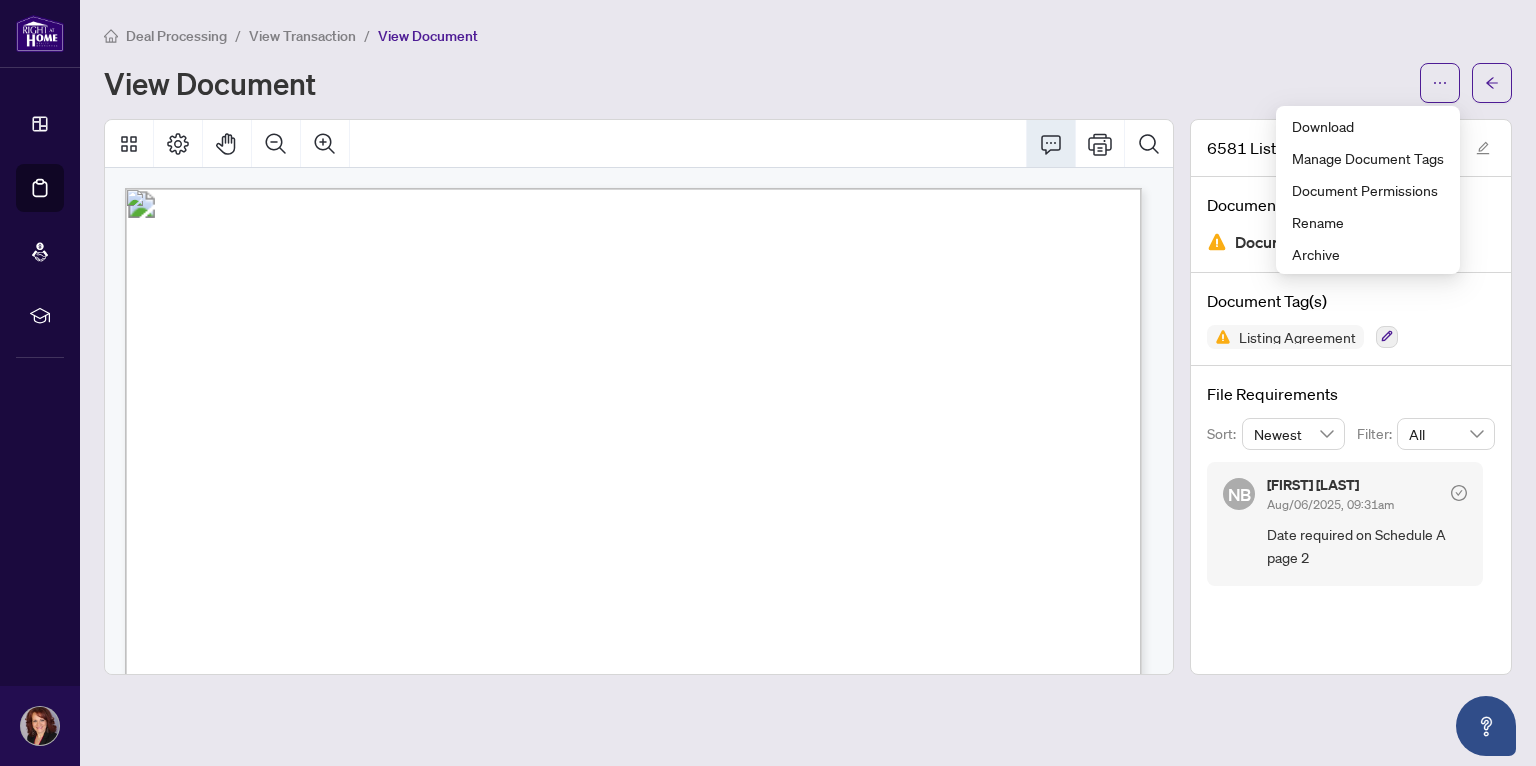 click 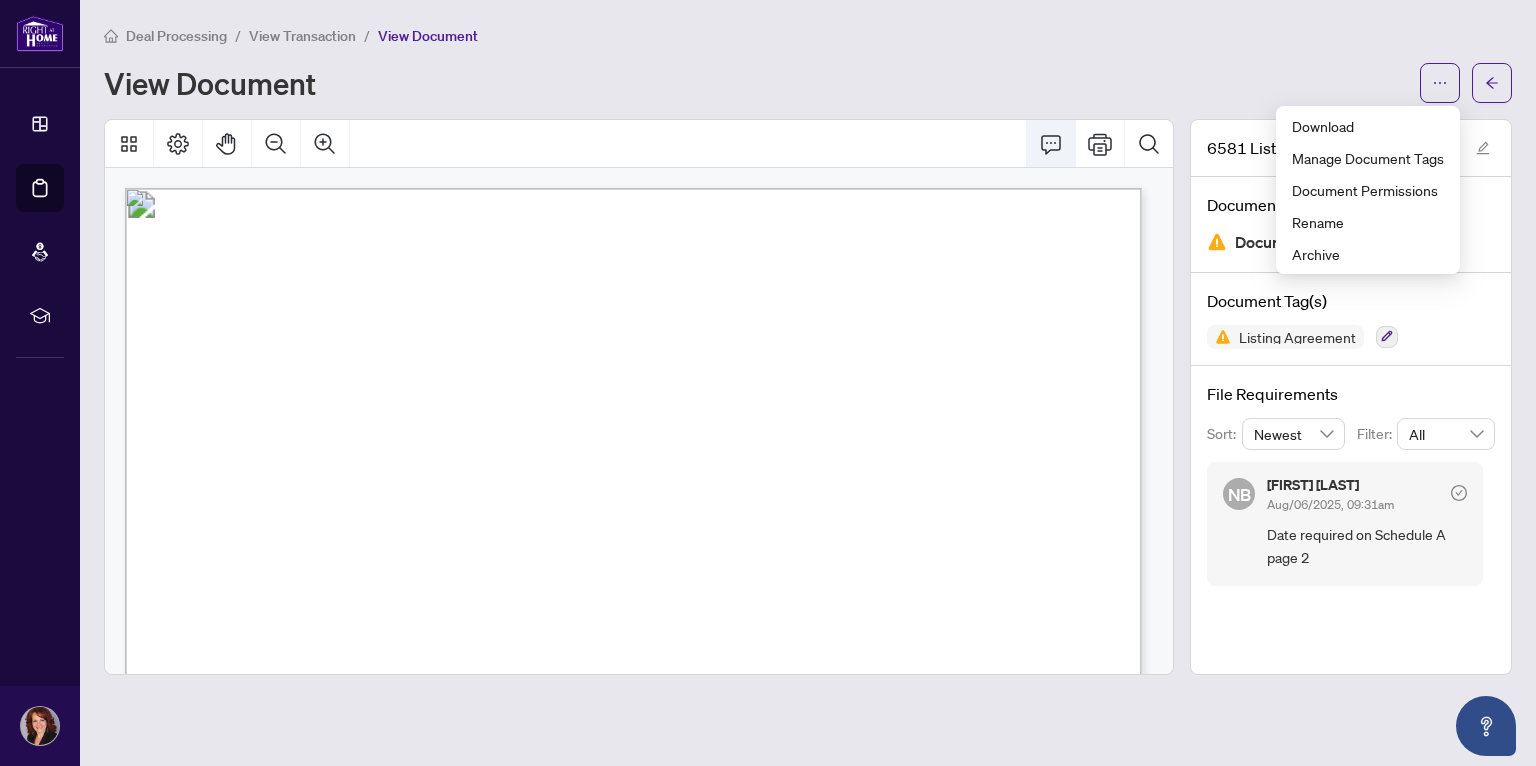 click 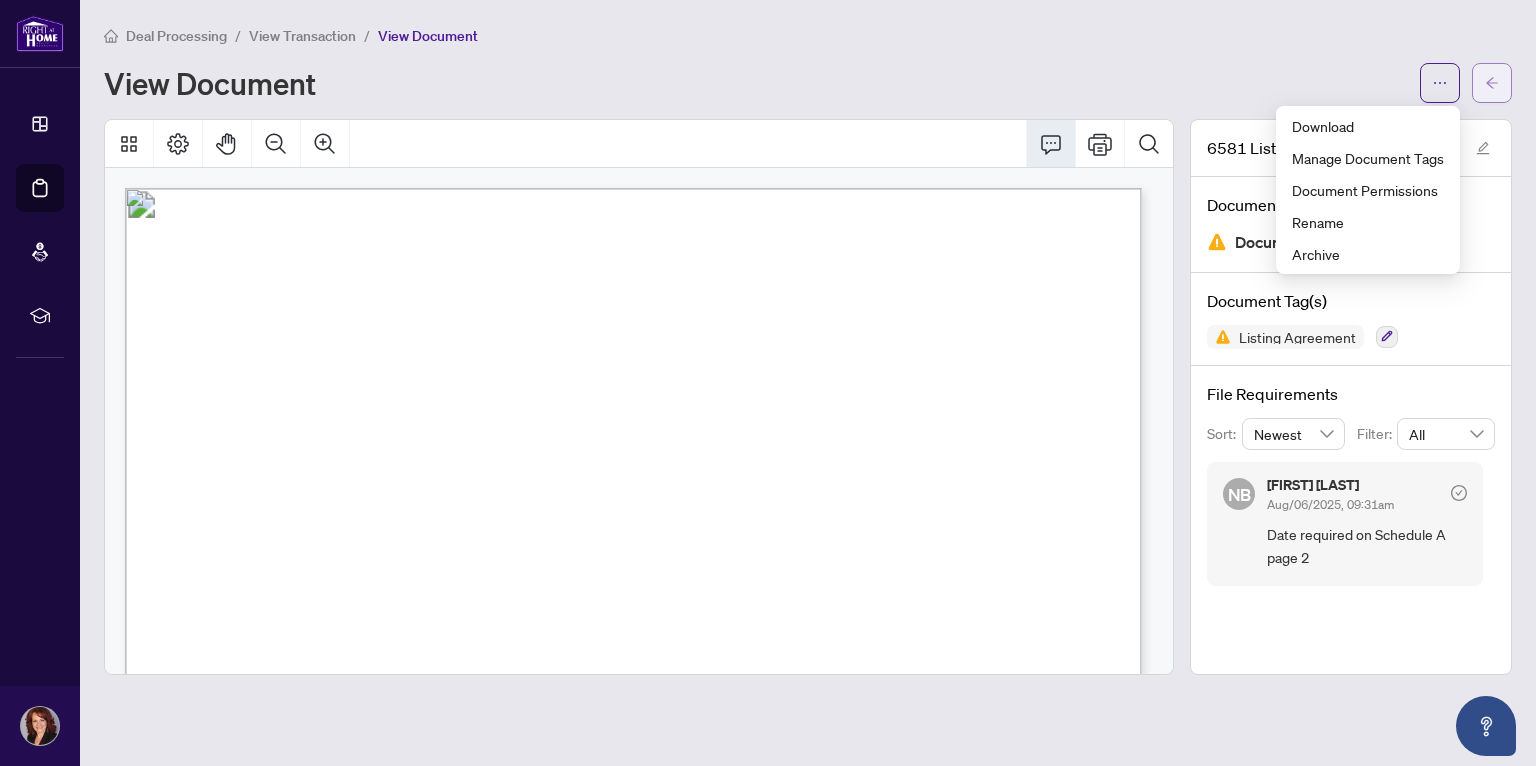 click 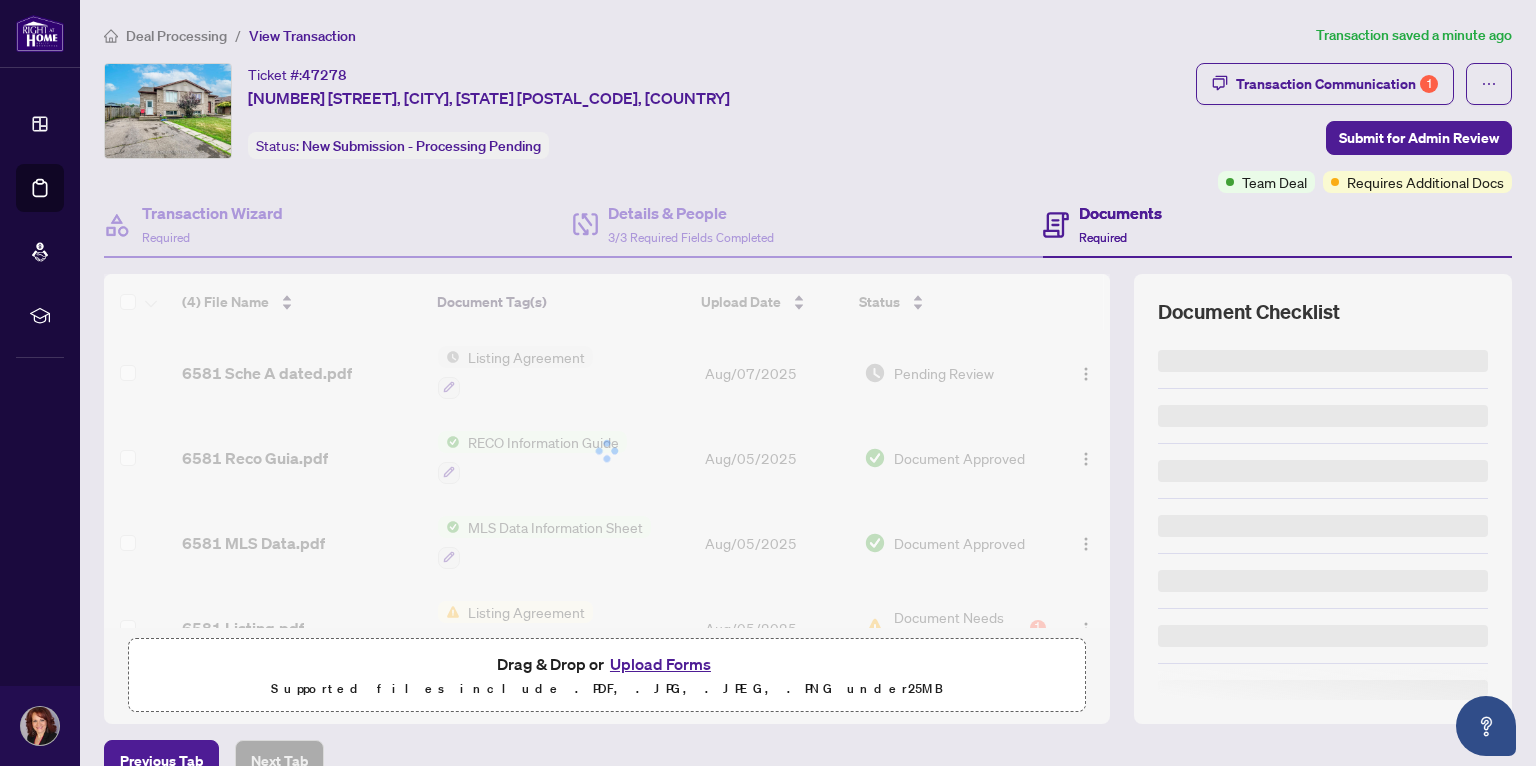 click at bounding box center [1489, 84] 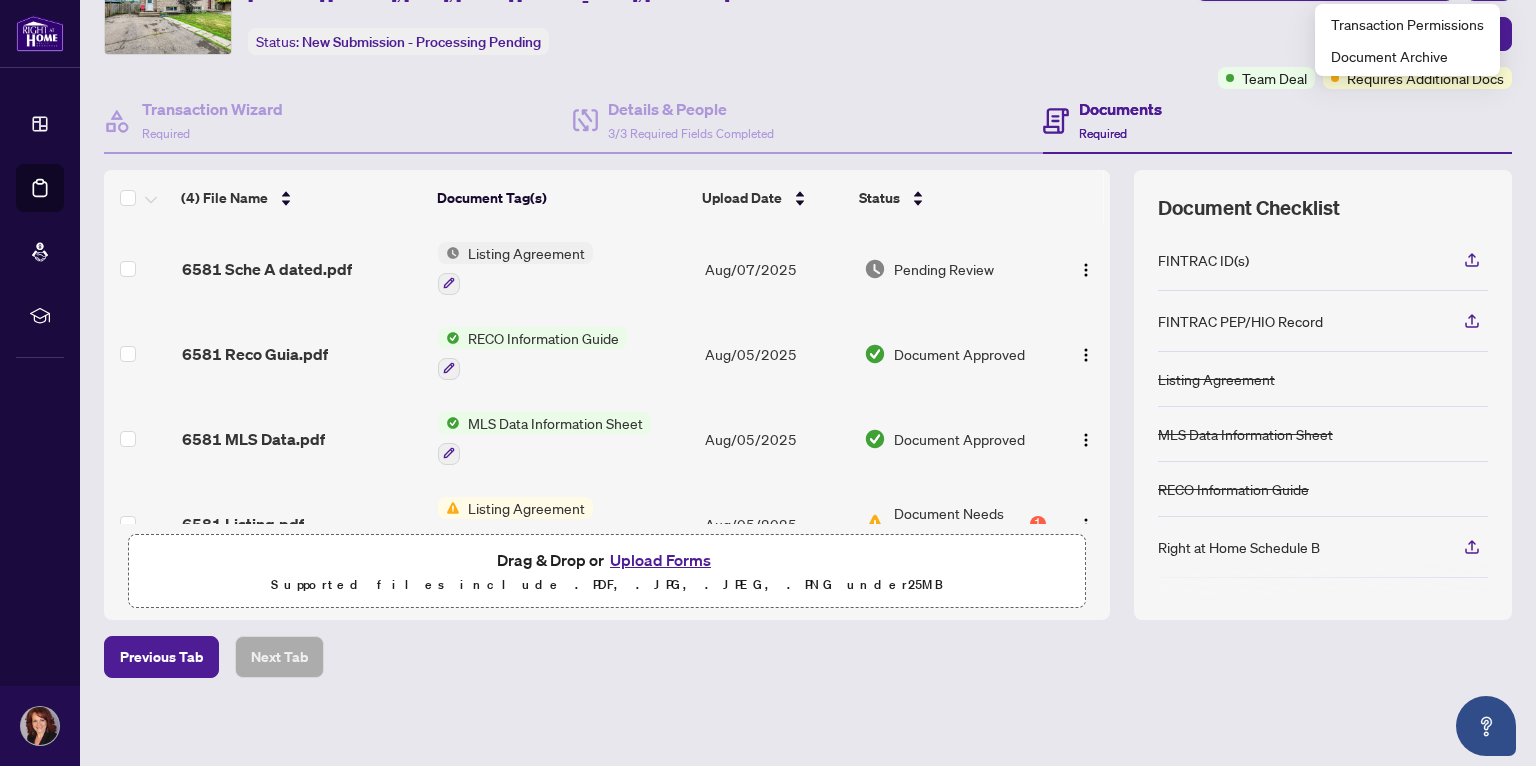 scroll, scrollTop: 106, scrollLeft: 0, axis: vertical 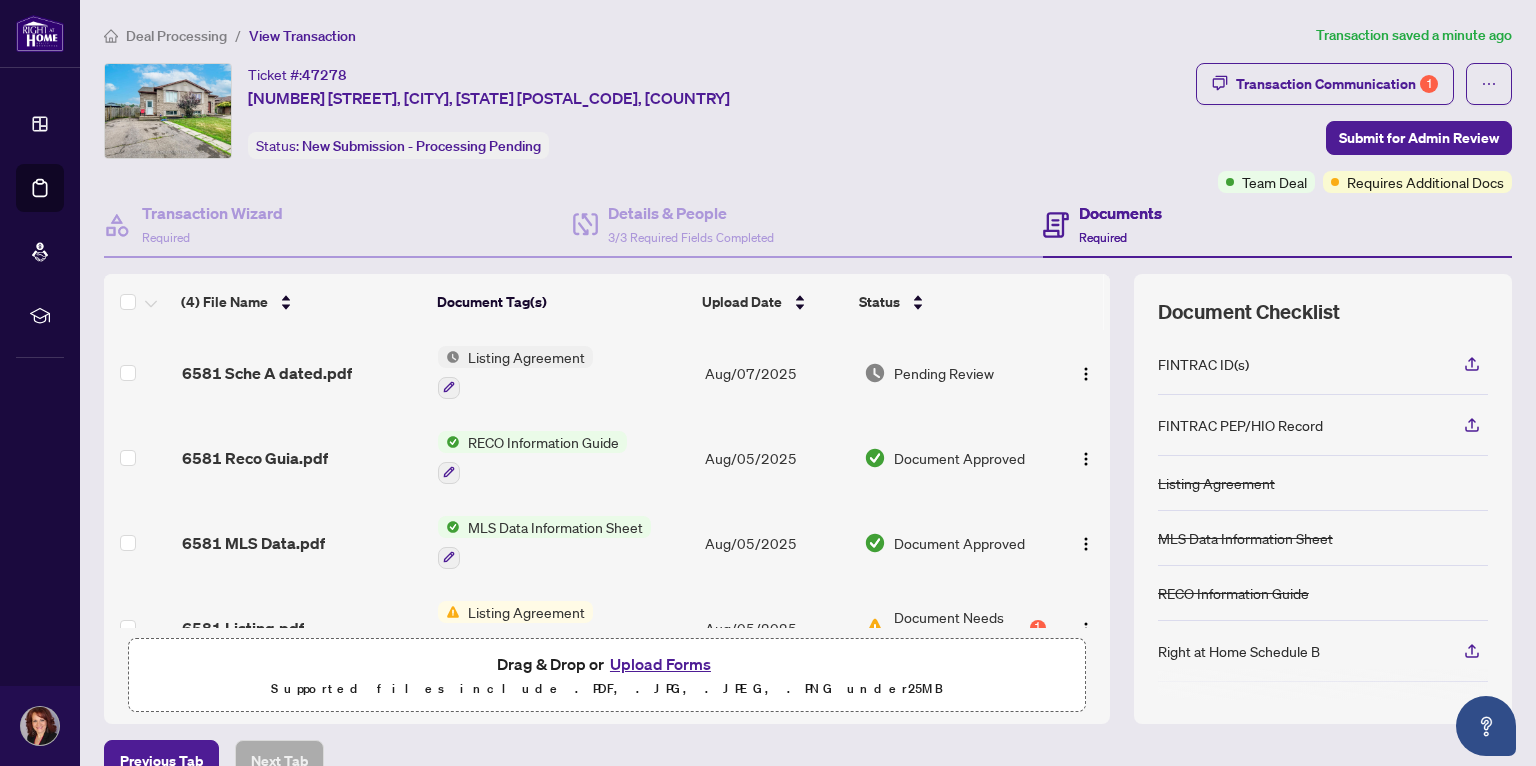 click on "Transaction Communication 1 Submit for Admin Review Team Deal Requires Additional Docs" at bounding box center [1354, 128] 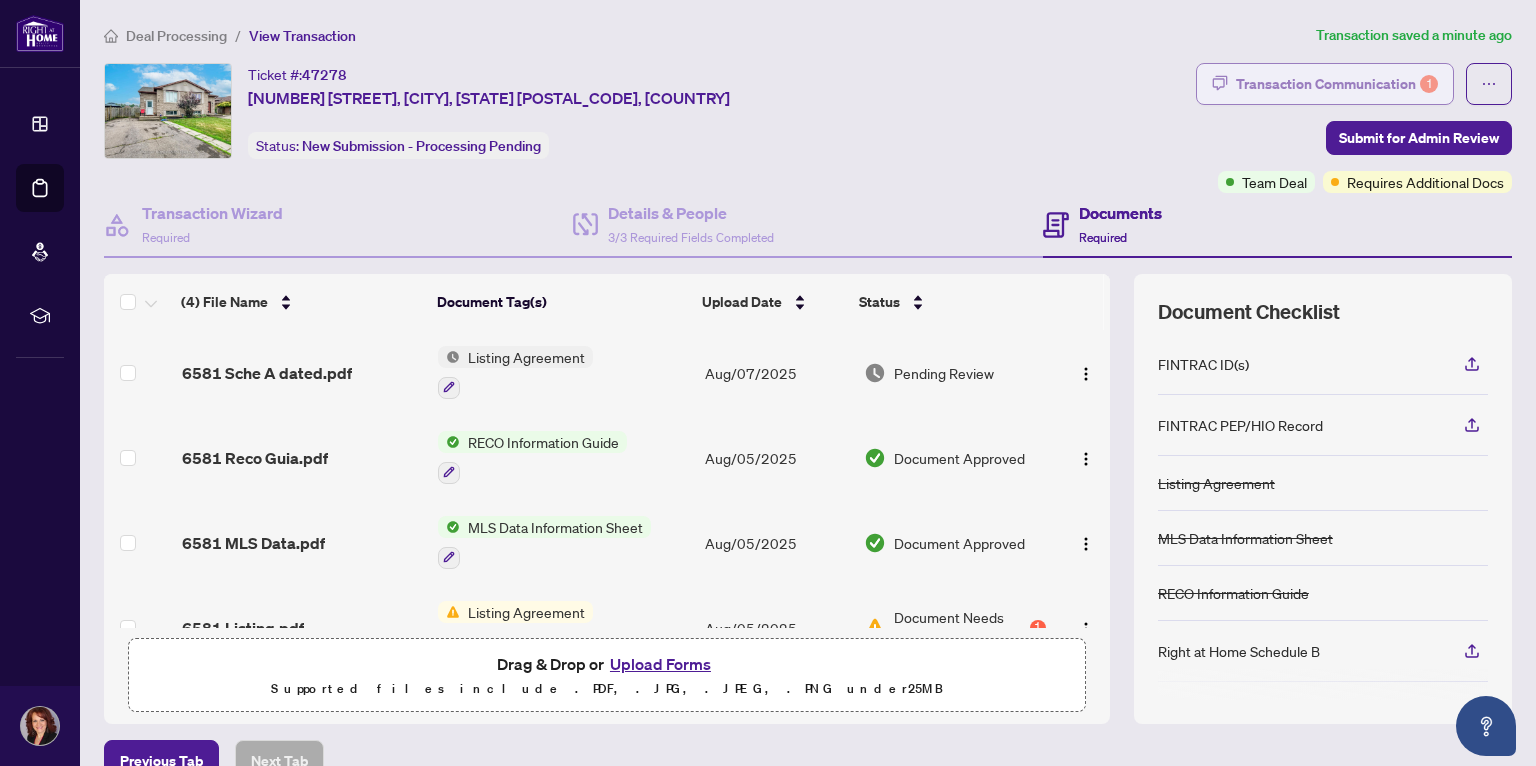 click on "Transaction Communication 1" at bounding box center [1337, 84] 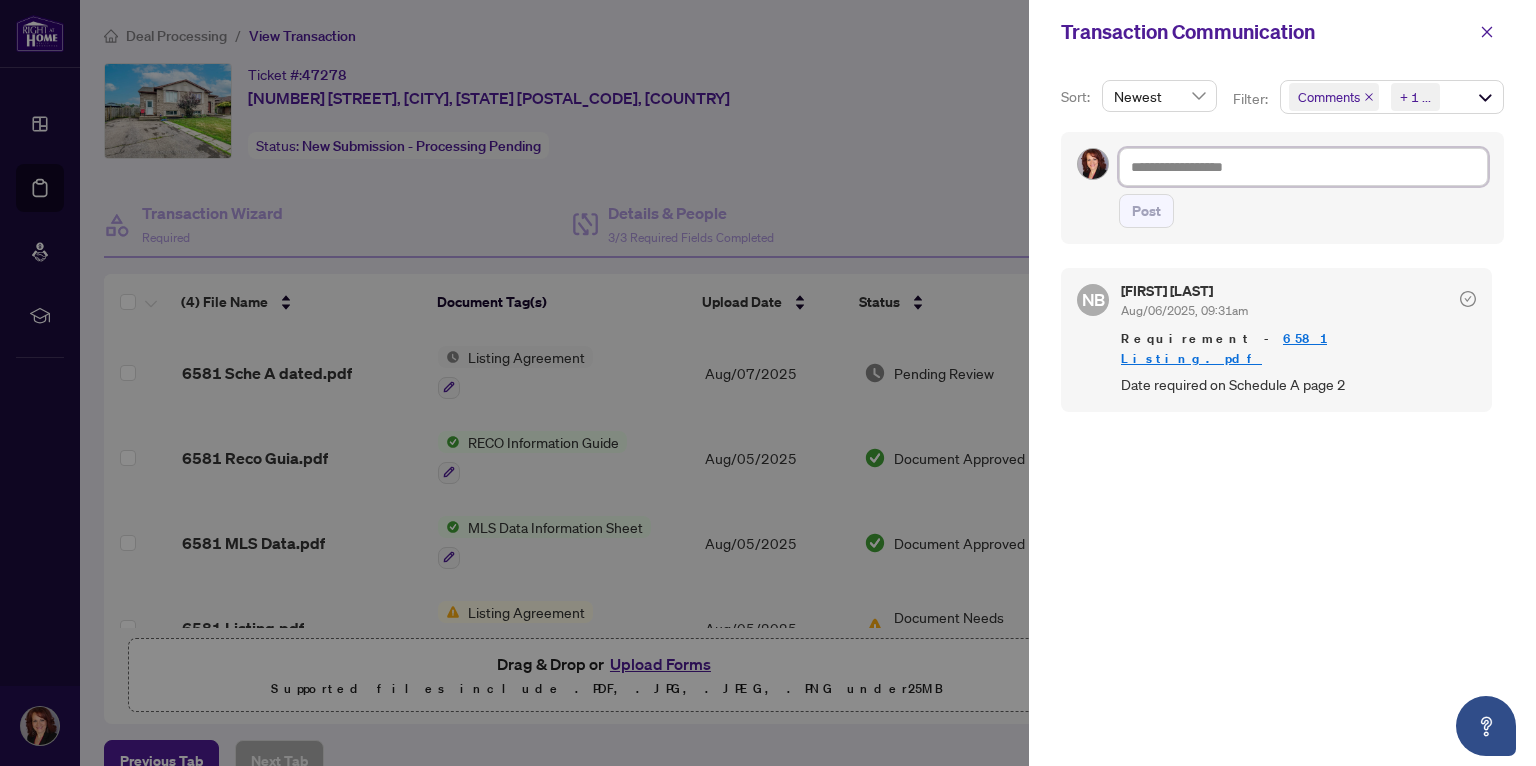 click at bounding box center (1303, 167) 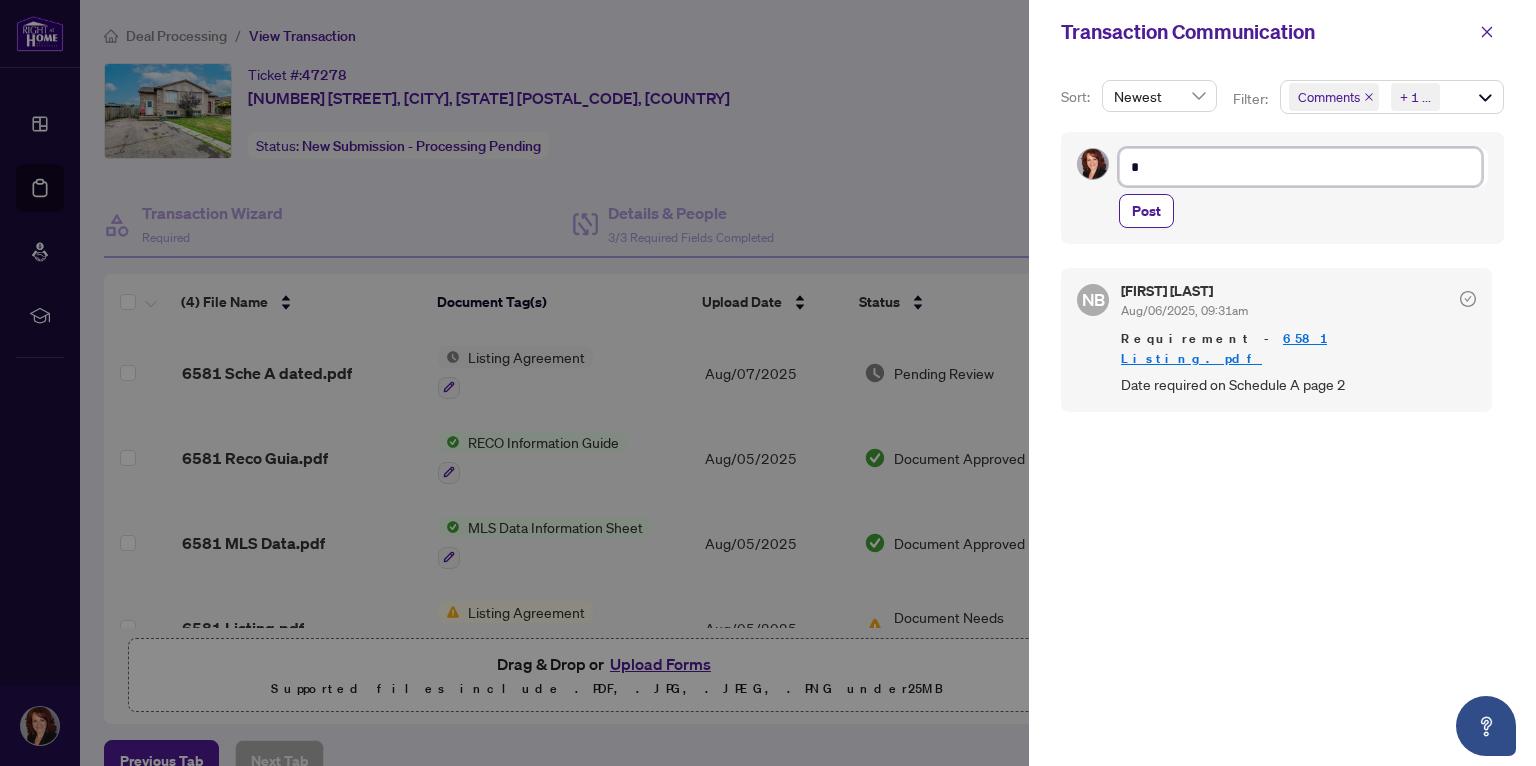 type on "**" 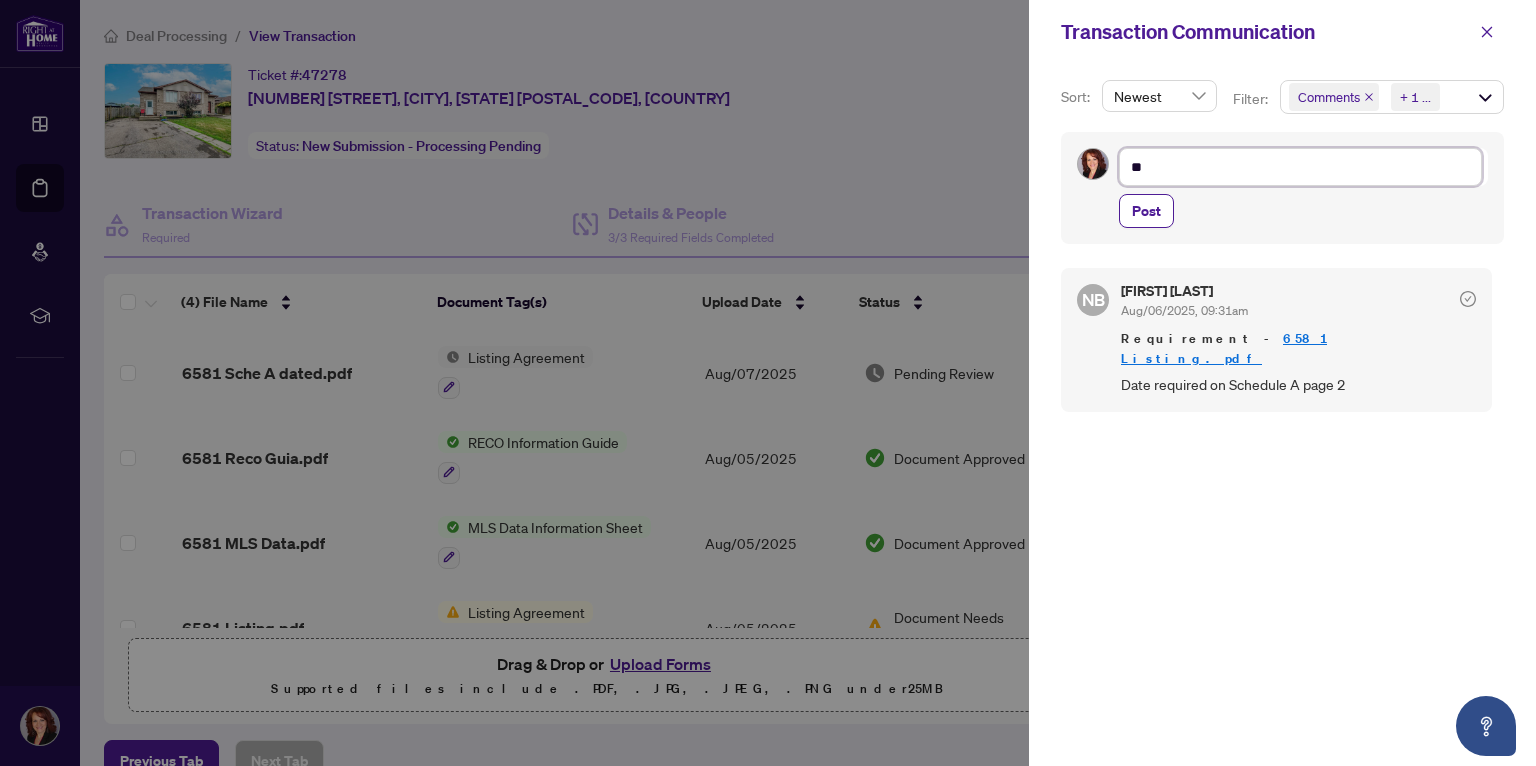 type on "***" 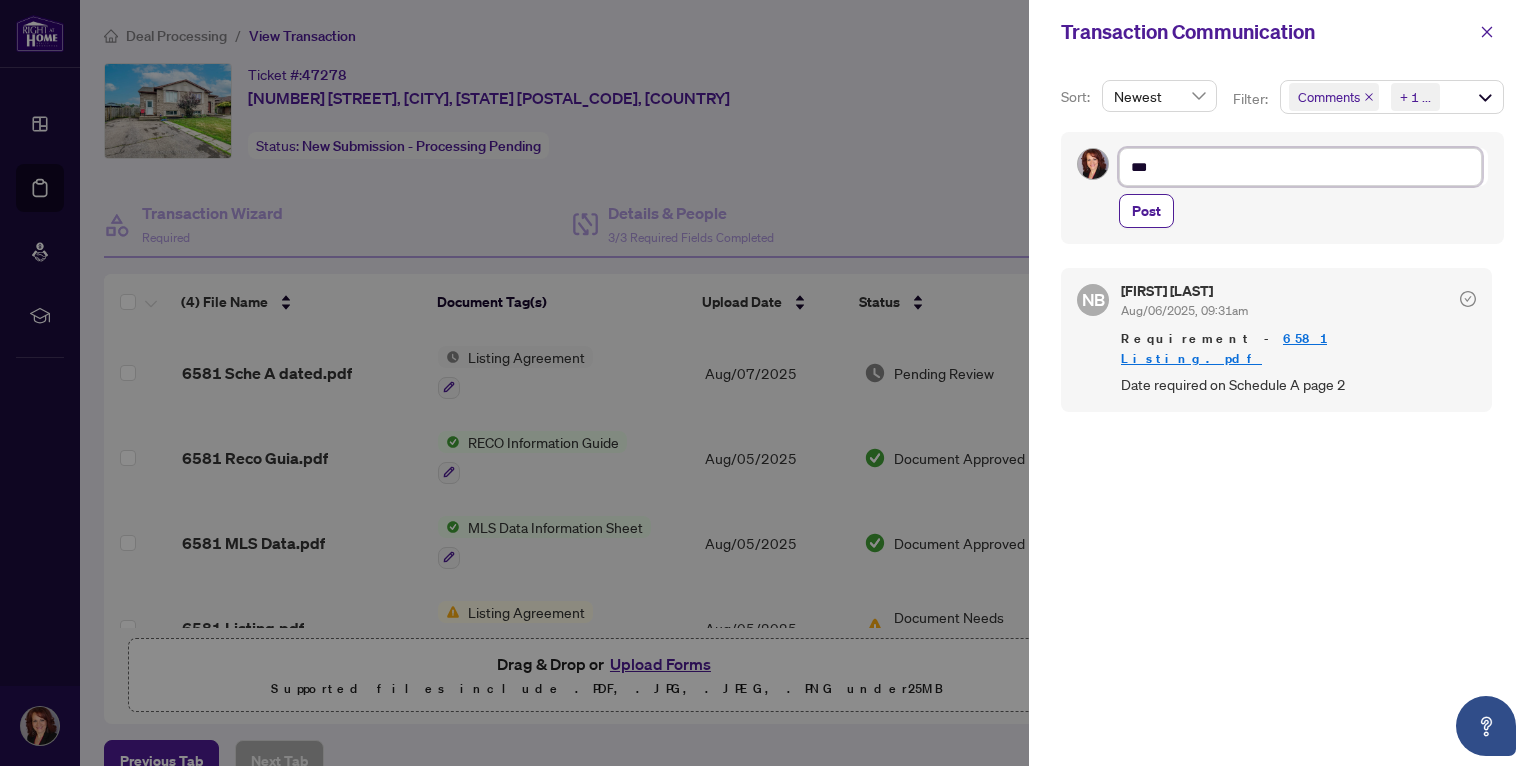 type on "****" 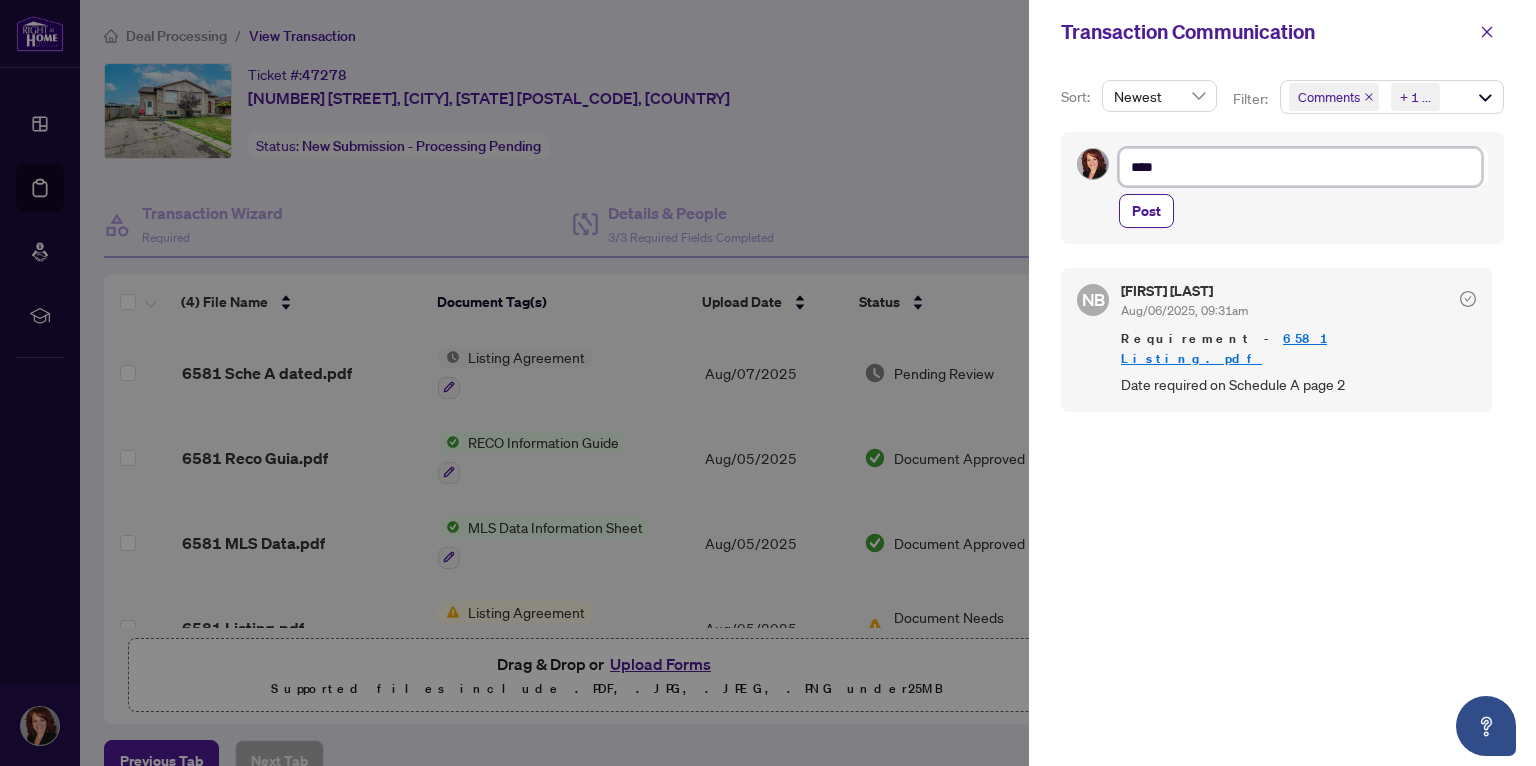 type on "****" 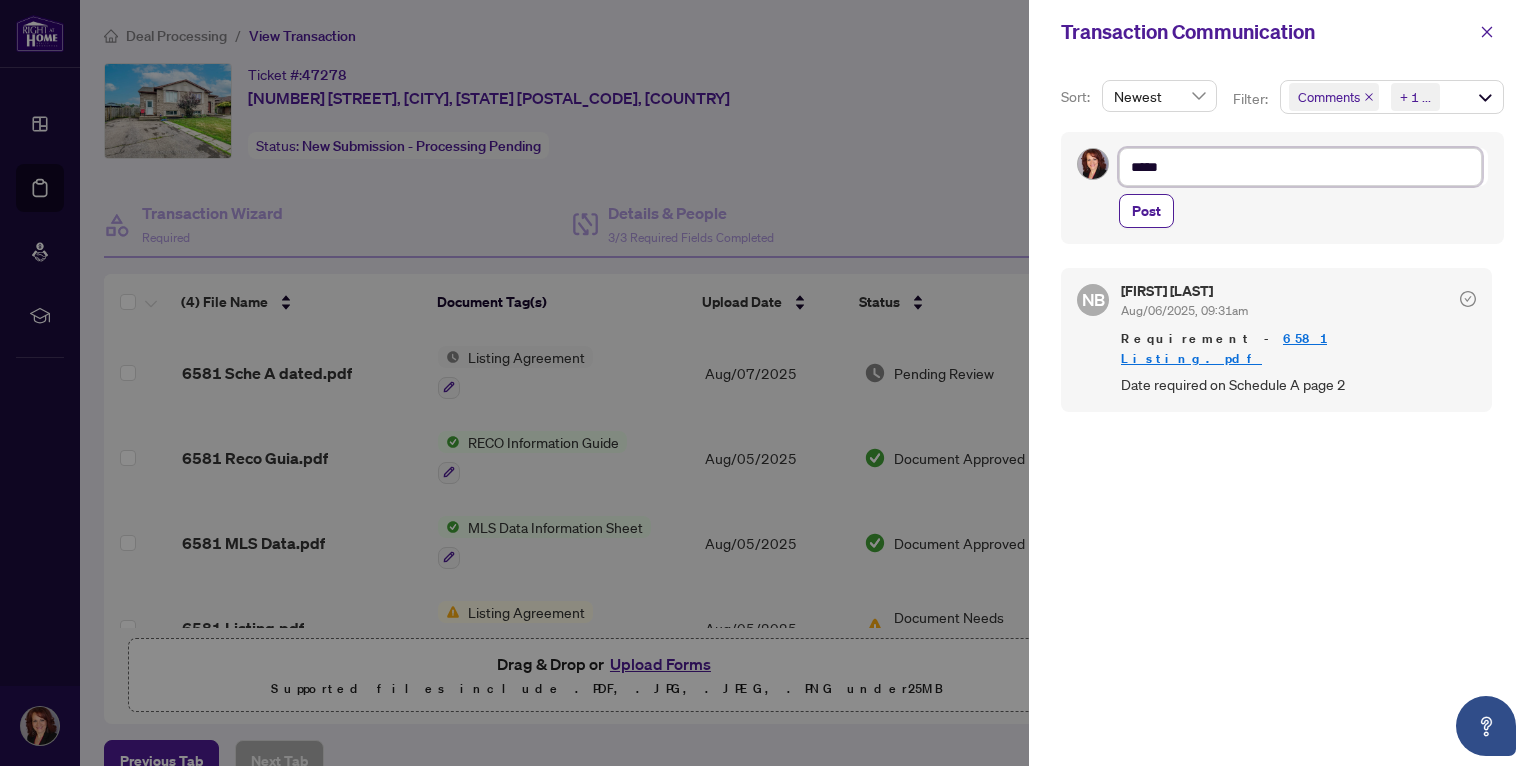 type on "******" 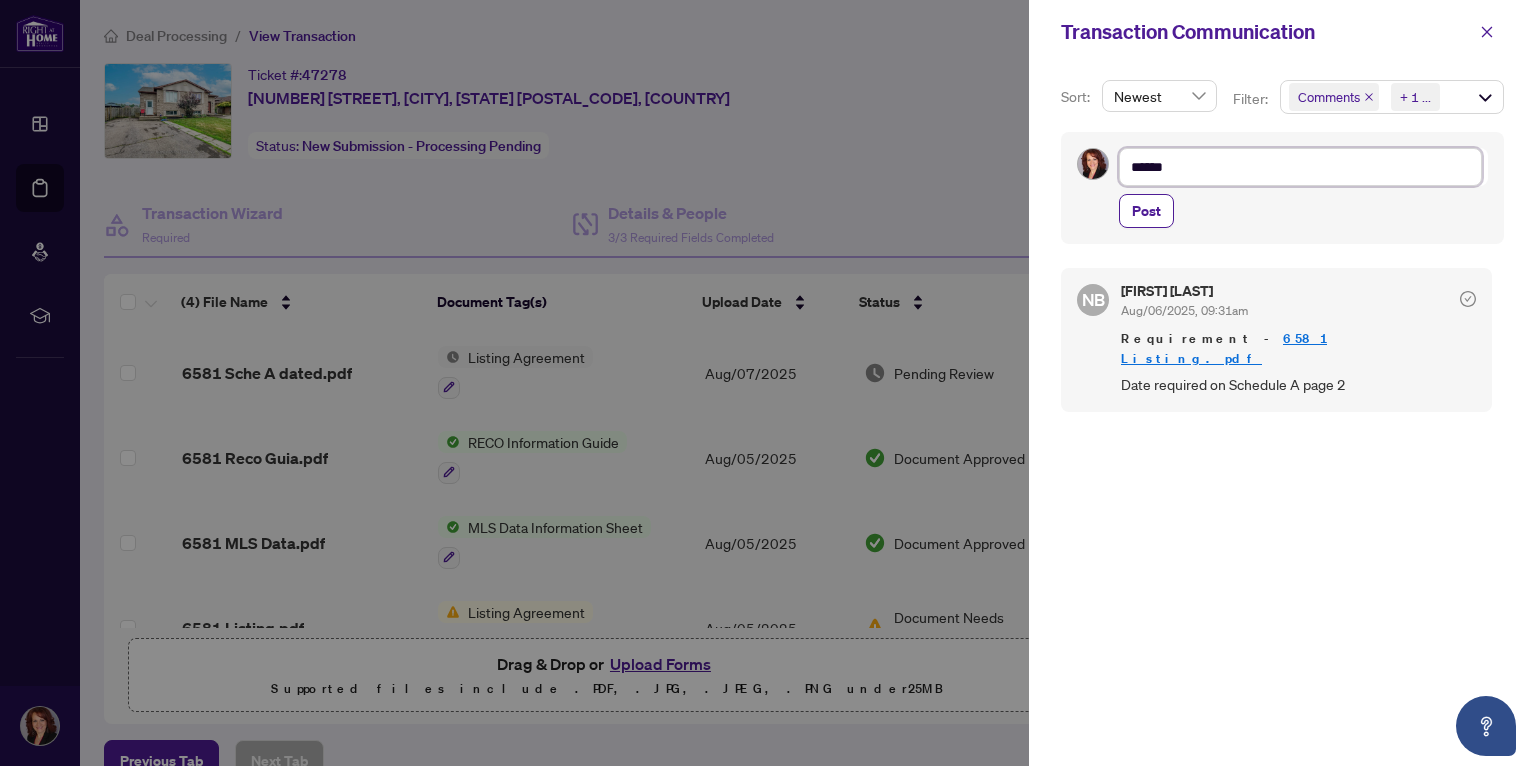 type on "*******" 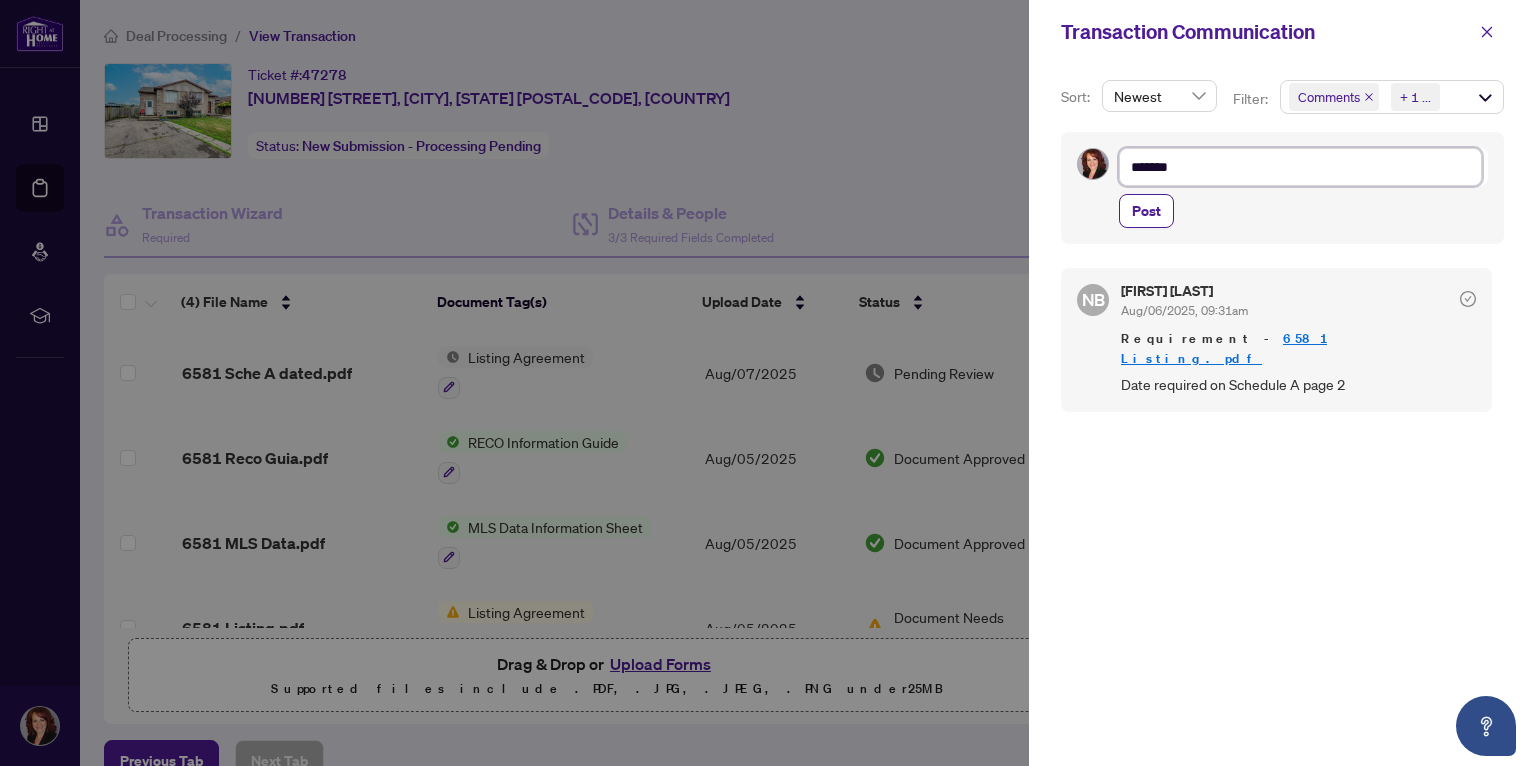 type on "********" 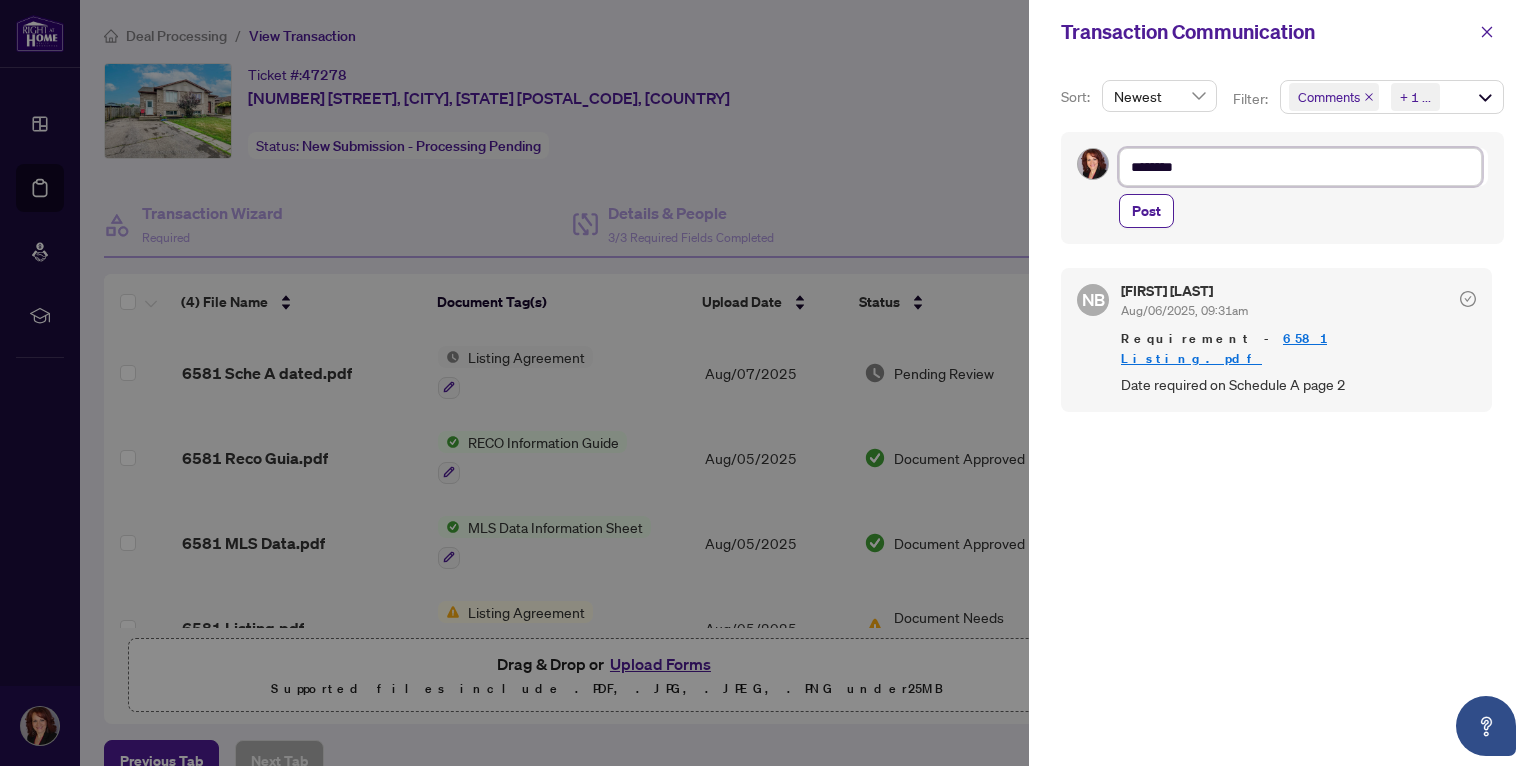 type on "*********" 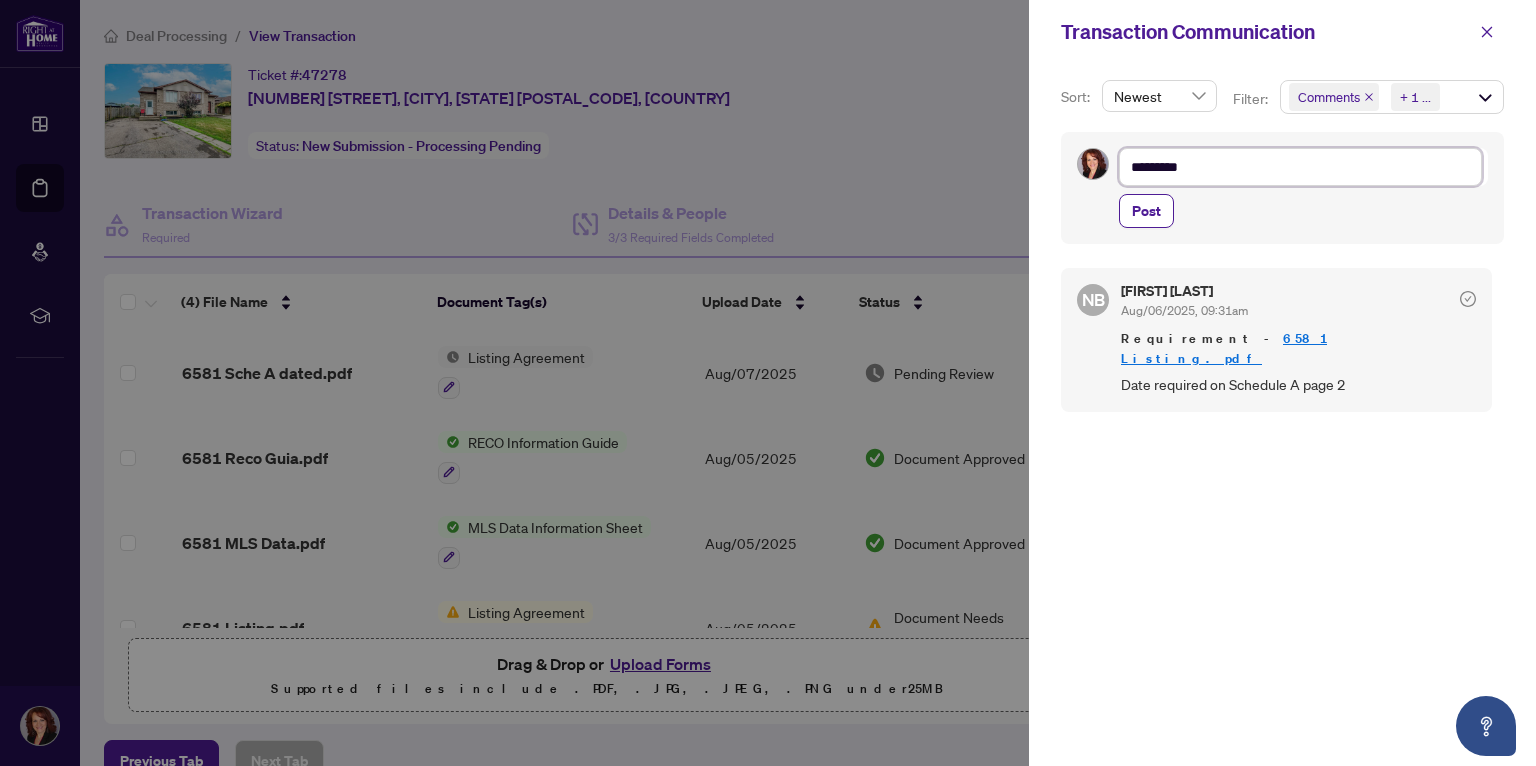 type on "*********" 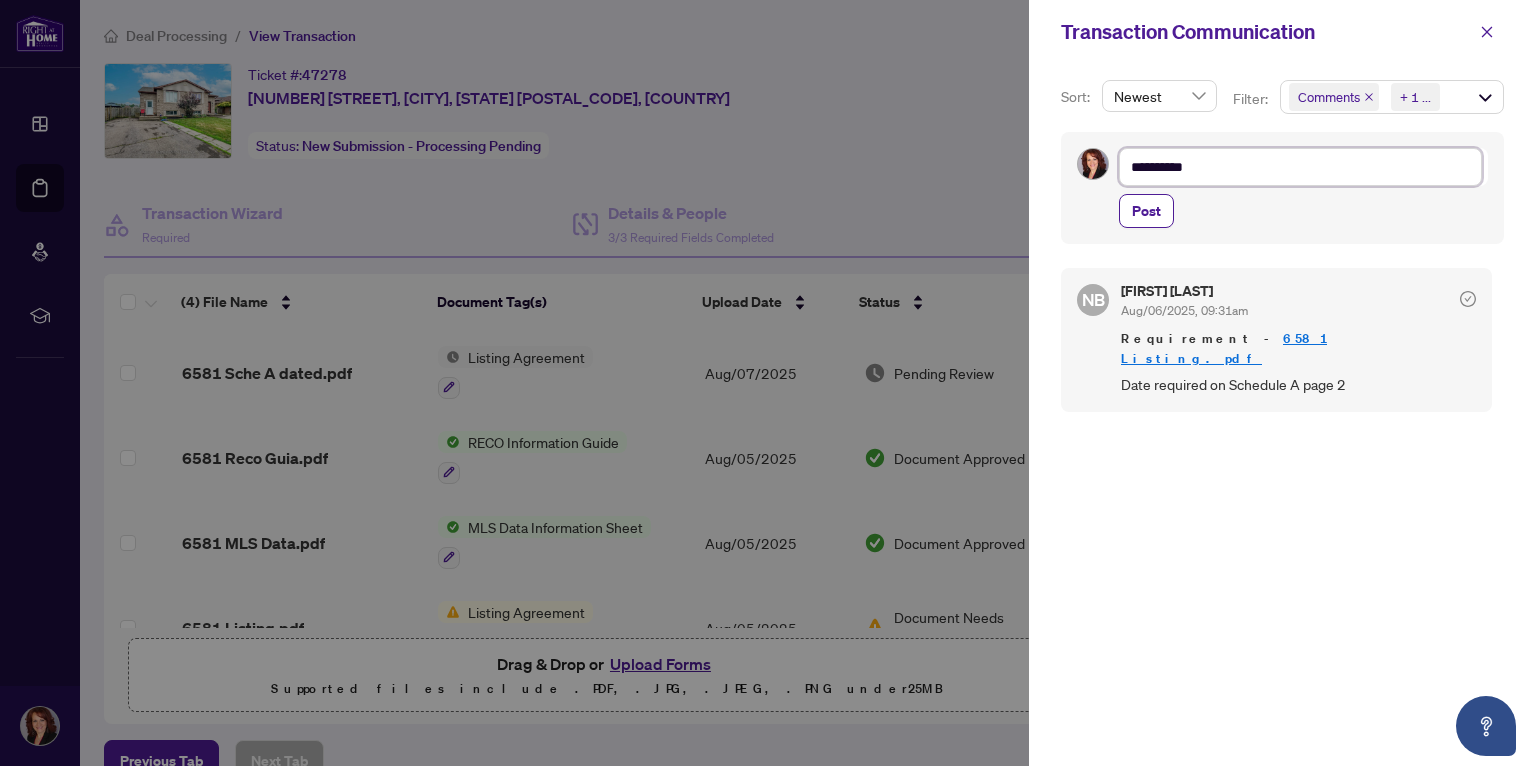type on "**********" 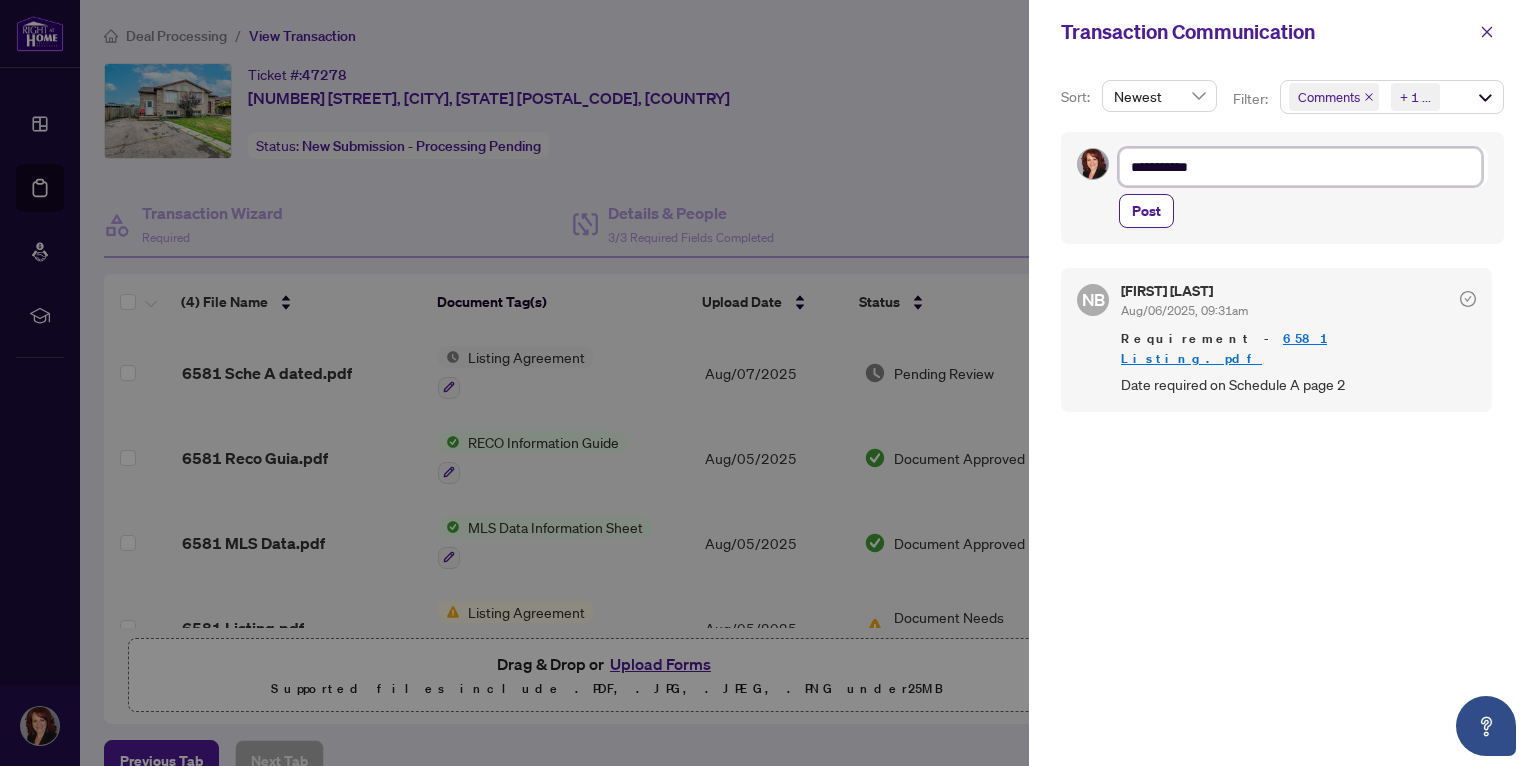 type on "**********" 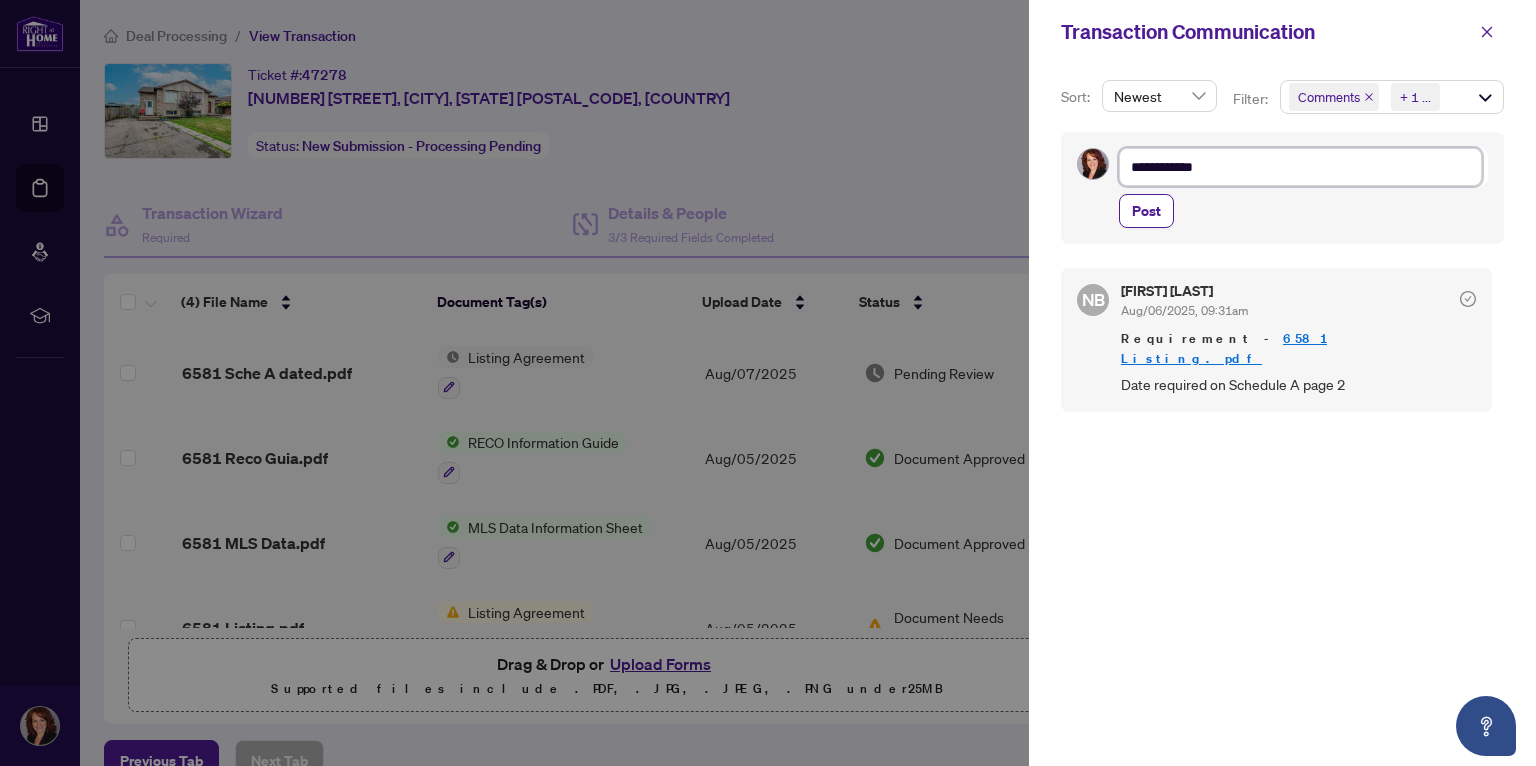 type on "**********" 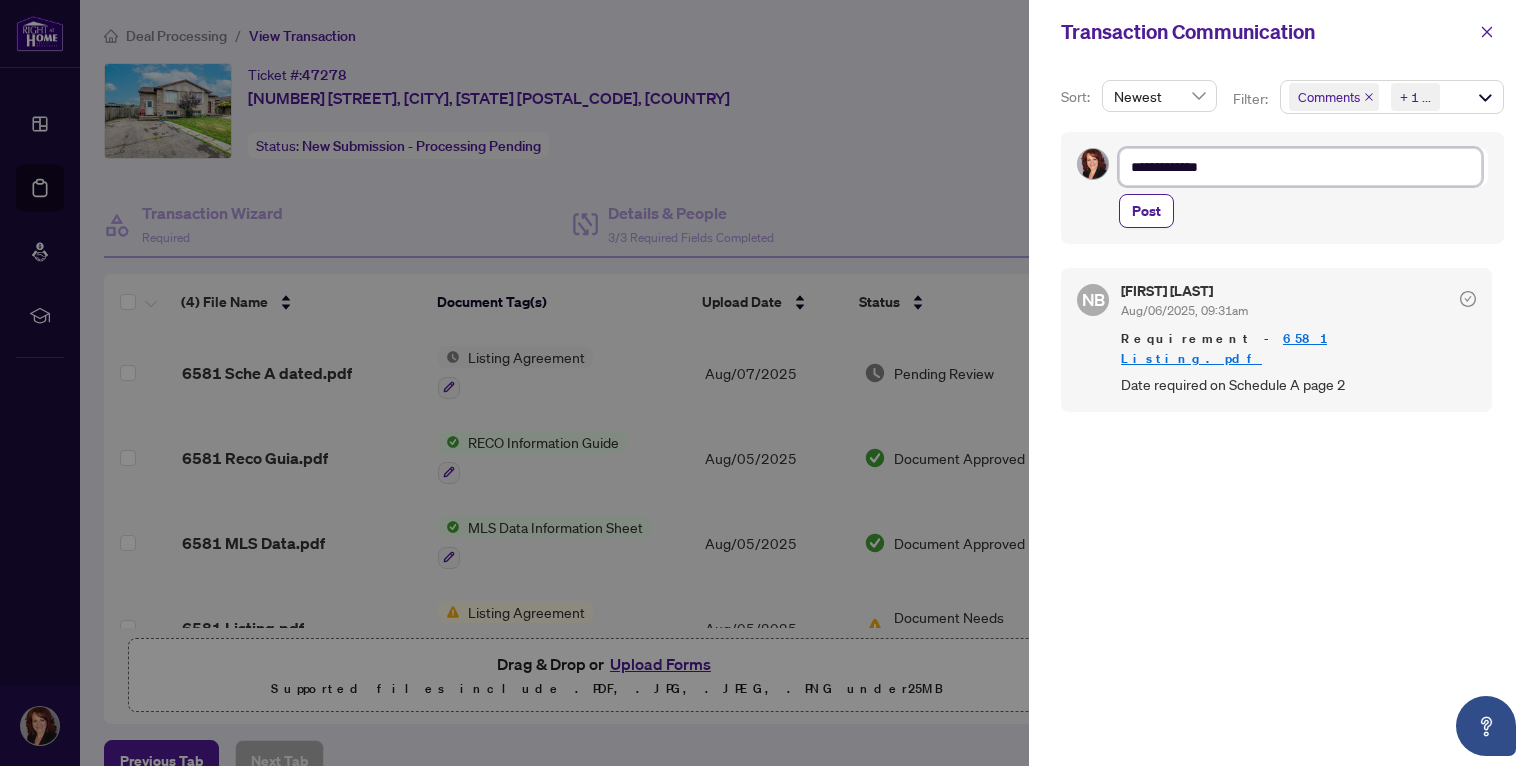type on "**********" 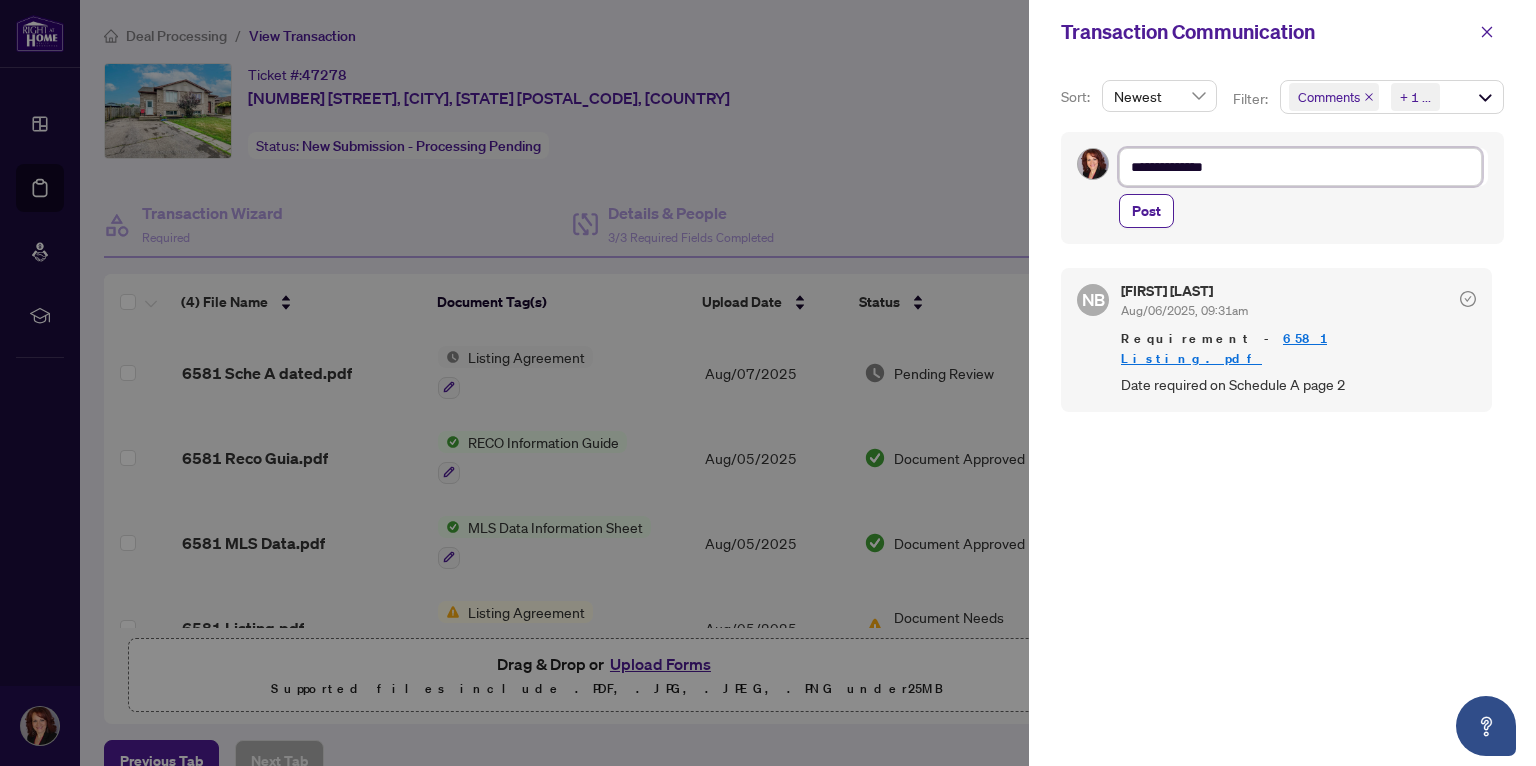 type on "**********" 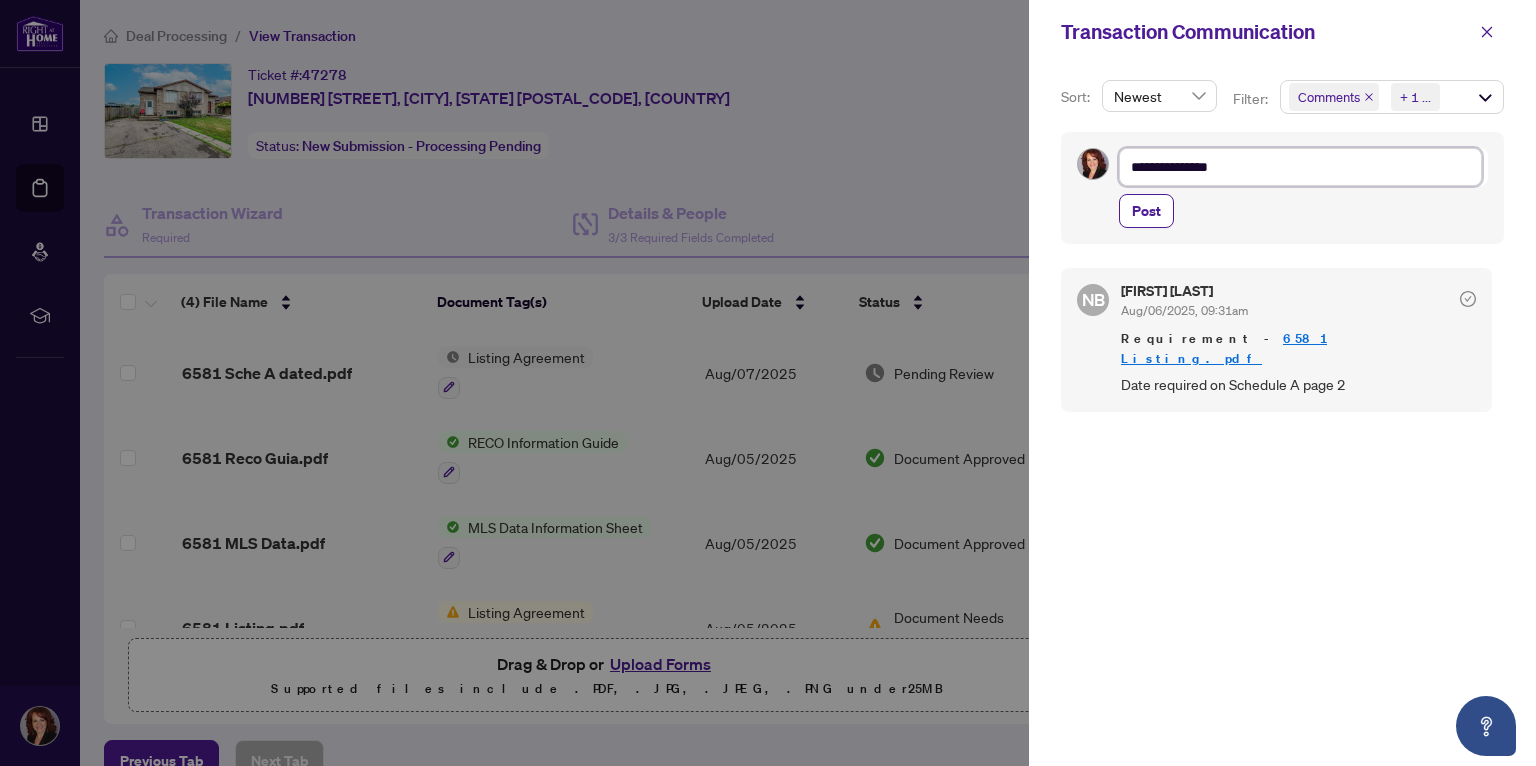 type on "**********" 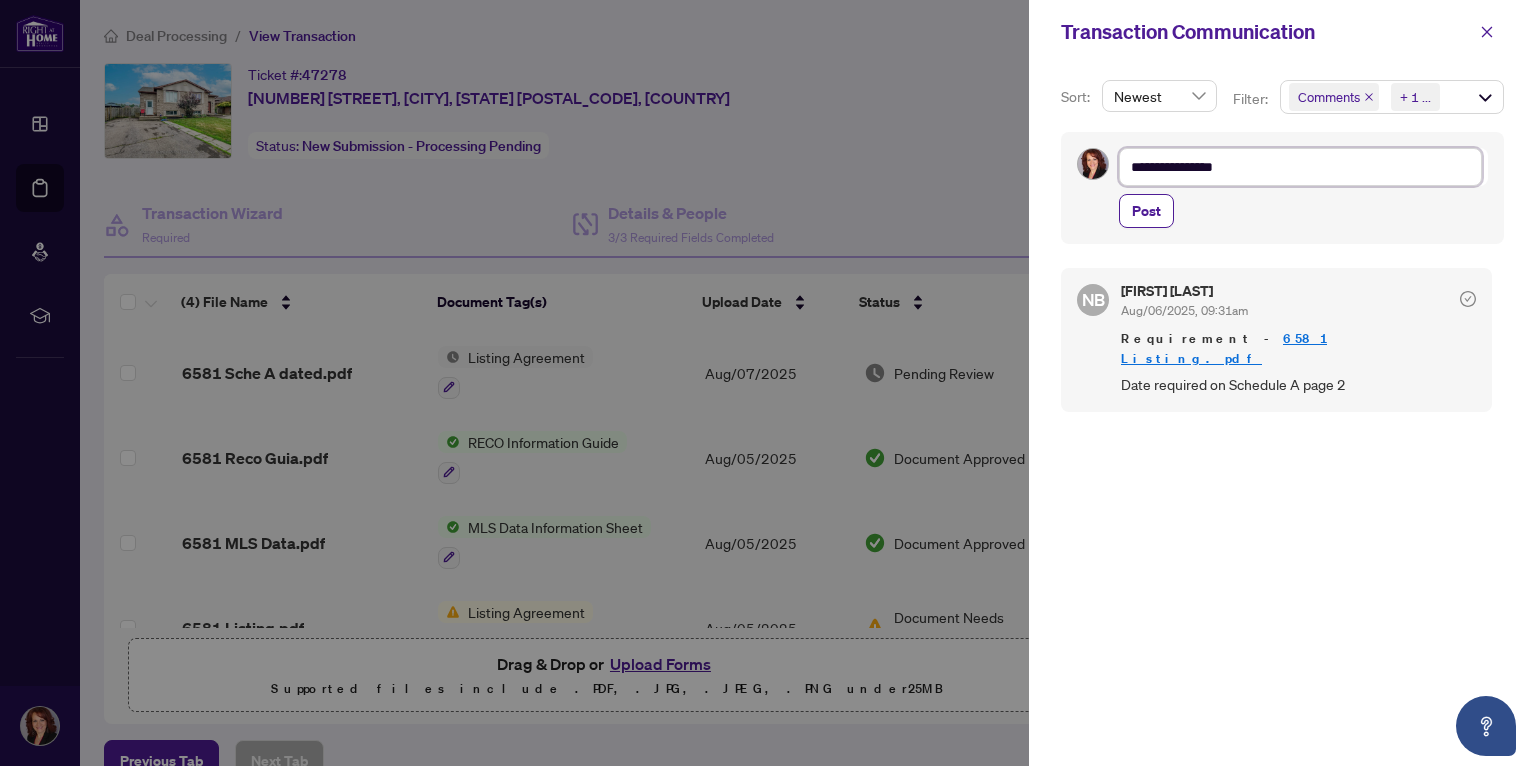 type on "**********" 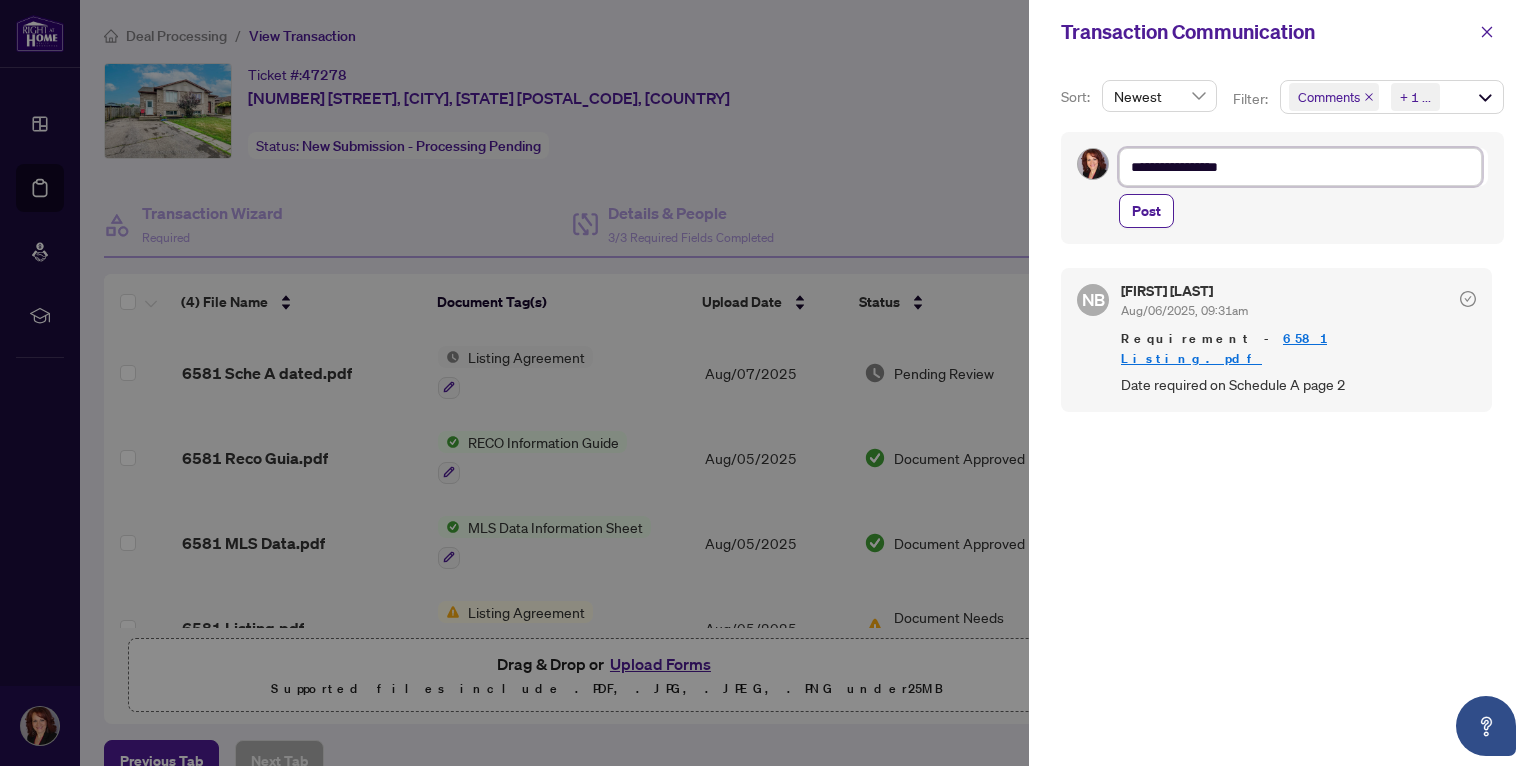 type on "**********" 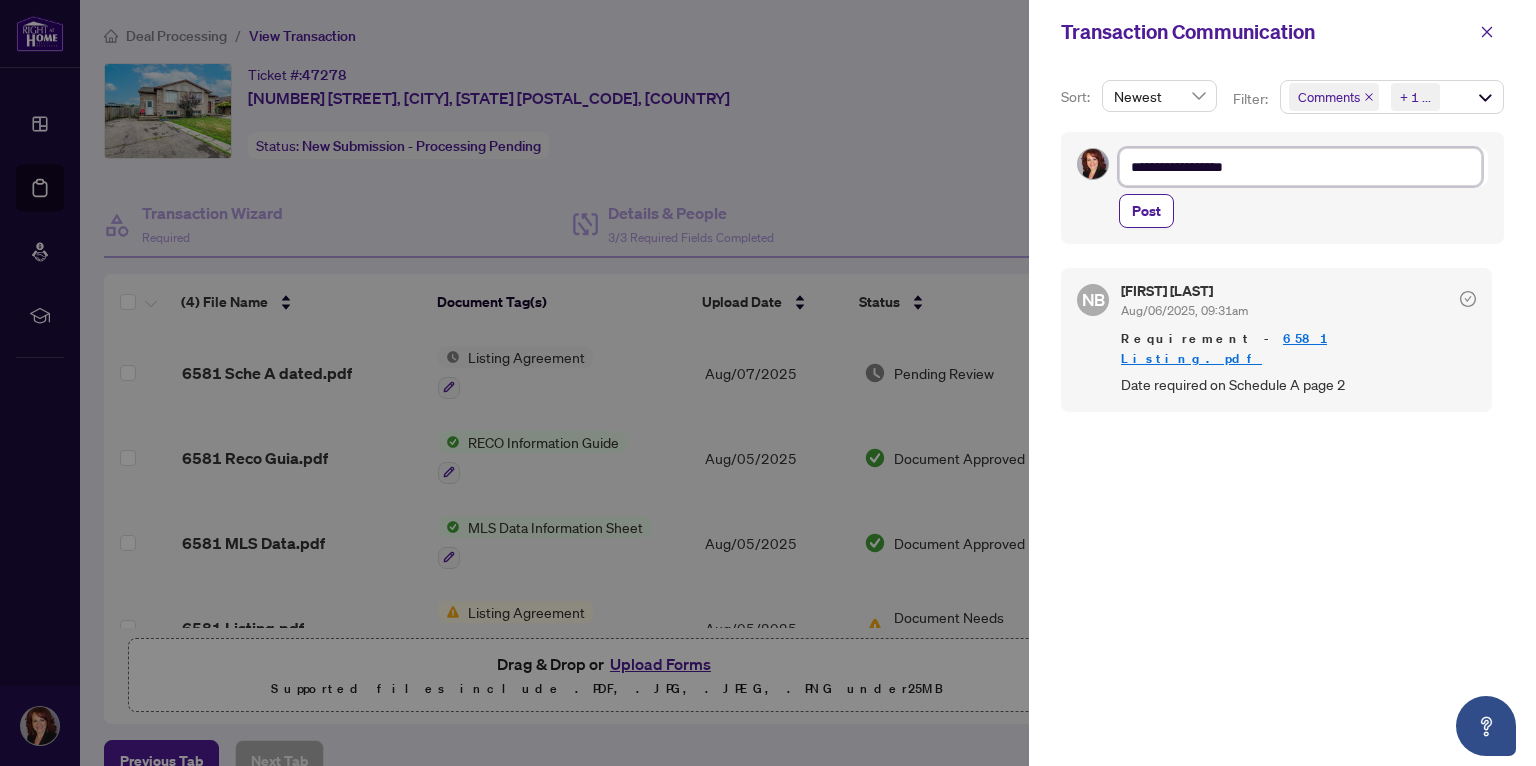 type on "**********" 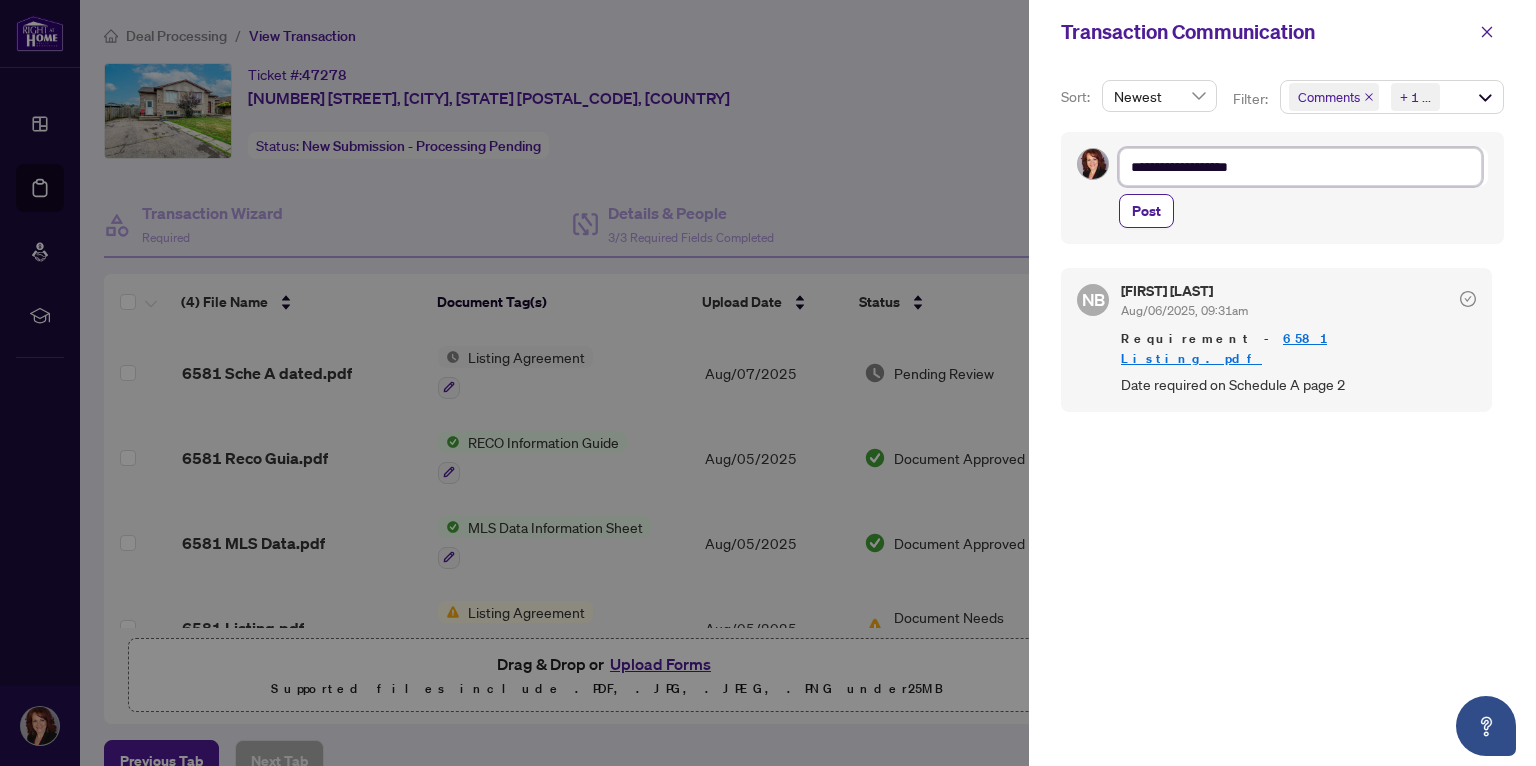 type on "**********" 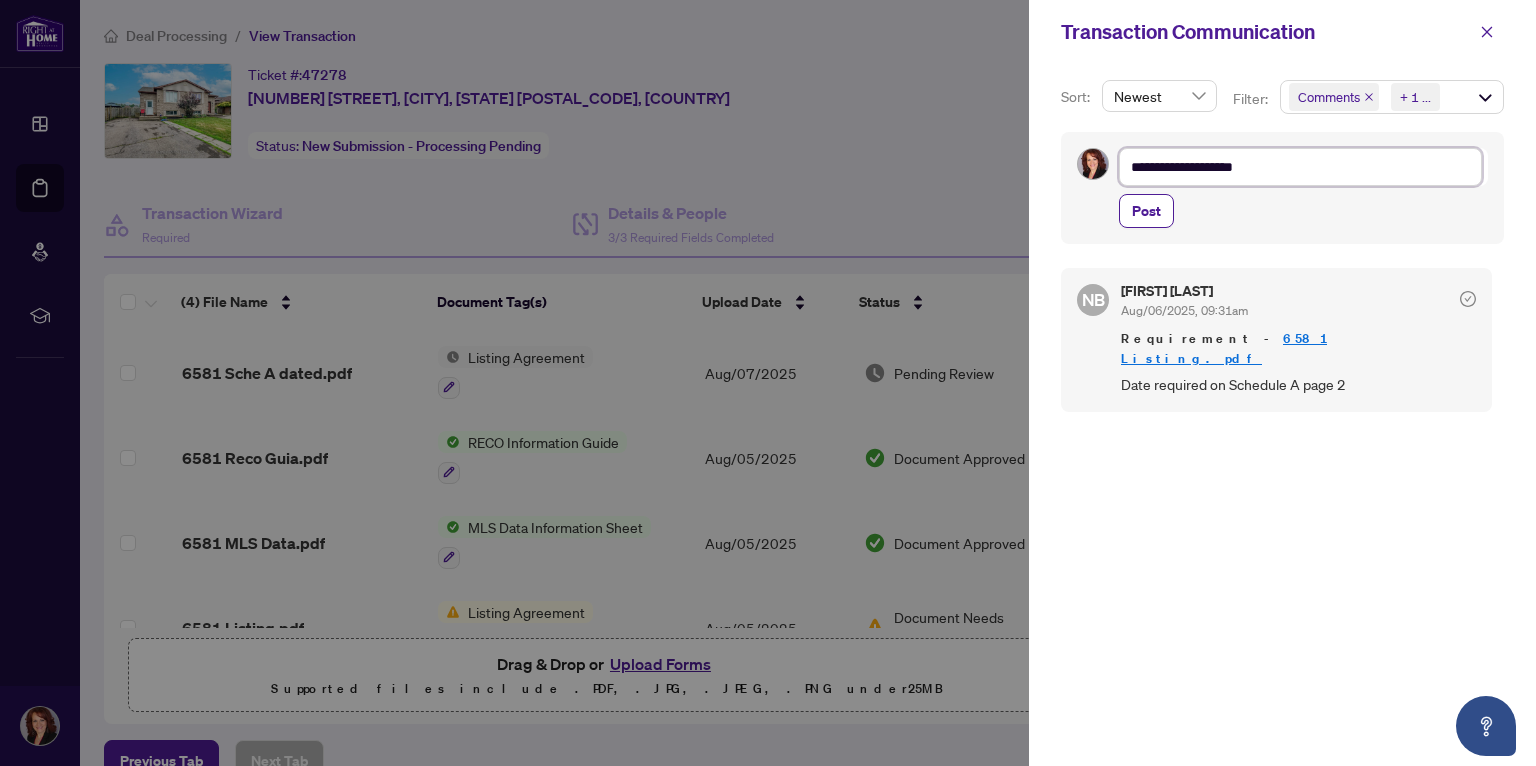 type on "**********" 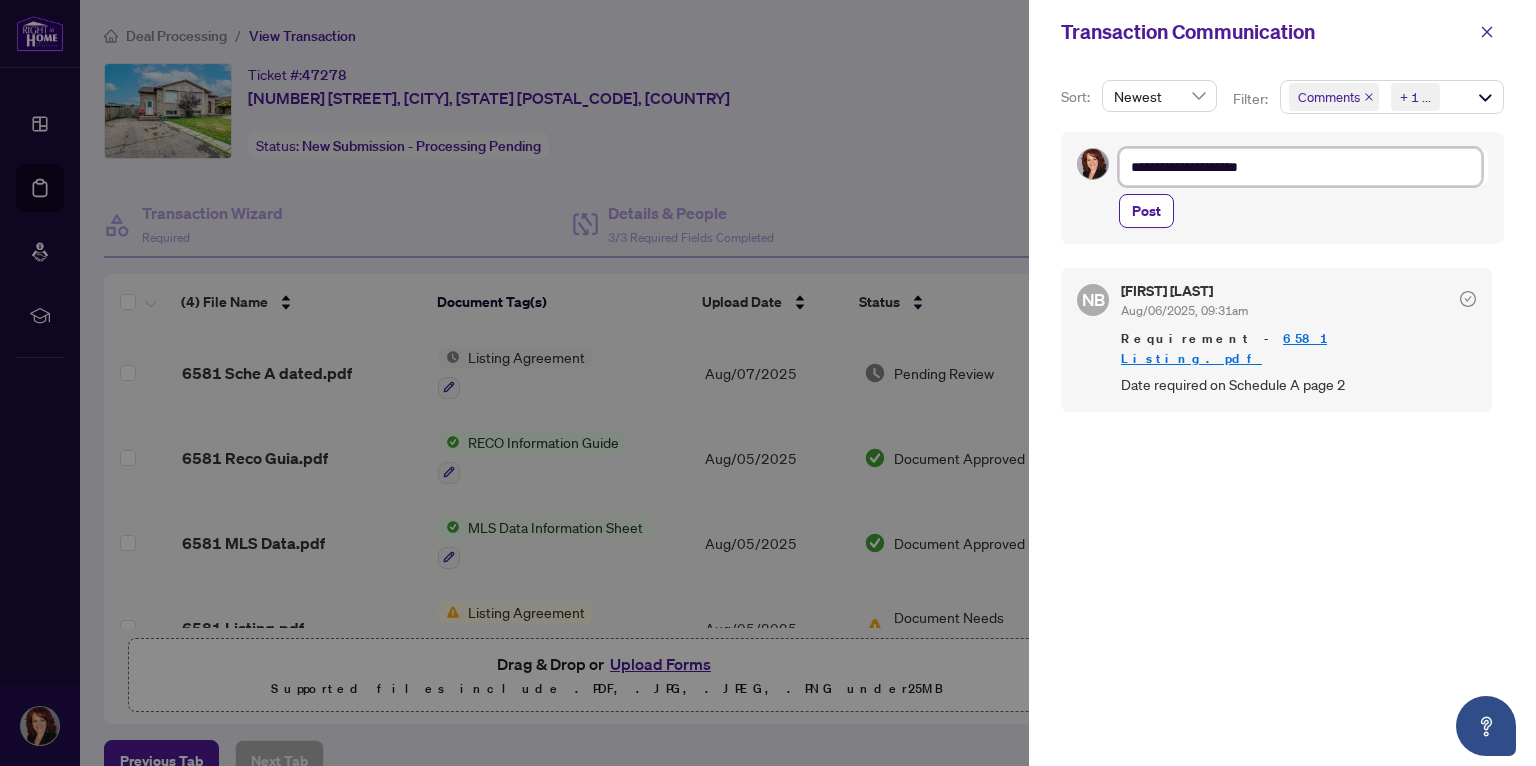 type on "**********" 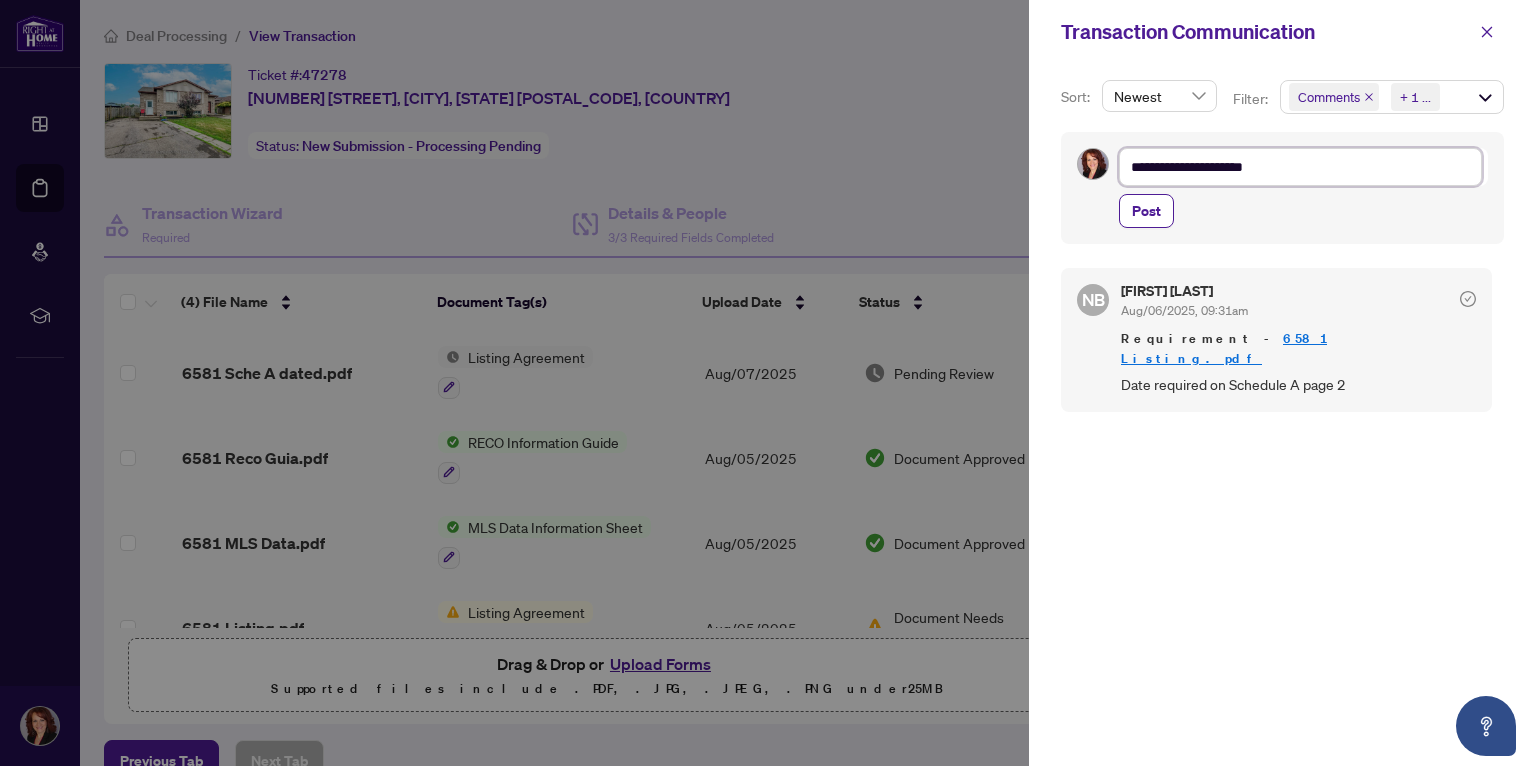 type on "**********" 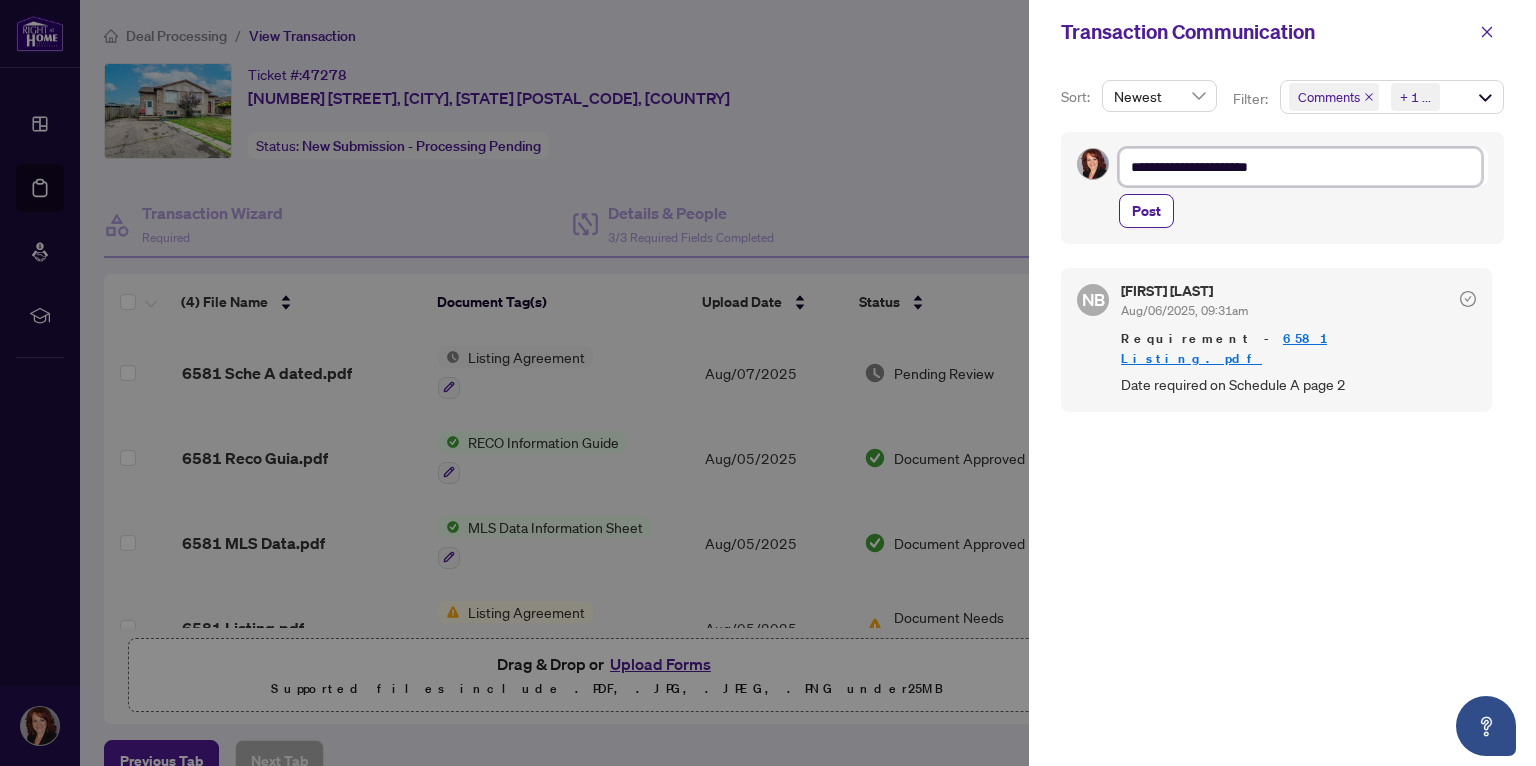 type on "**********" 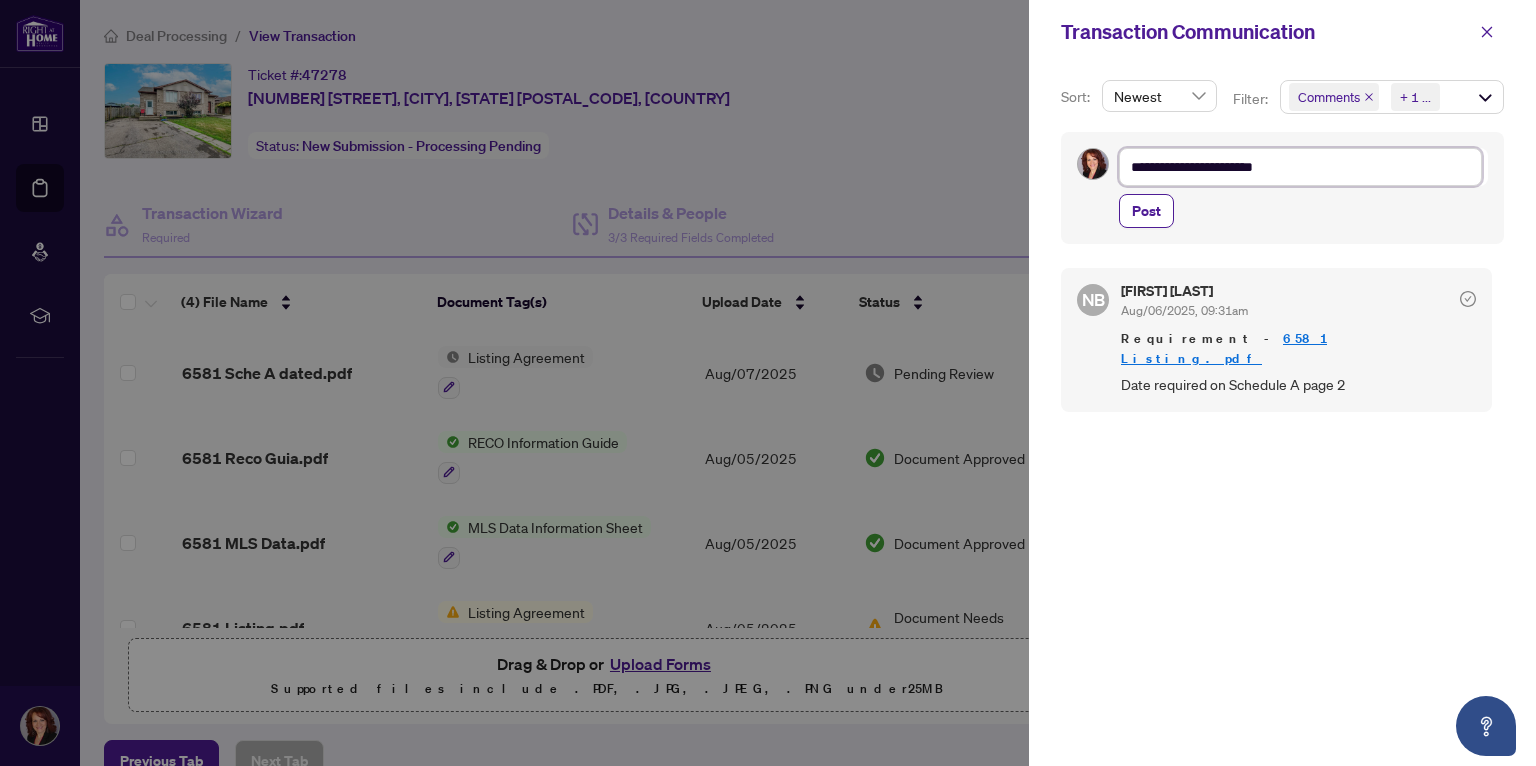 type on "**********" 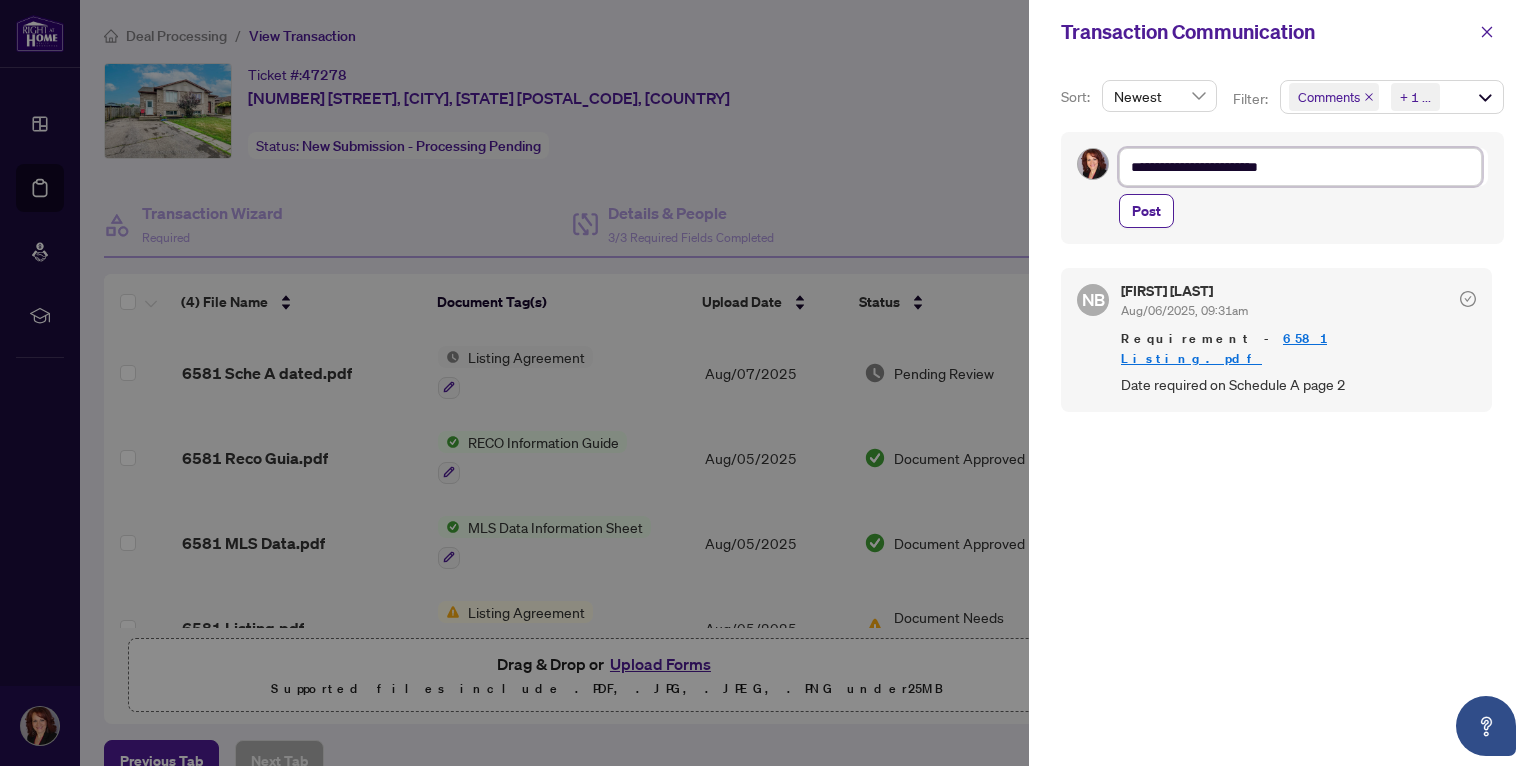 type on "**********" 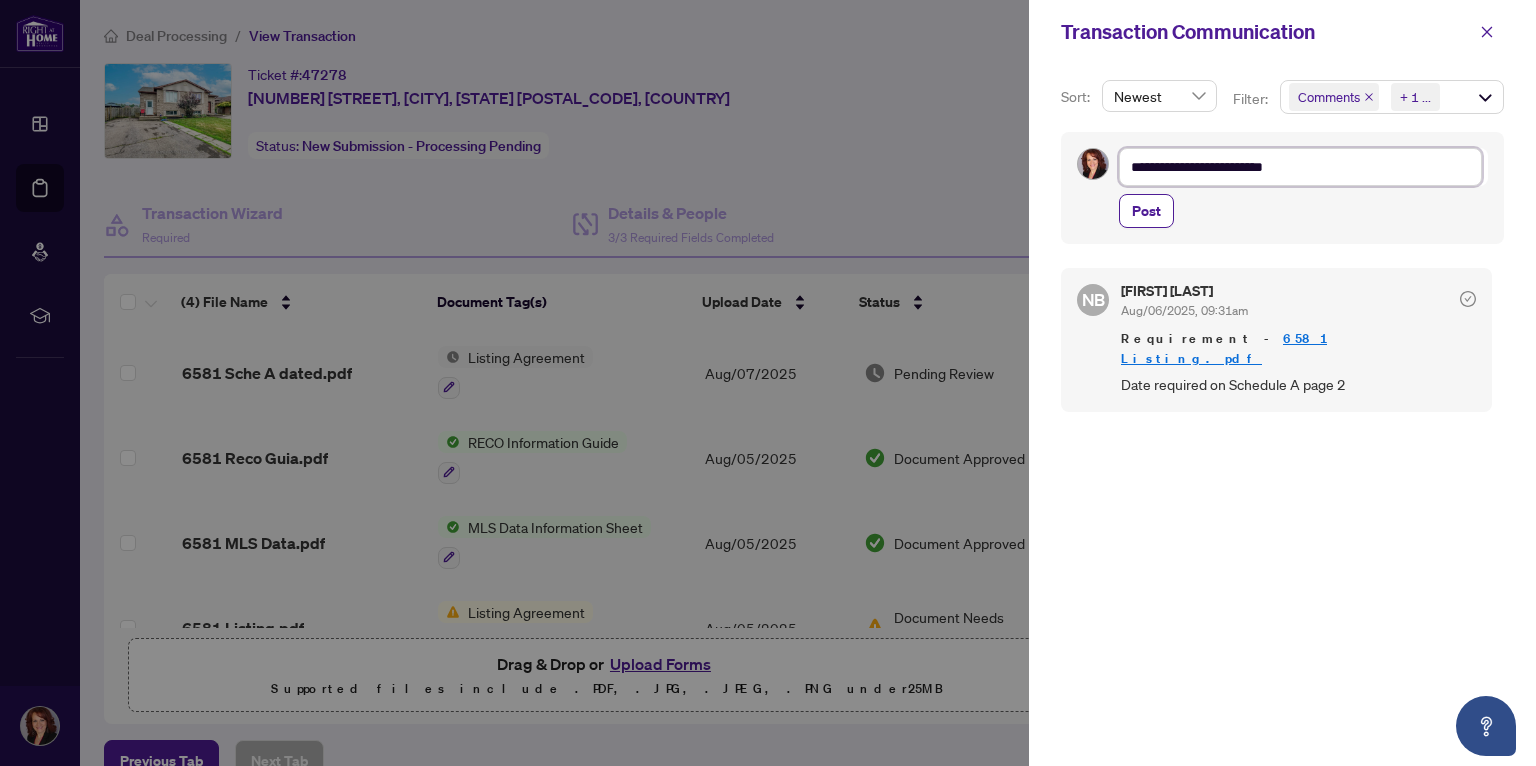 type on "**********" 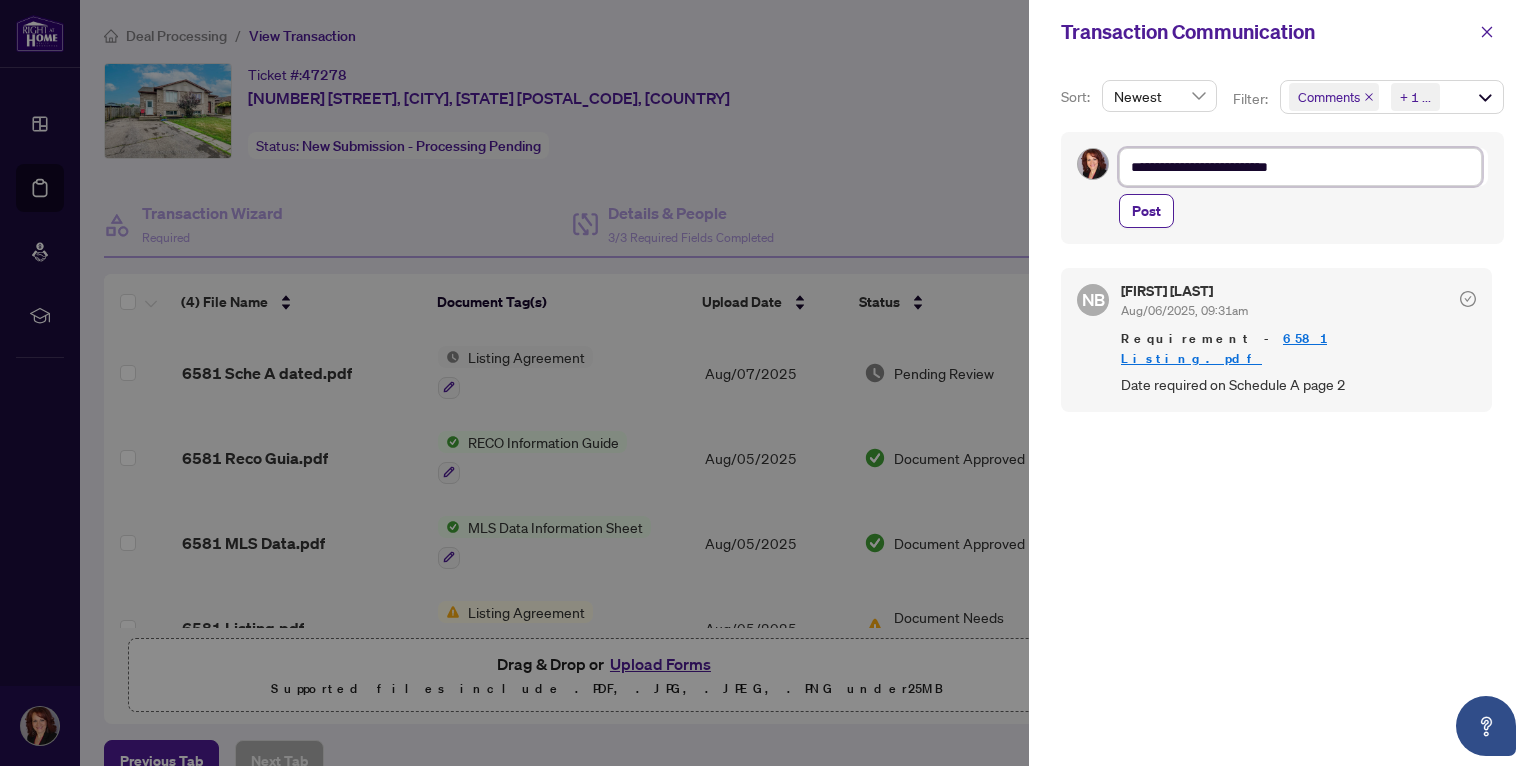 type on "**********" 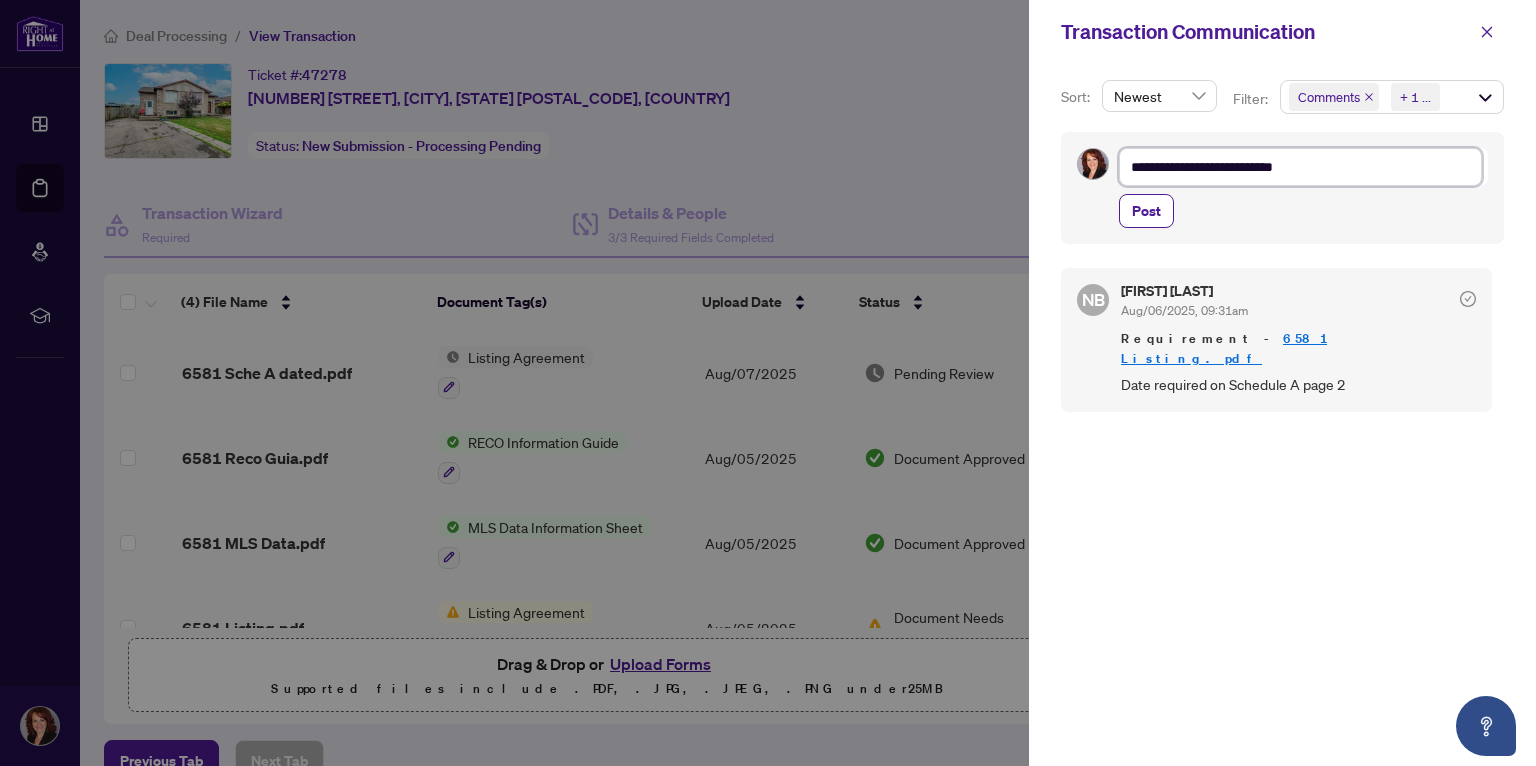 type on "**********" 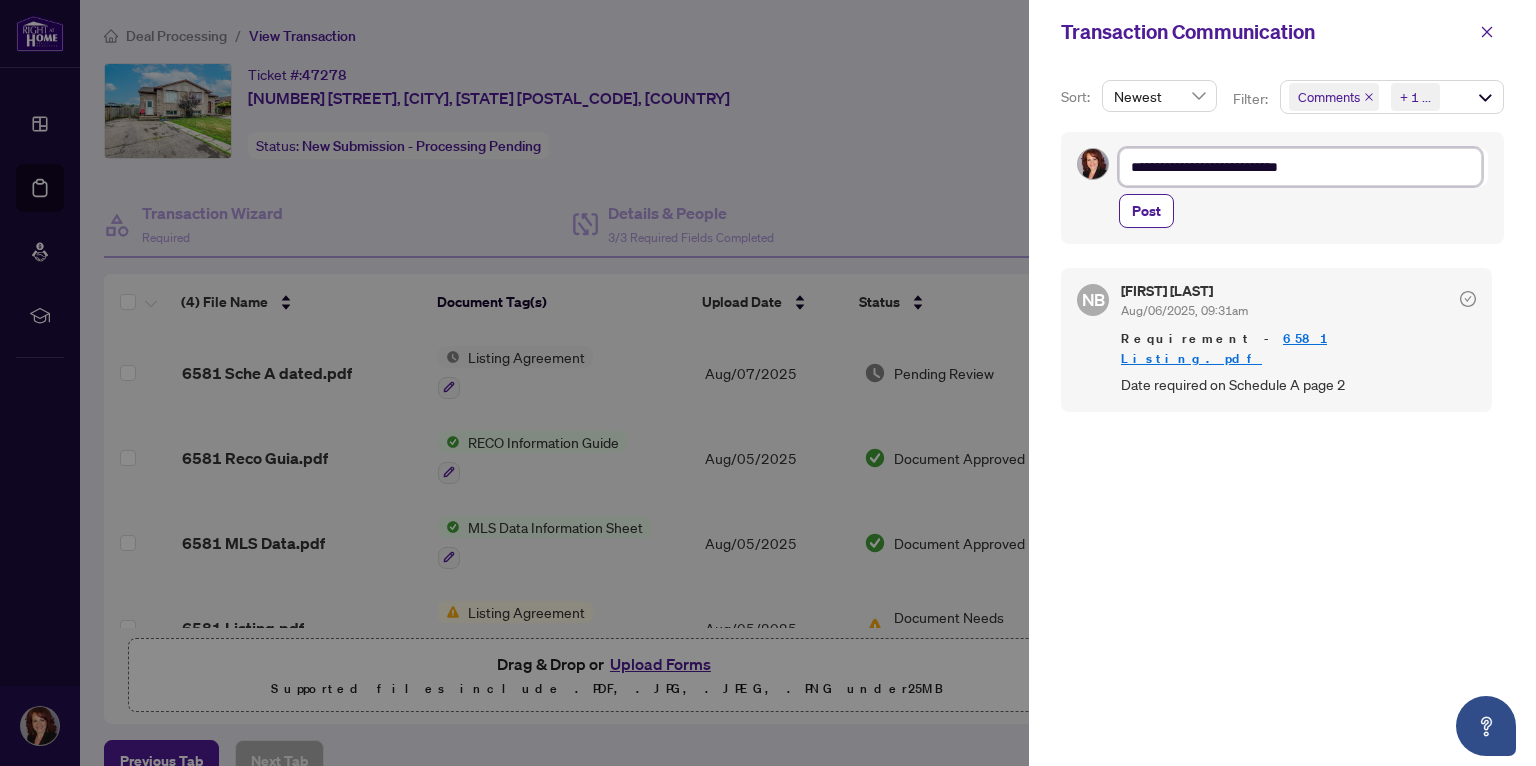 type on "**********" 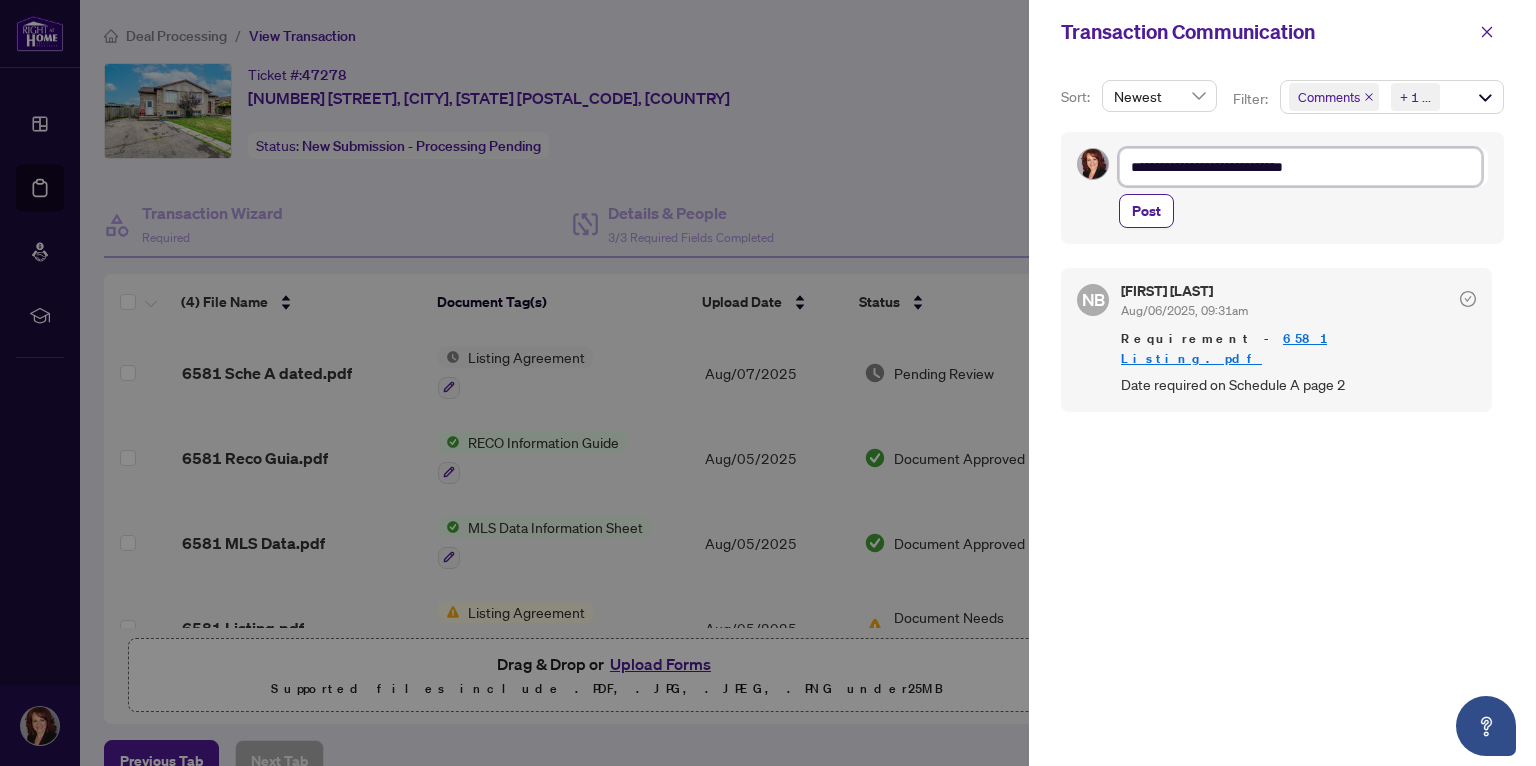 type on "**********" 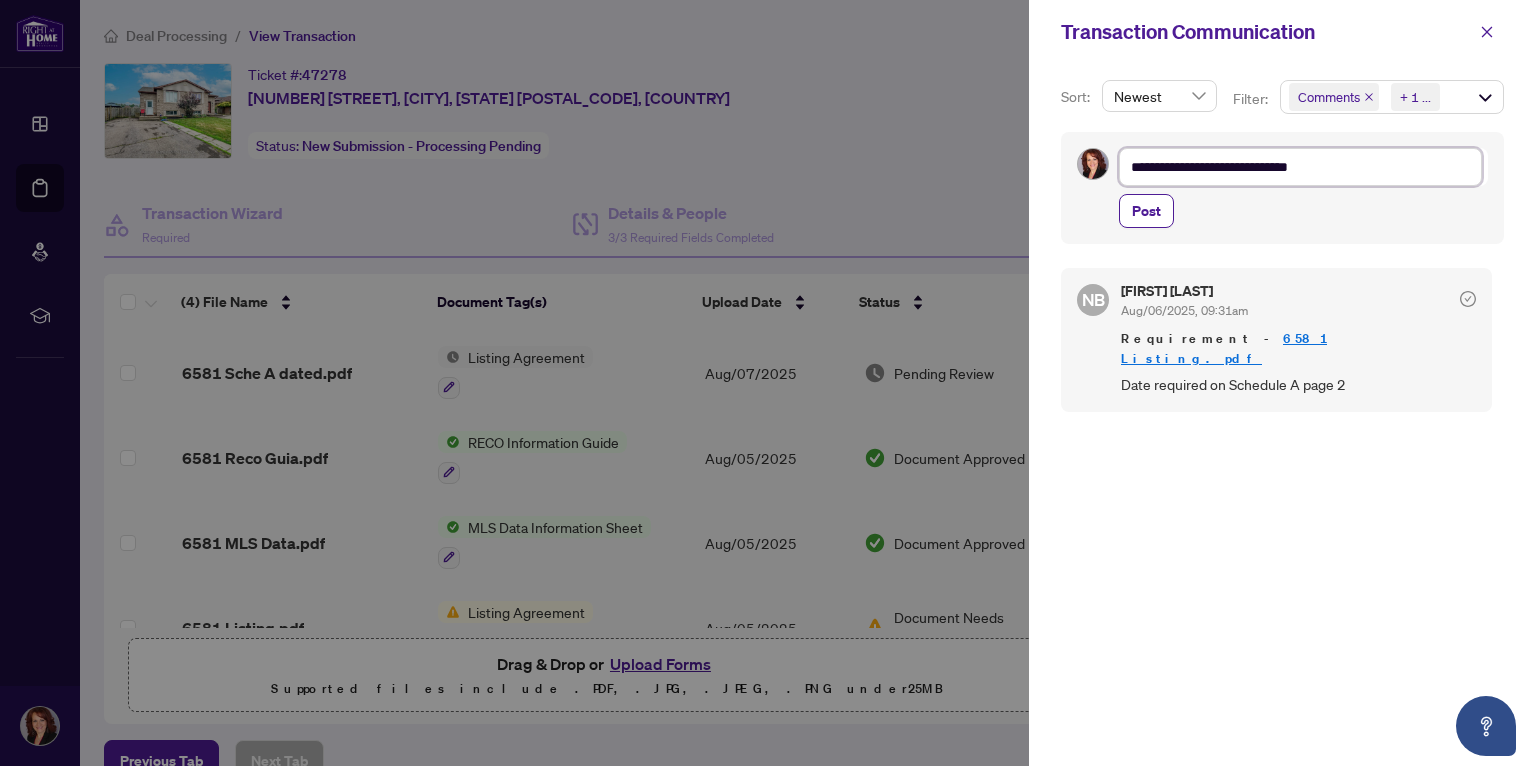 type on "**********" 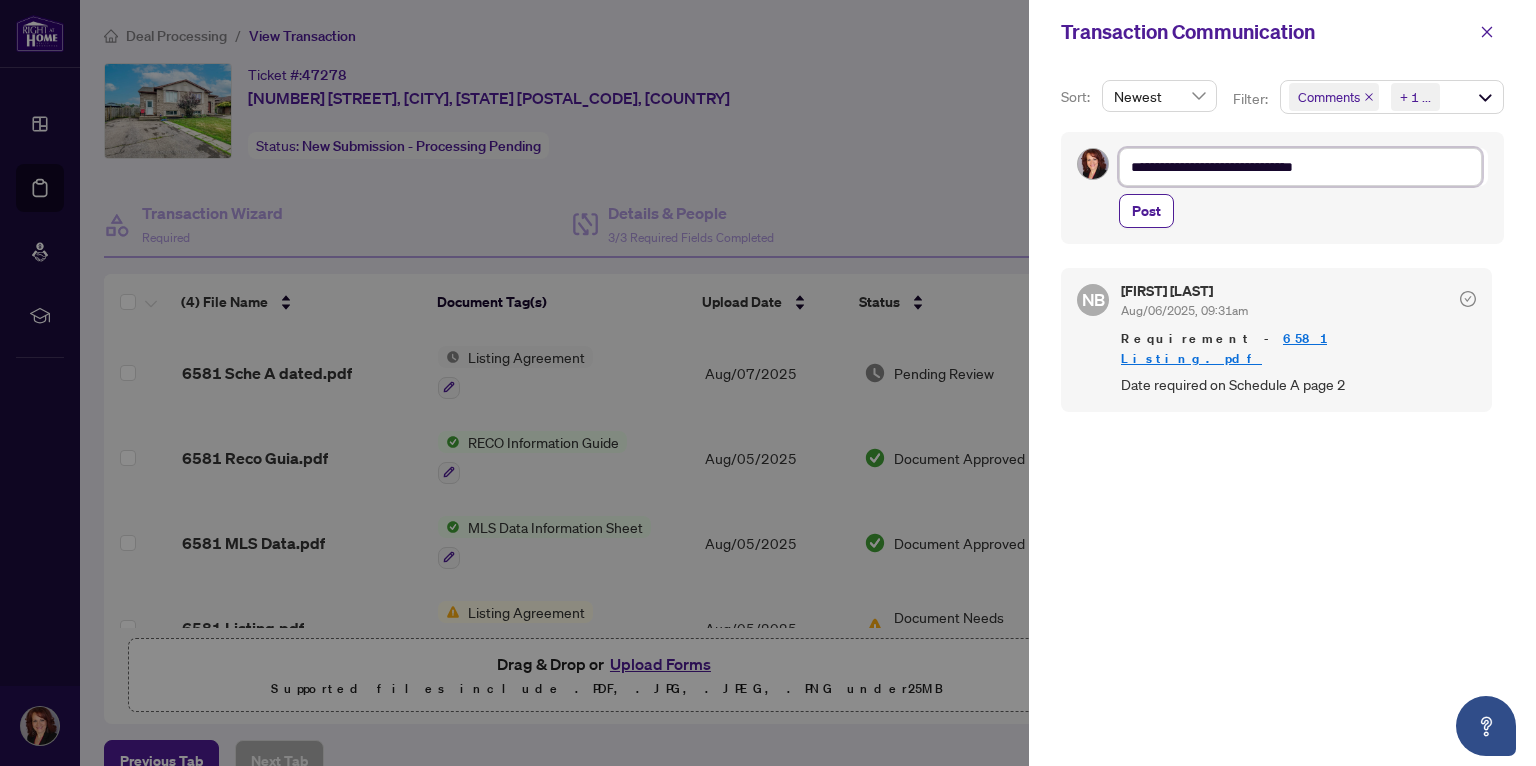 type on "**********" 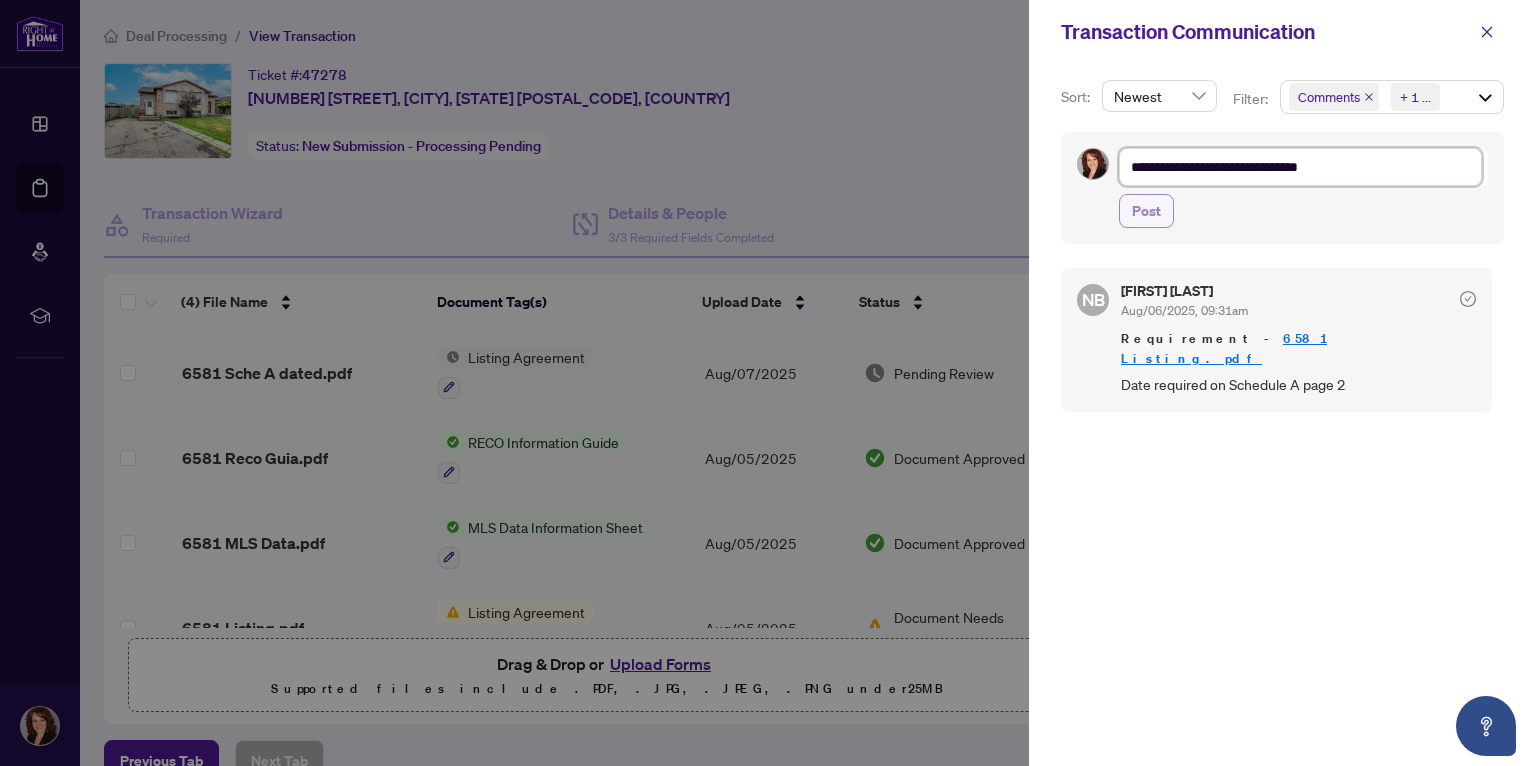 type on "**********" 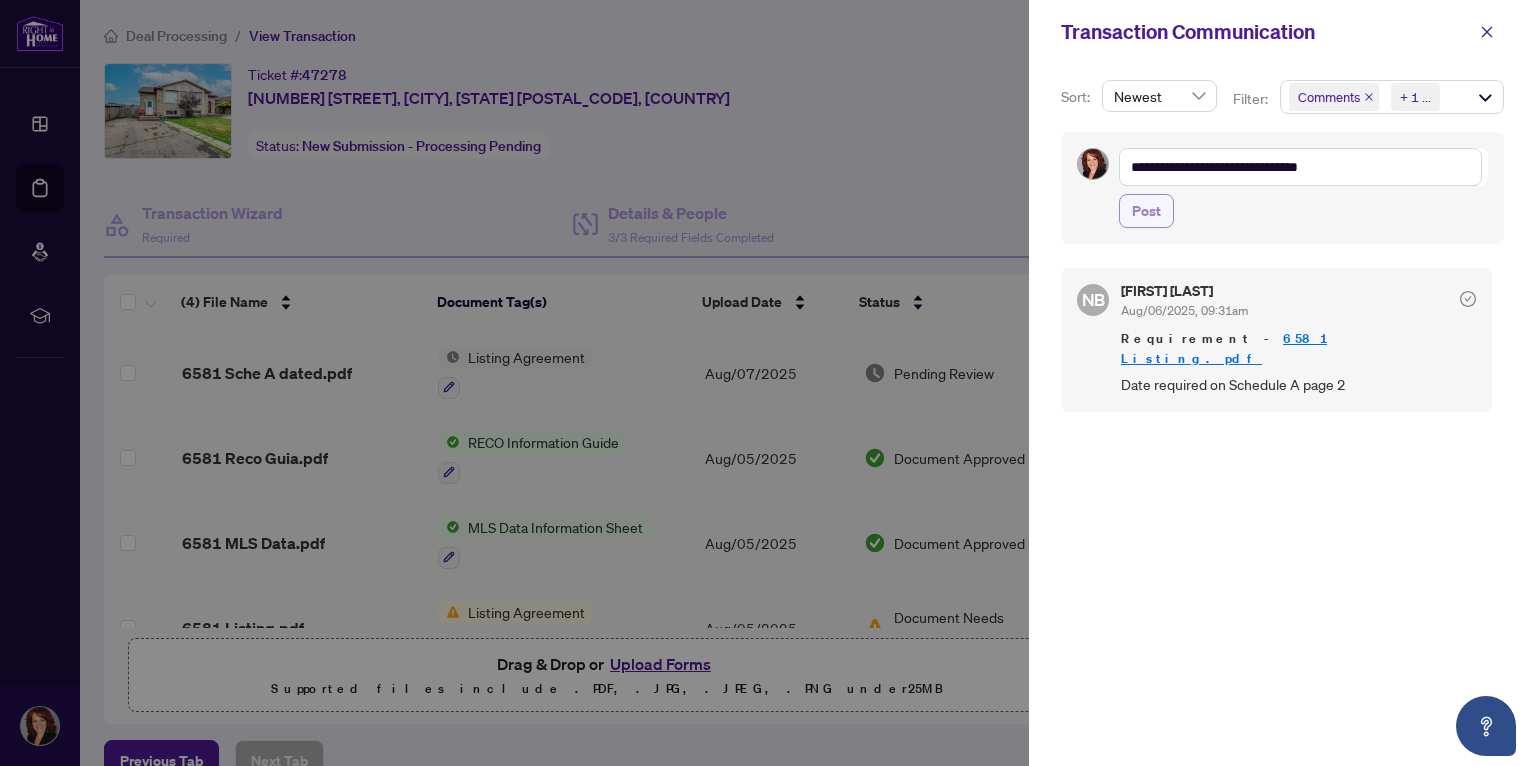 click on "Post" at bounding box center [1146, 211] 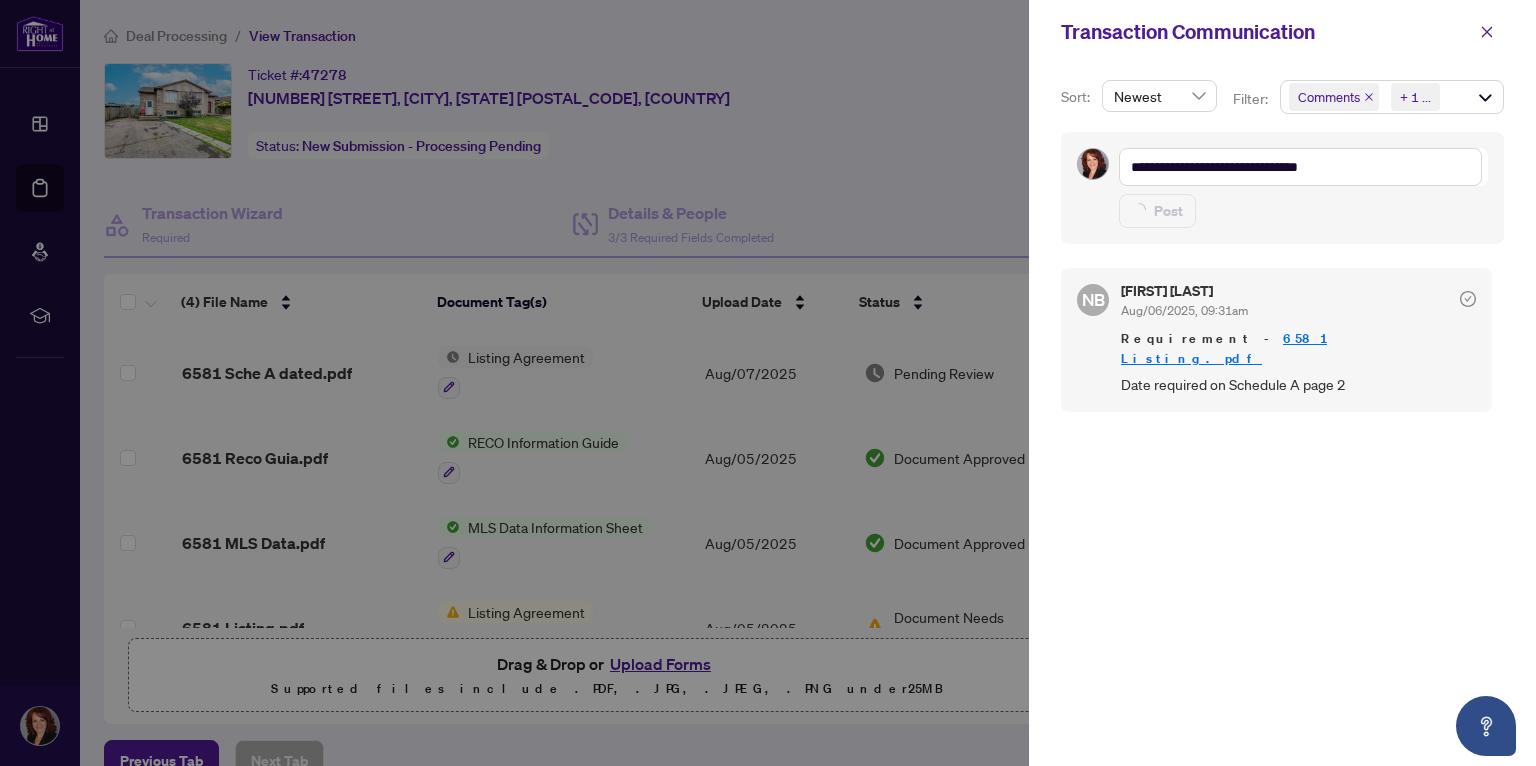 type 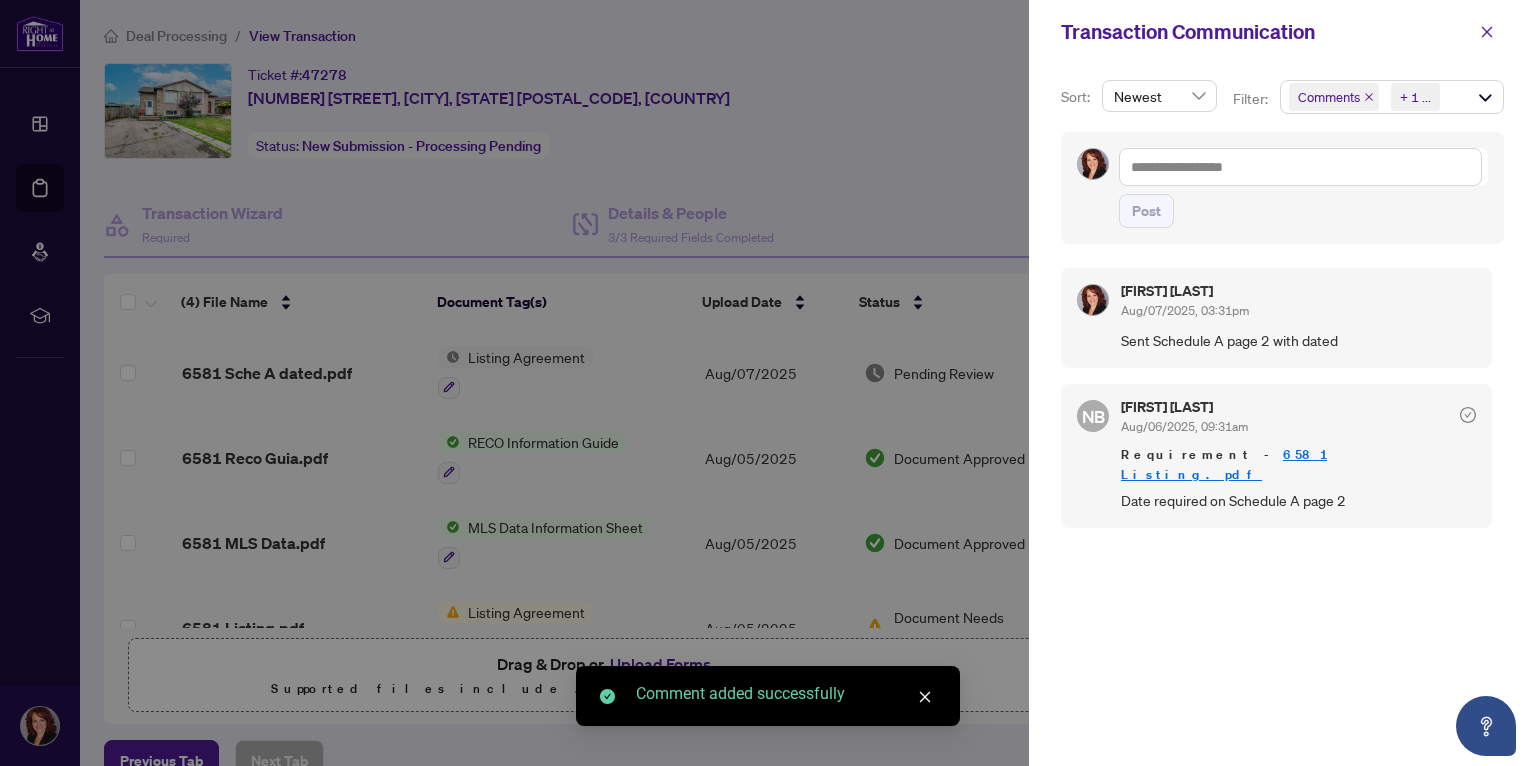click at bounding box center [768, 383] 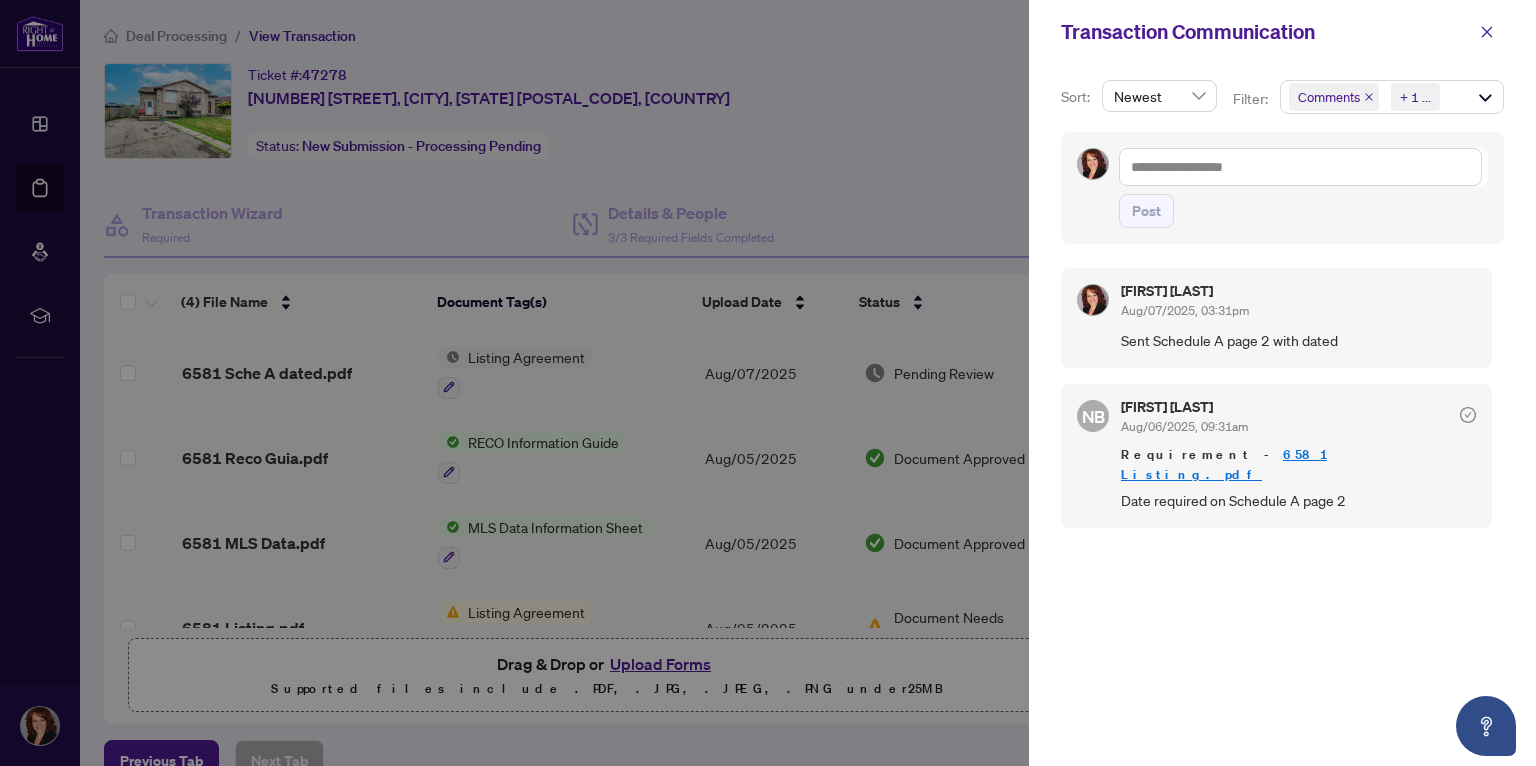 click at bounding box center (768, 383) 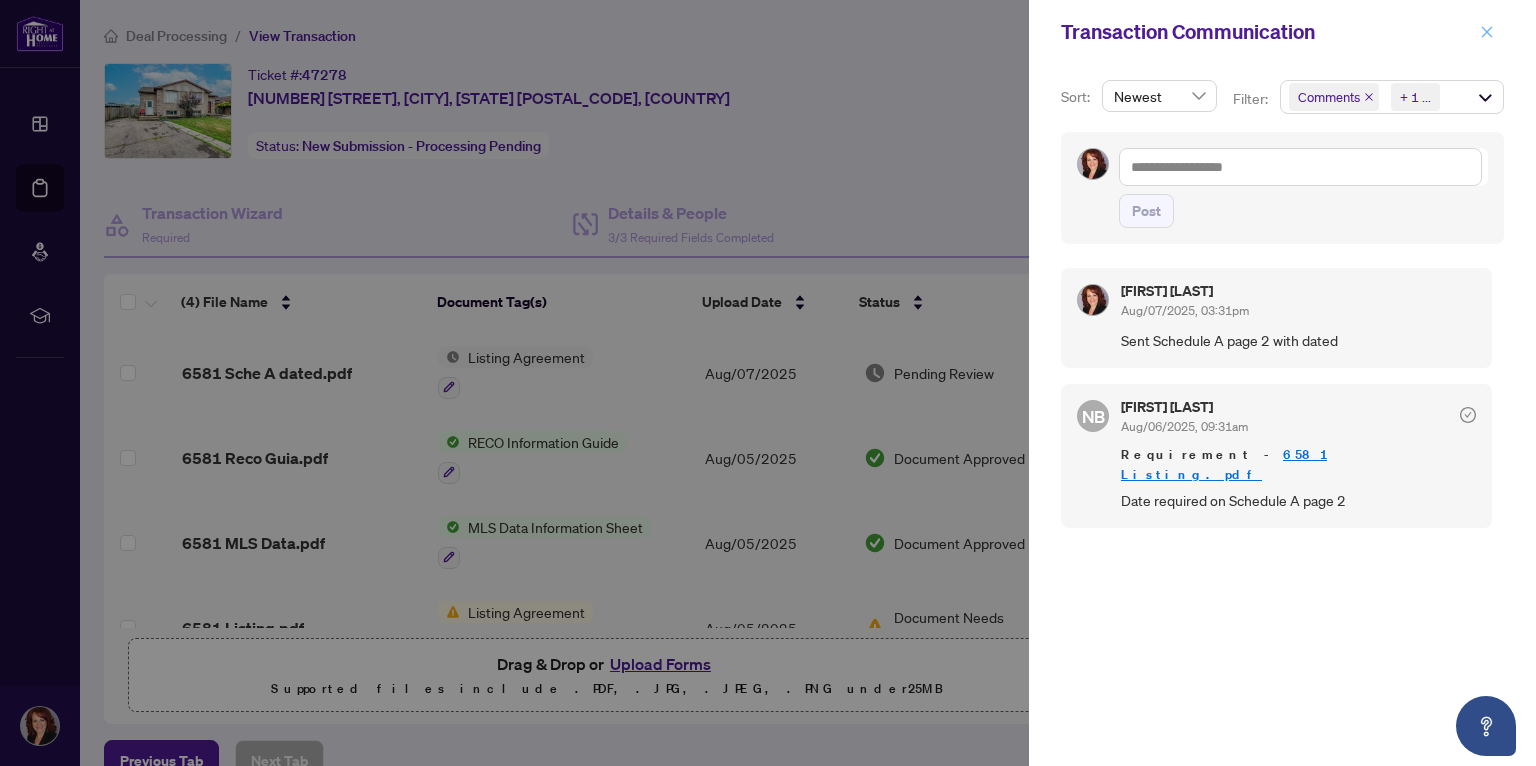 click 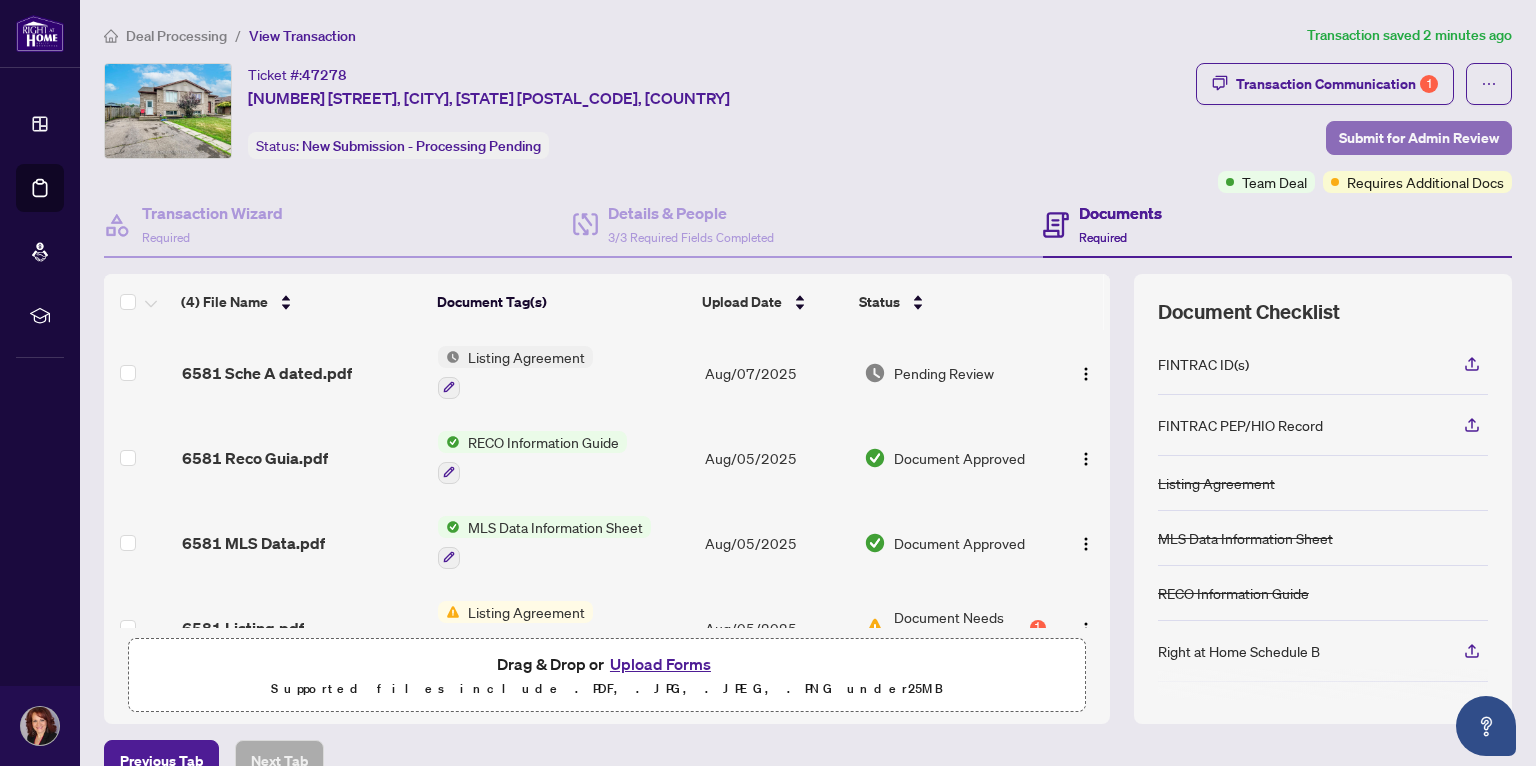 click on "Submit for Admin Review" at bounding box center [1419, 138] 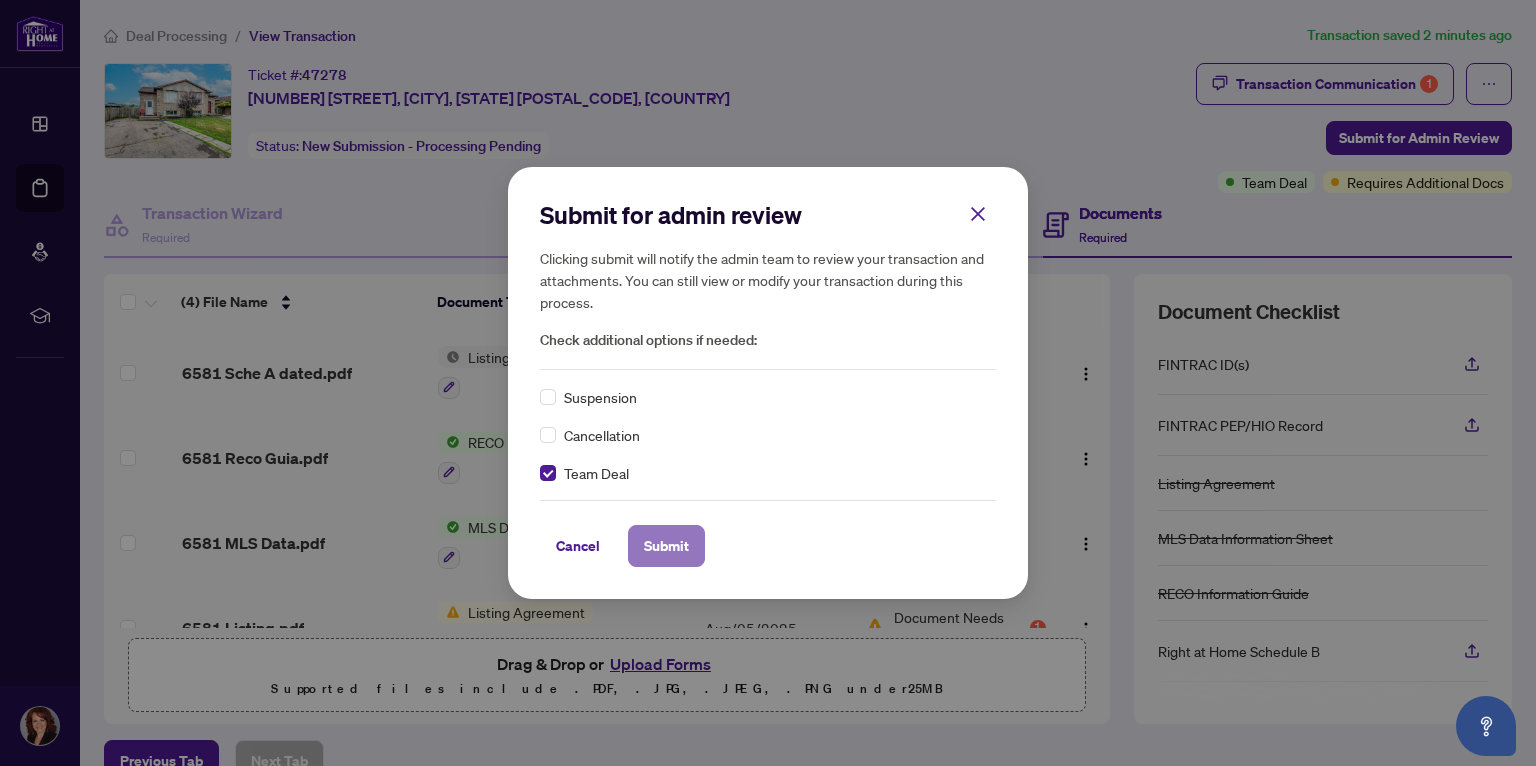 click on "Submit" at bounding box center (666, 546) 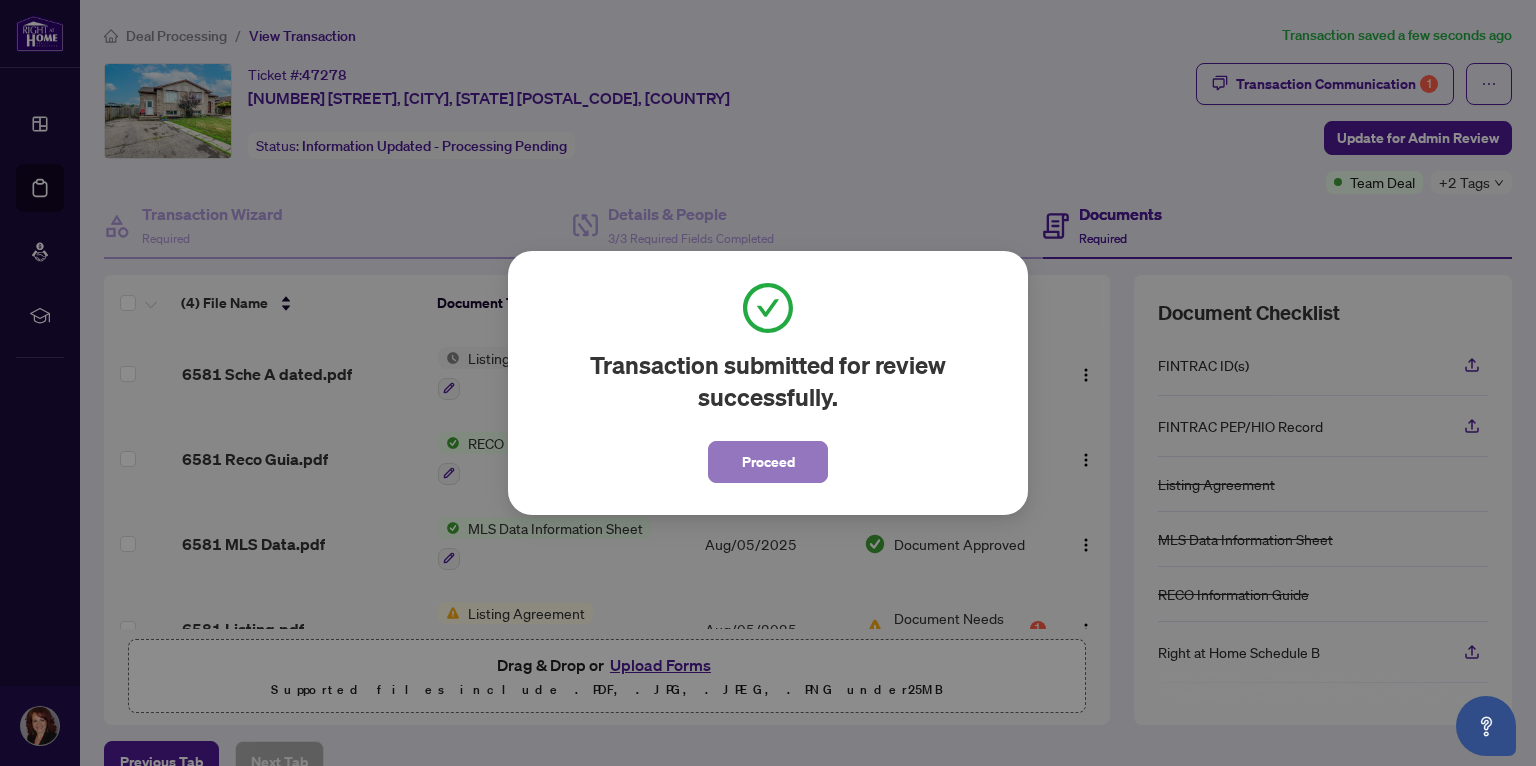 click on "Proceed" at bounding box center [768, 462] 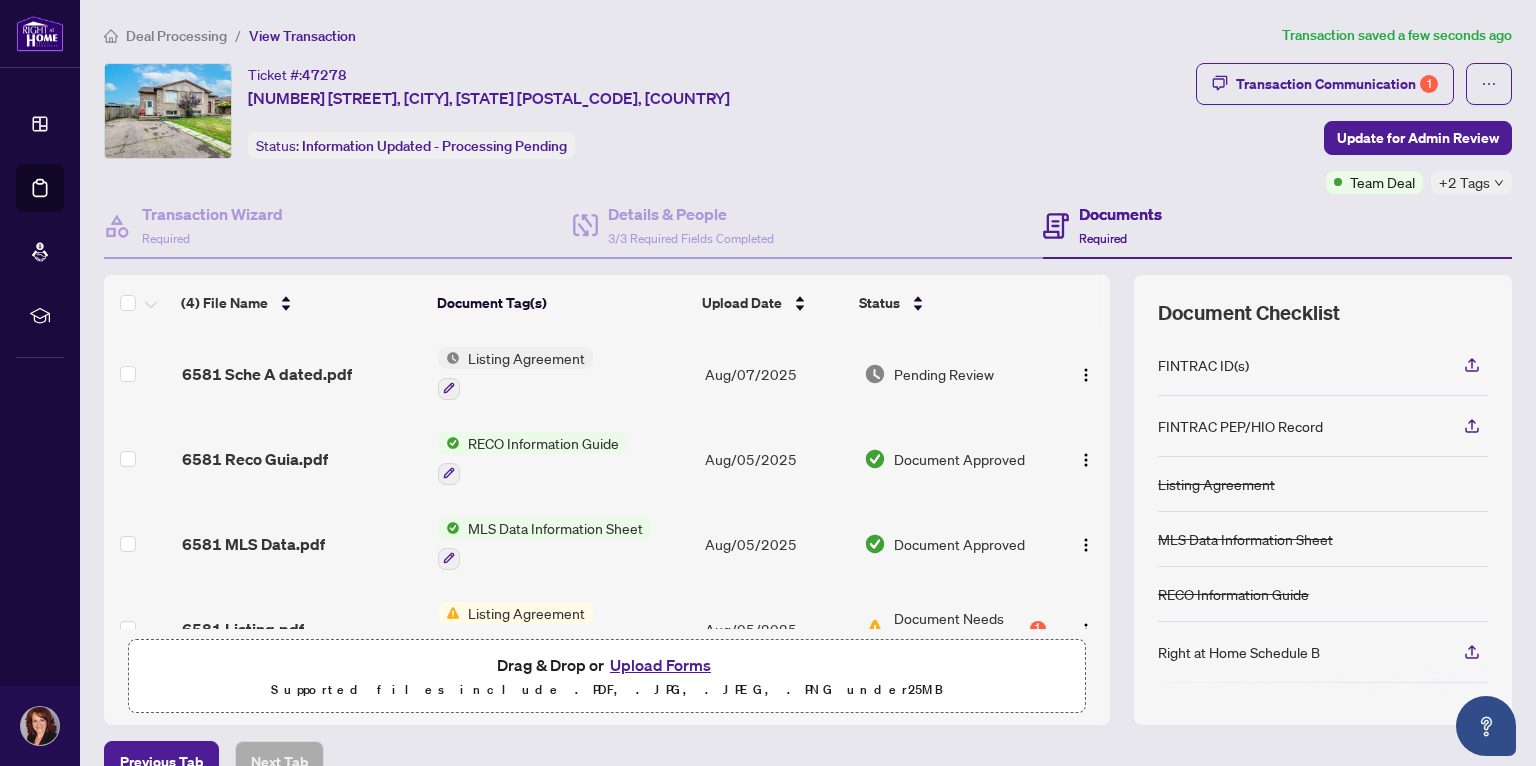 click on "+2 Tags" at bounding box center [1464, 182] 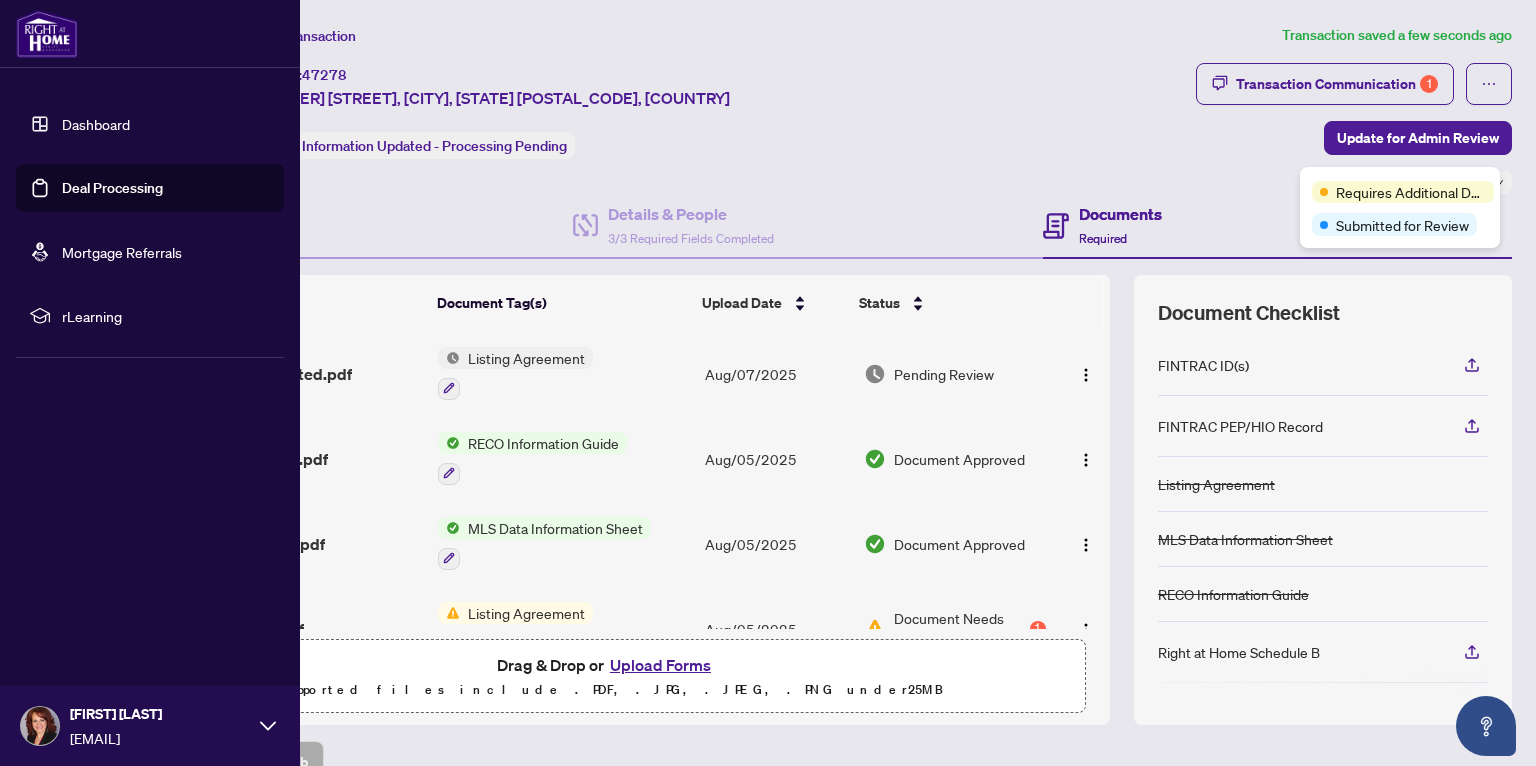 click at bounding box center (40, 726) 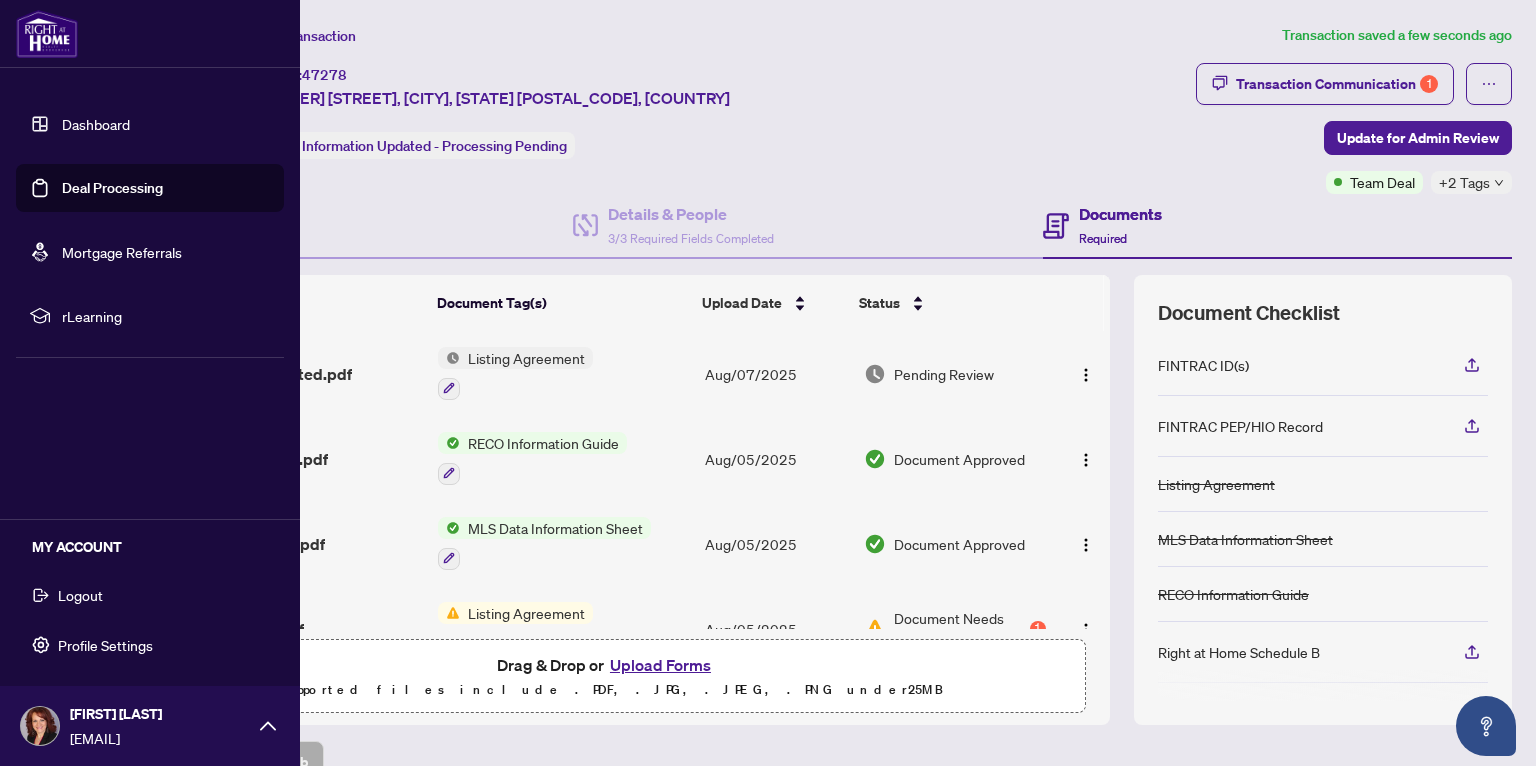 click on "Logout" at bounding box center [80, 595] 